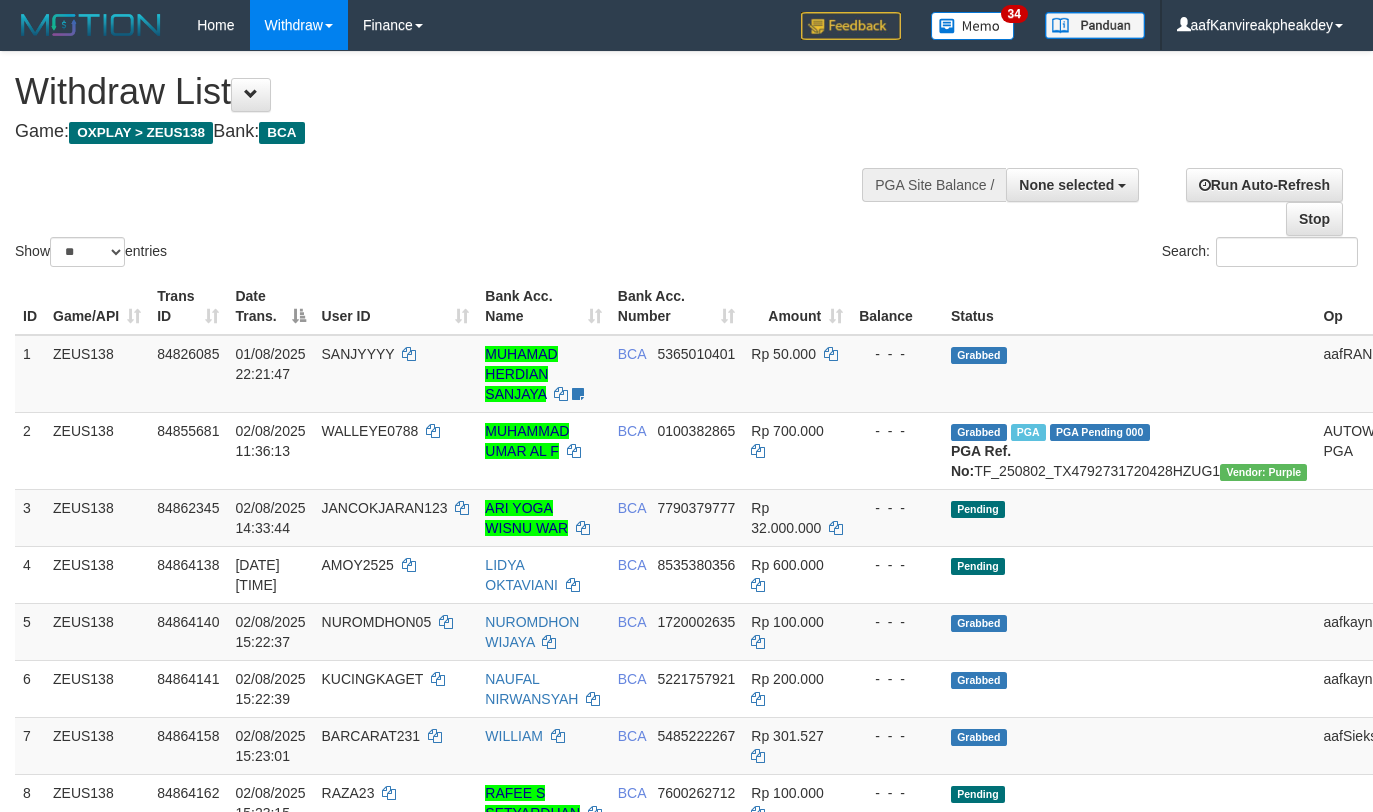 select 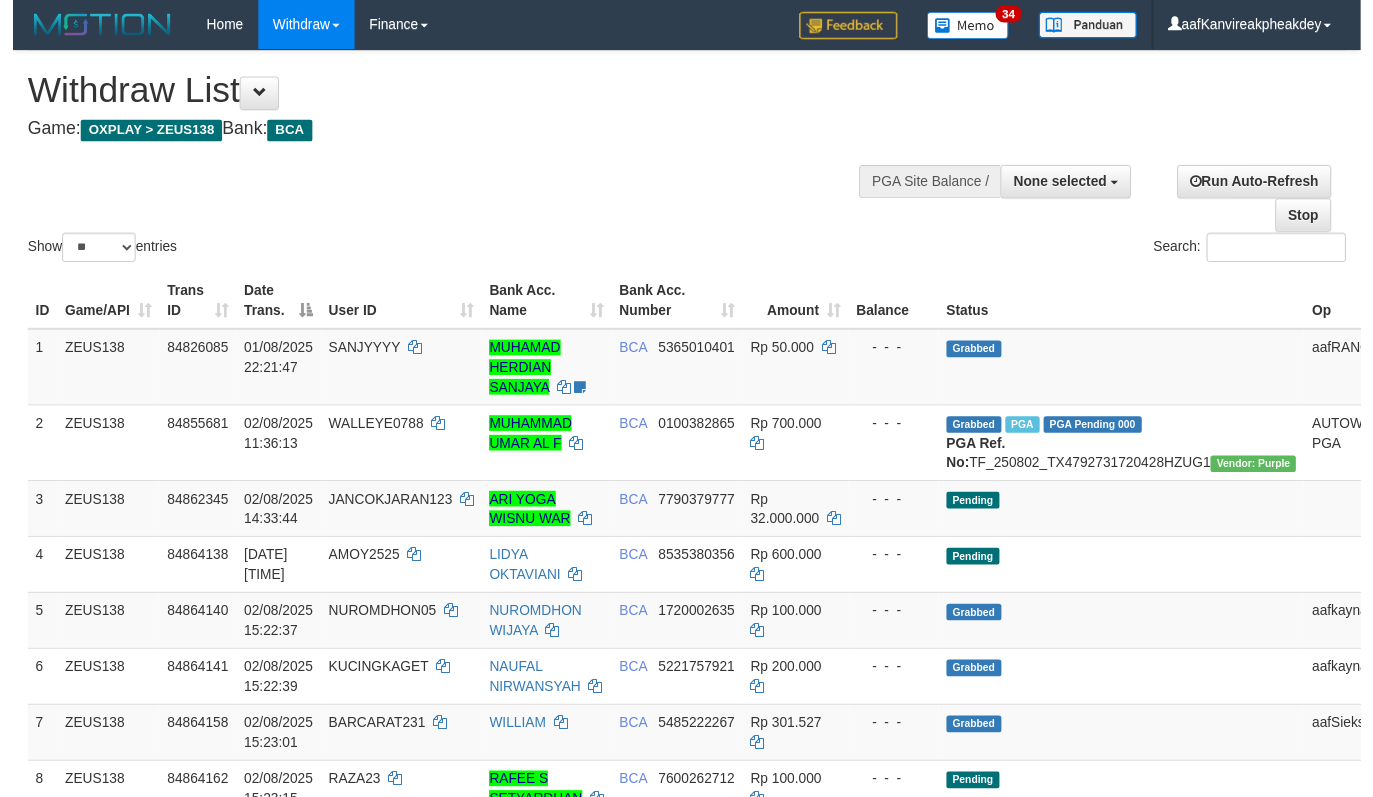 scroll, scrollTop: 0, scrollLeft: 0, axis: both 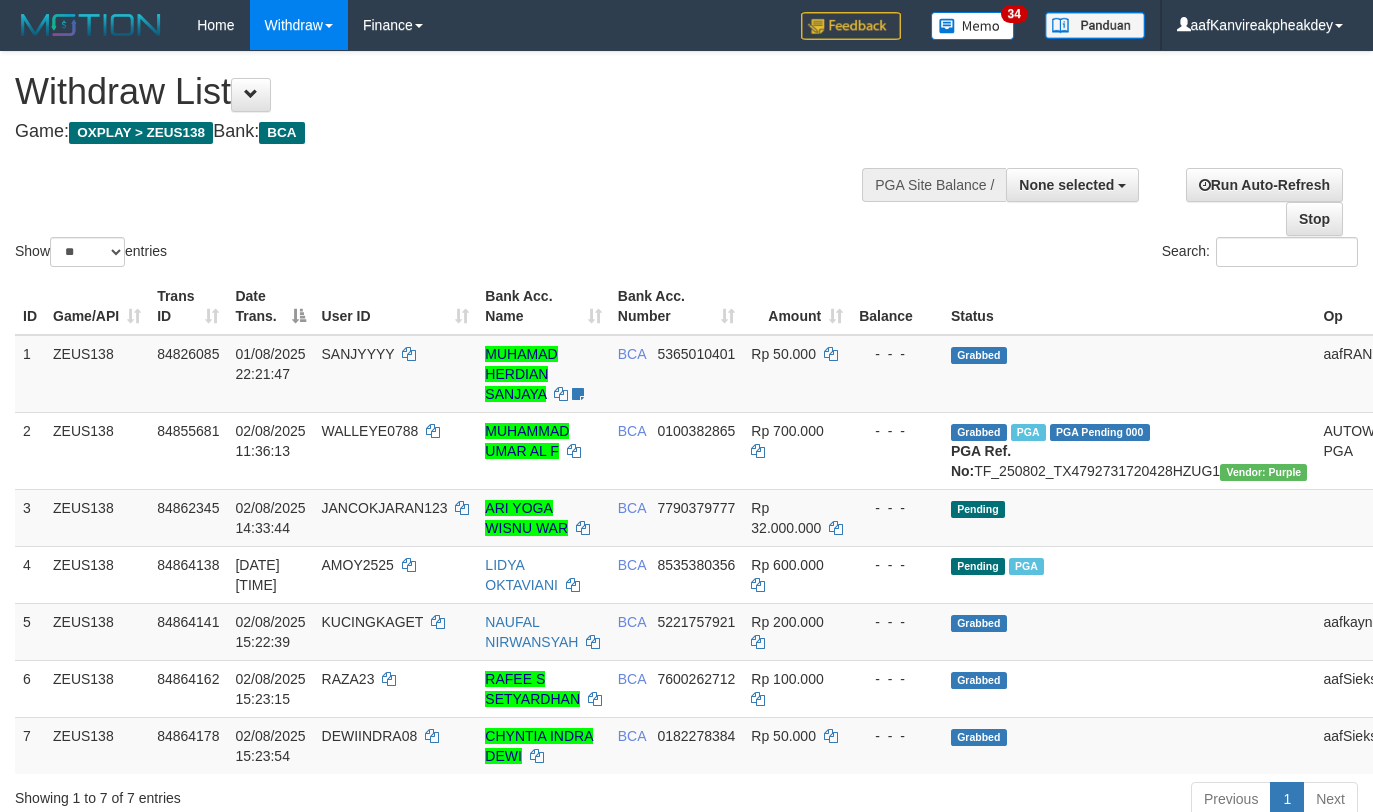 select 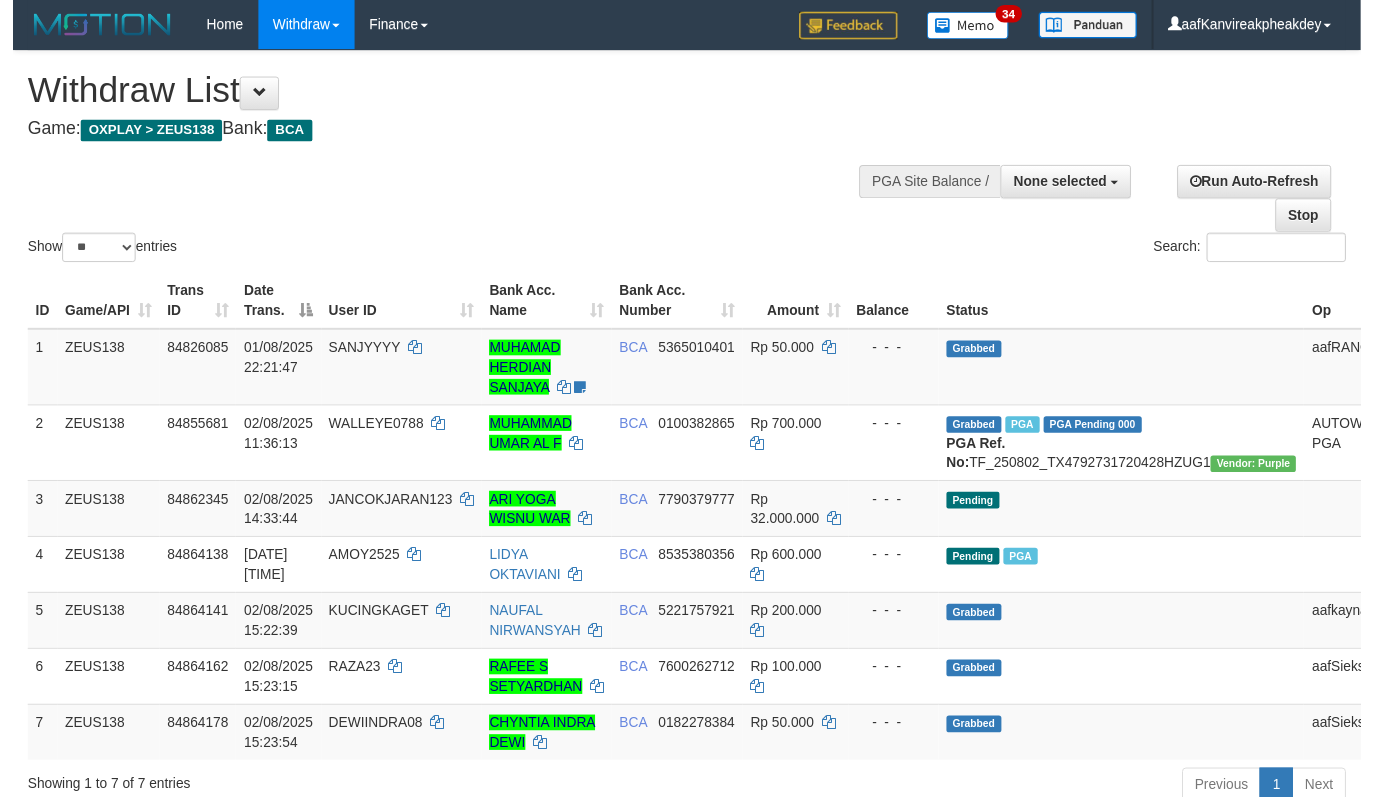 scroll, scrollTop: 0, scrollLeft: 0, axis: both 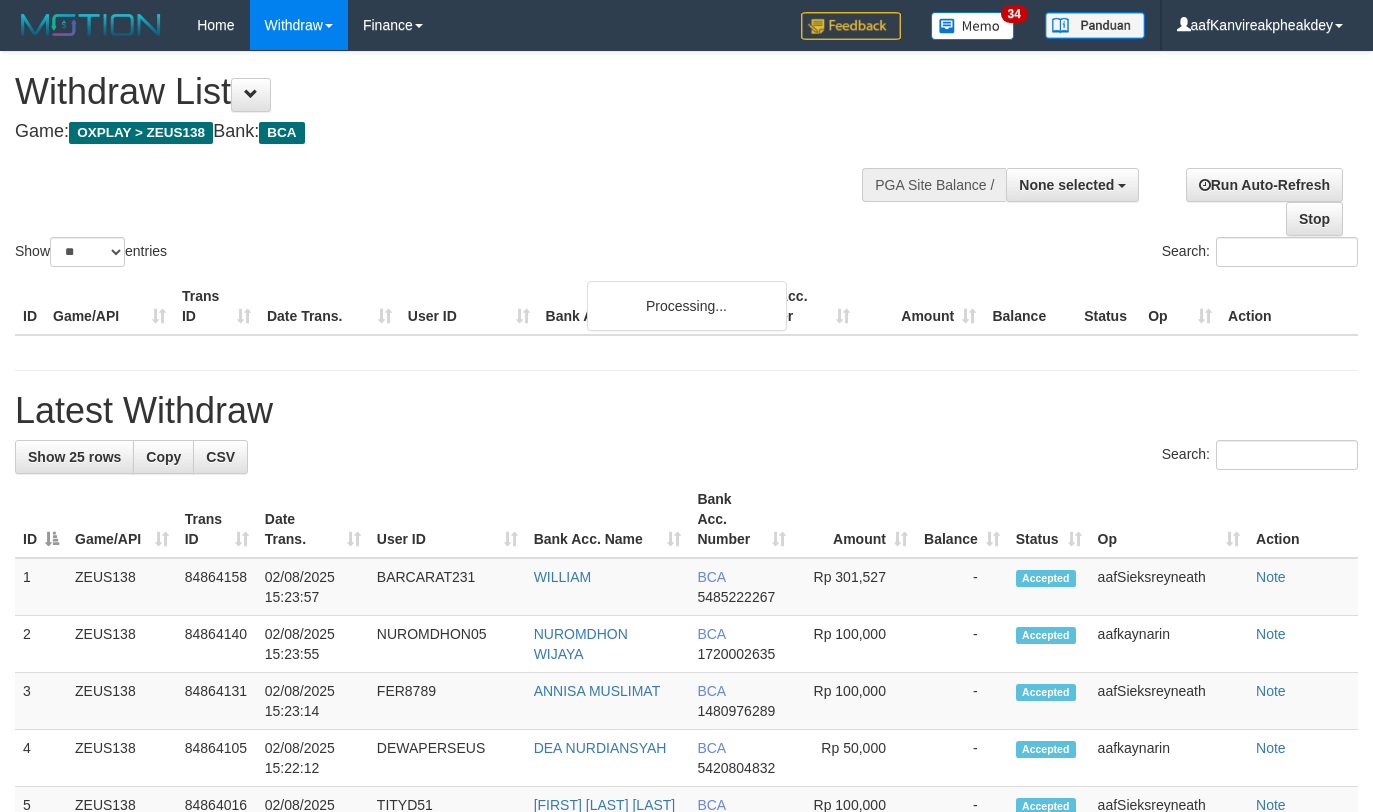select 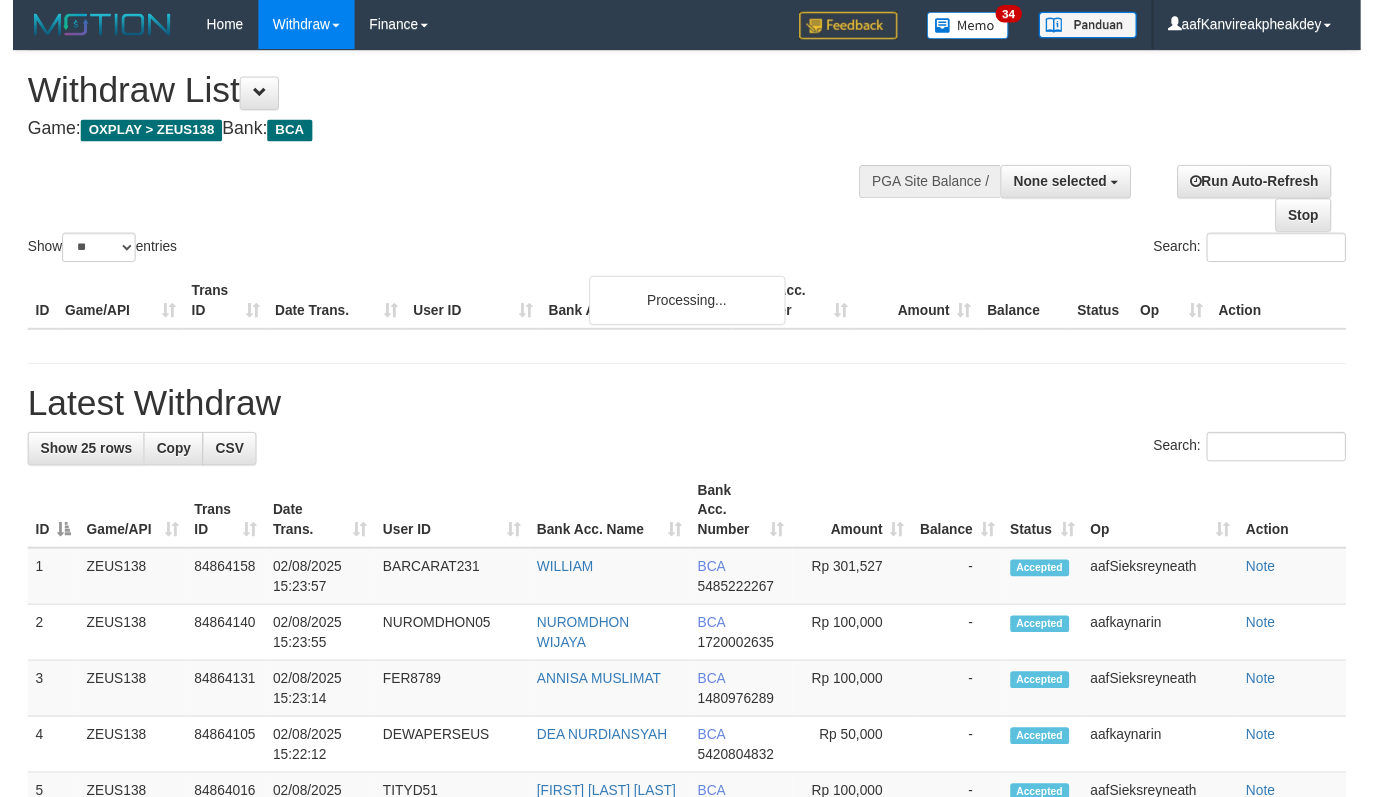 scroll, scrollTop: 0, scrollLeft: 0, axis: both 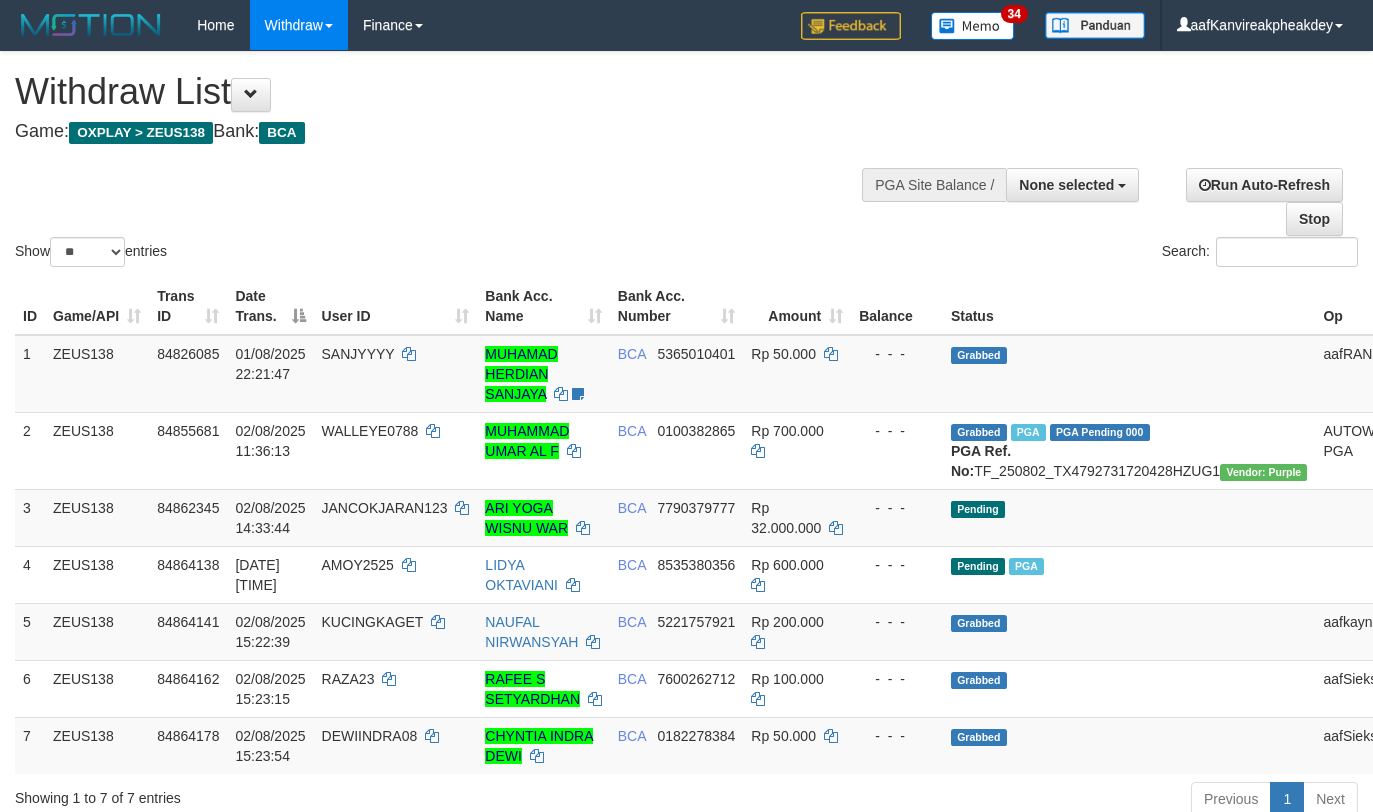 select 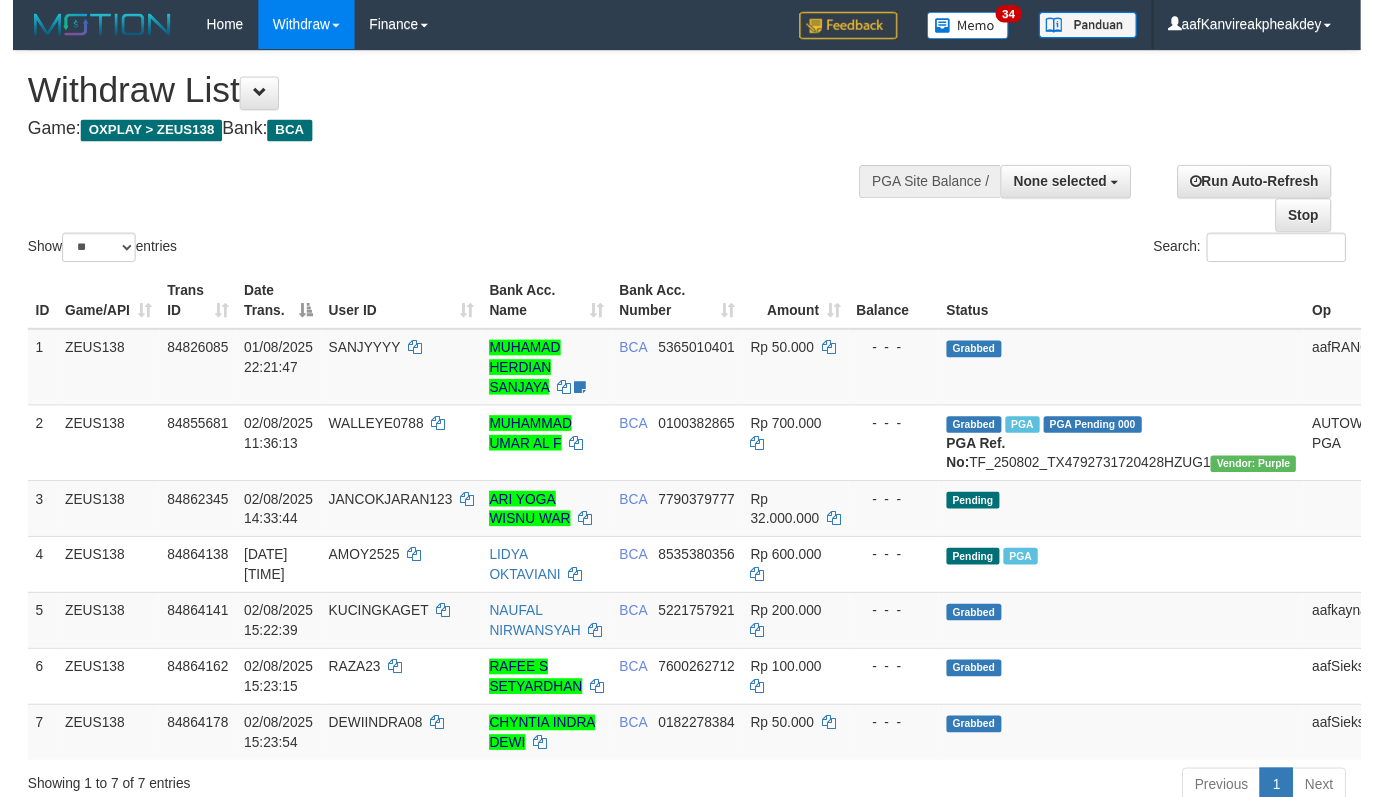 scroll, scrollTop: 0, scrollLeft: 0, axis: both 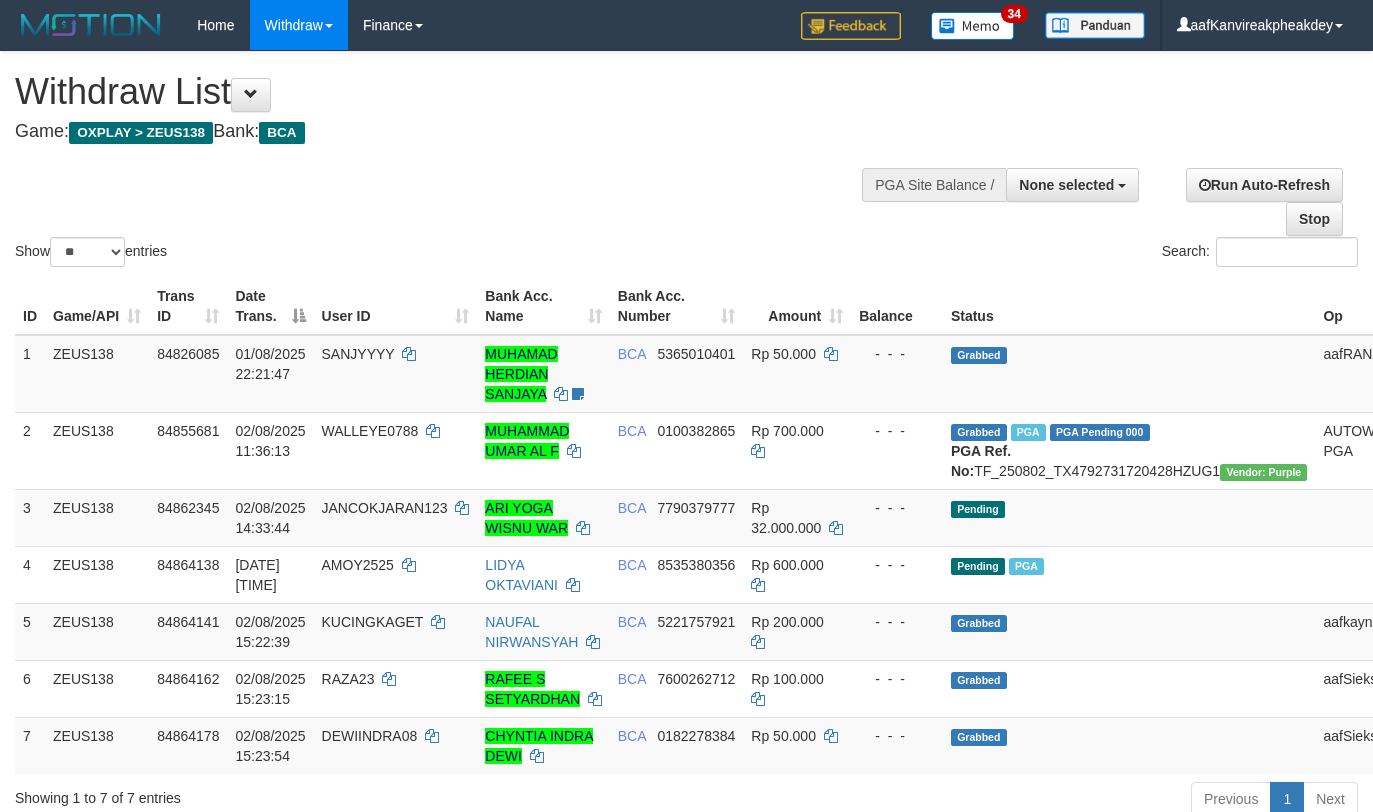 select 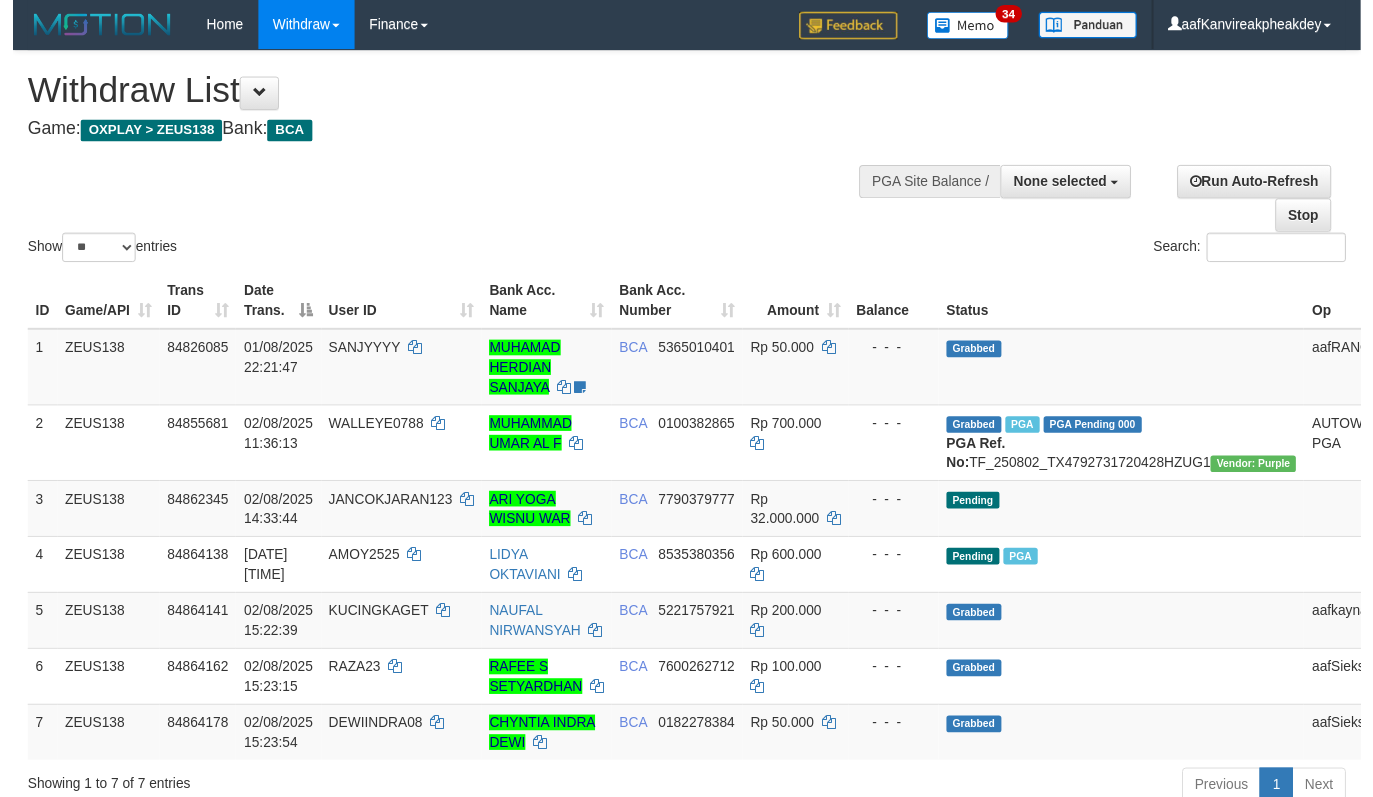 scroll, scrollTop: 0, scrollLeft: 0, axis: both 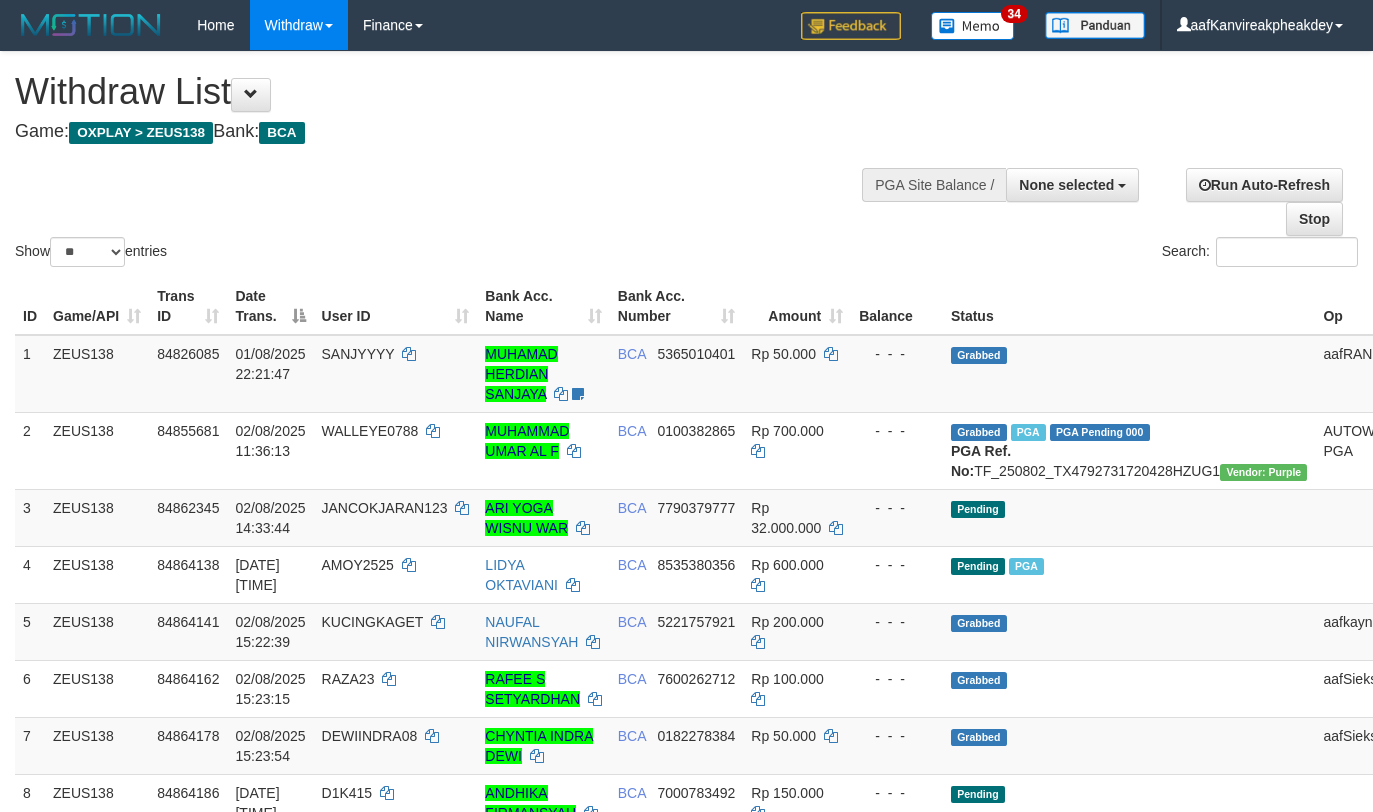 select 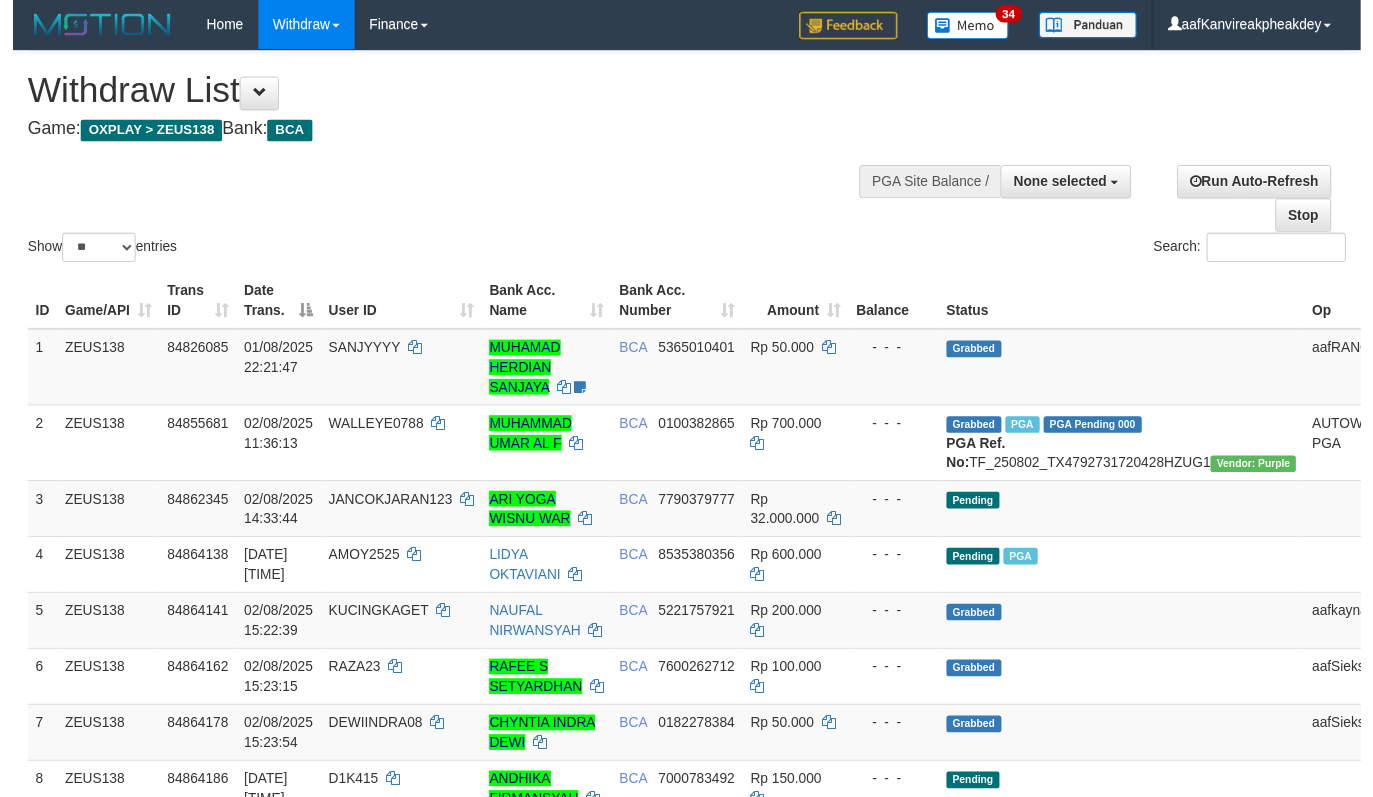 scroll, scrollTop: 0, scrollLeft: 0, axis: both 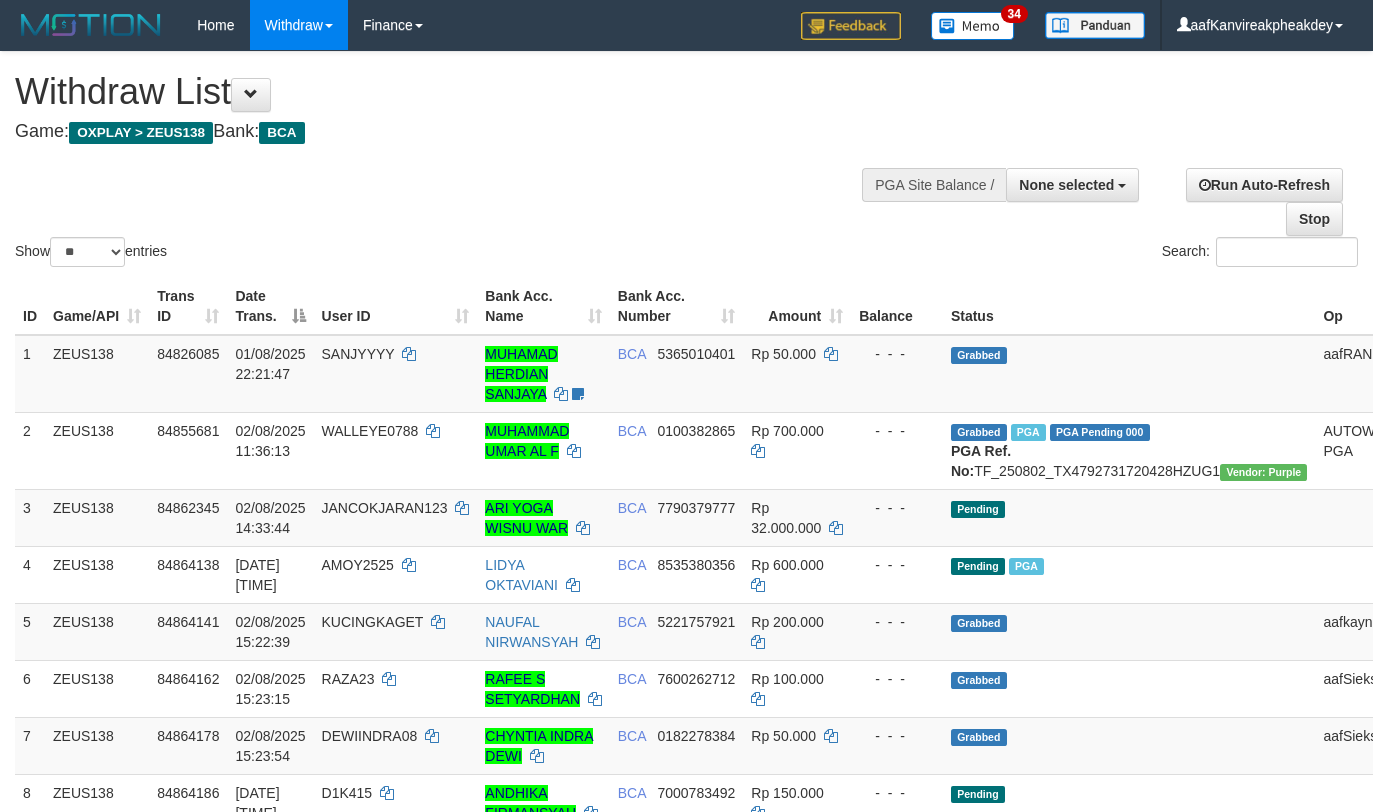 select 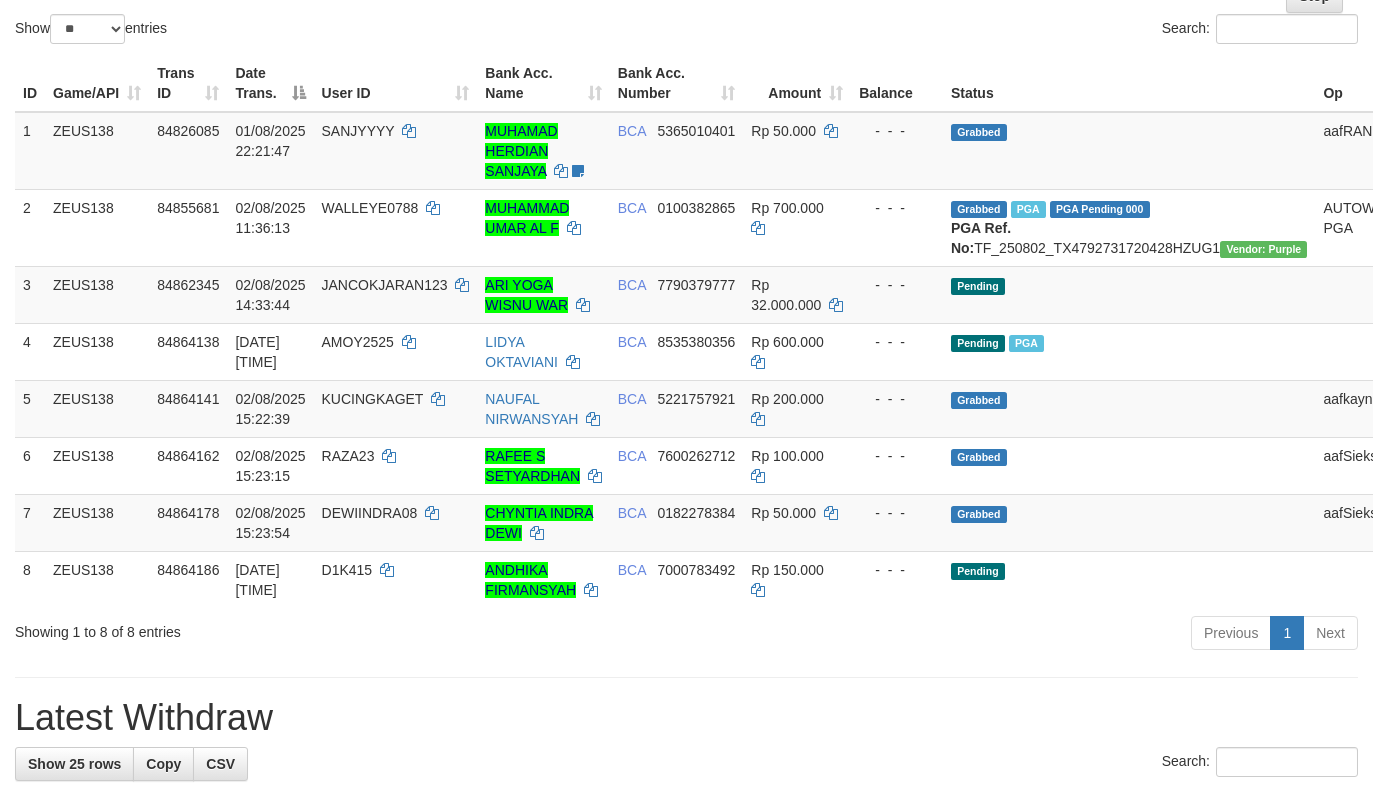 scroll, scrollTop: 358, scrollLeft: 0, axis: vertical 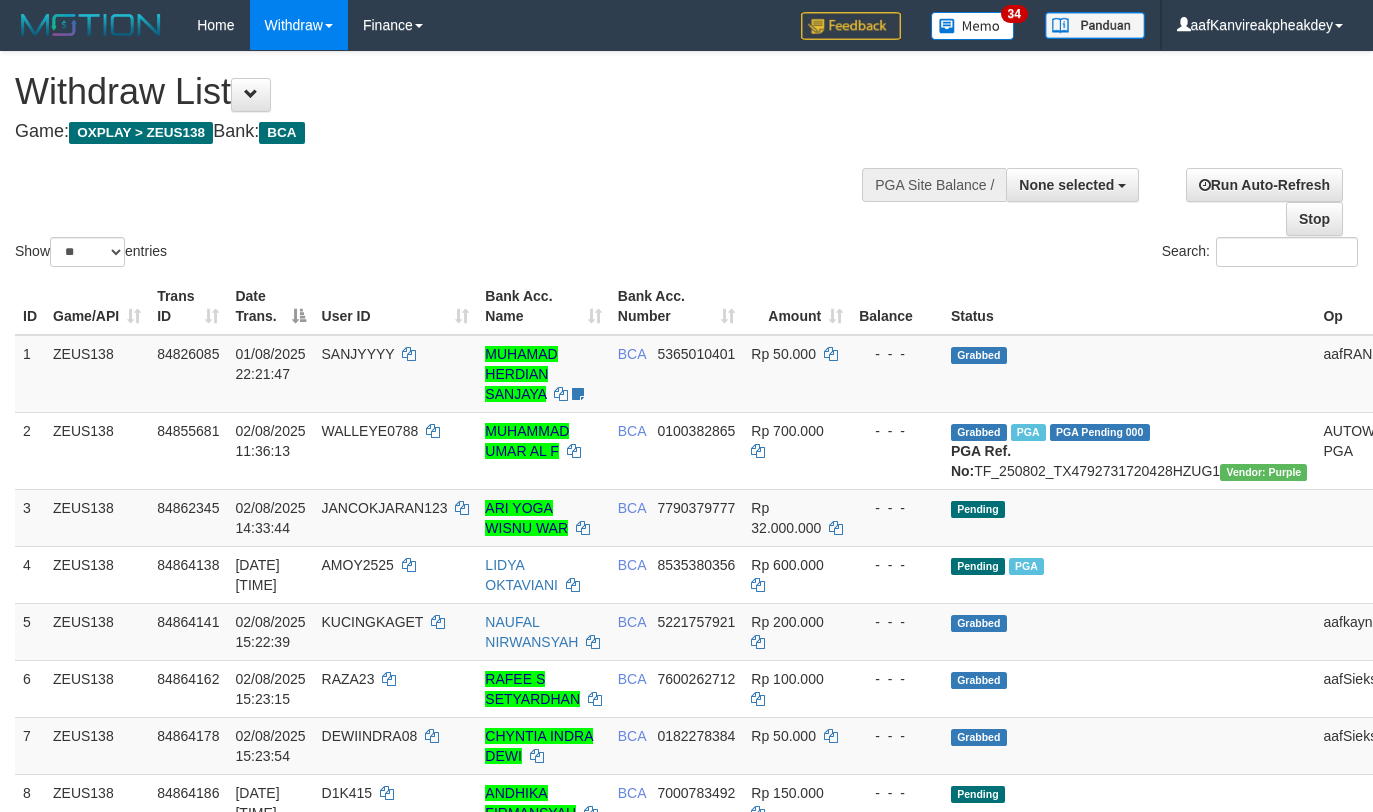 select 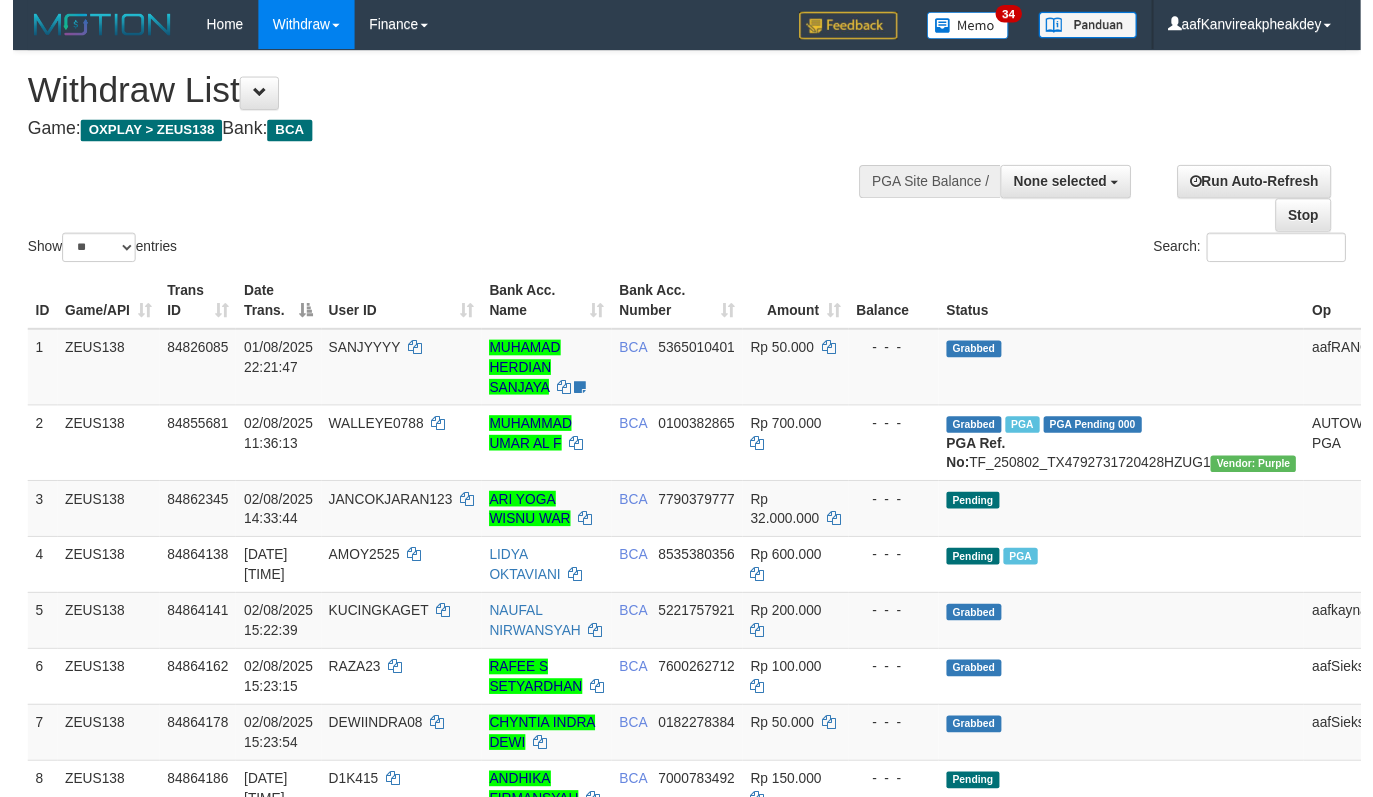scroll, scrollTop: 452, scrollLeft: 0, axis: vertical 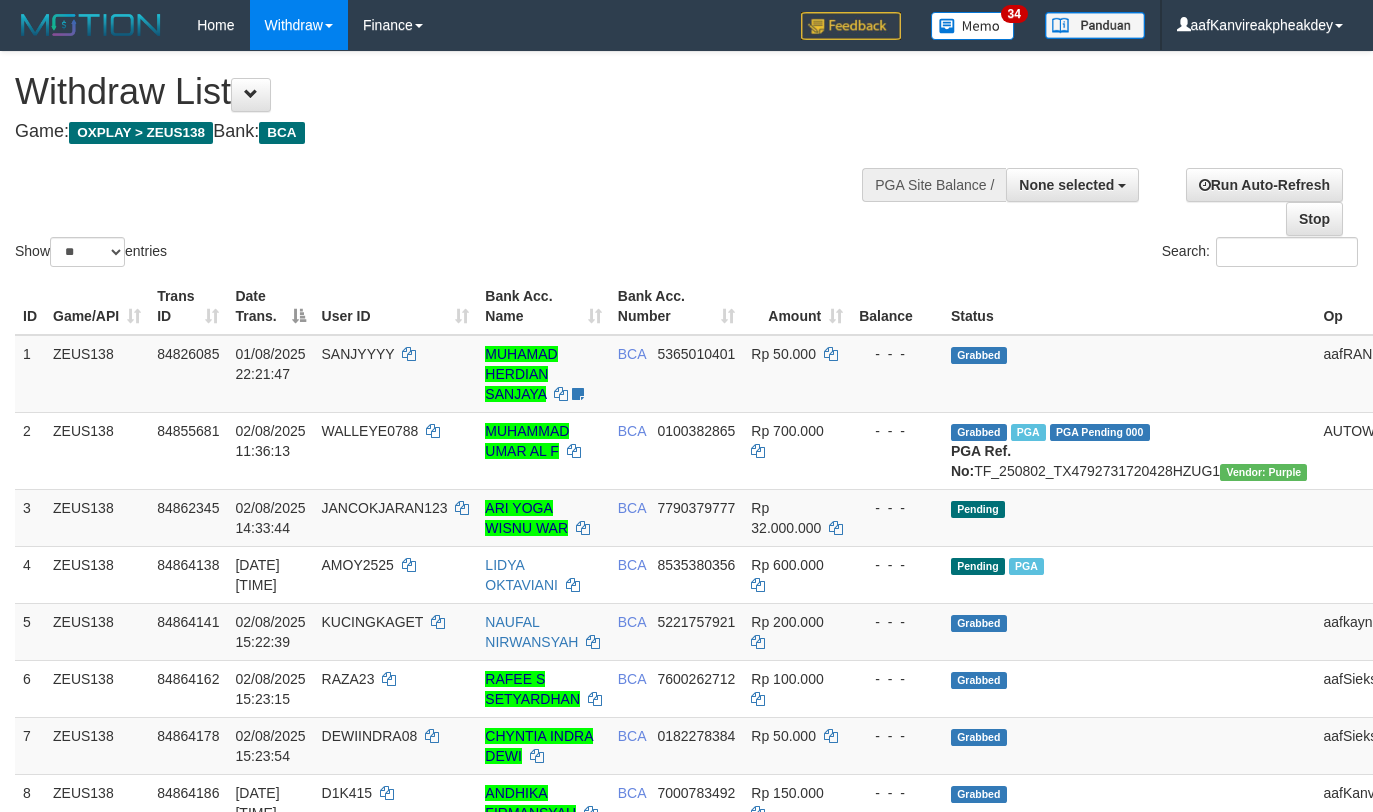 select 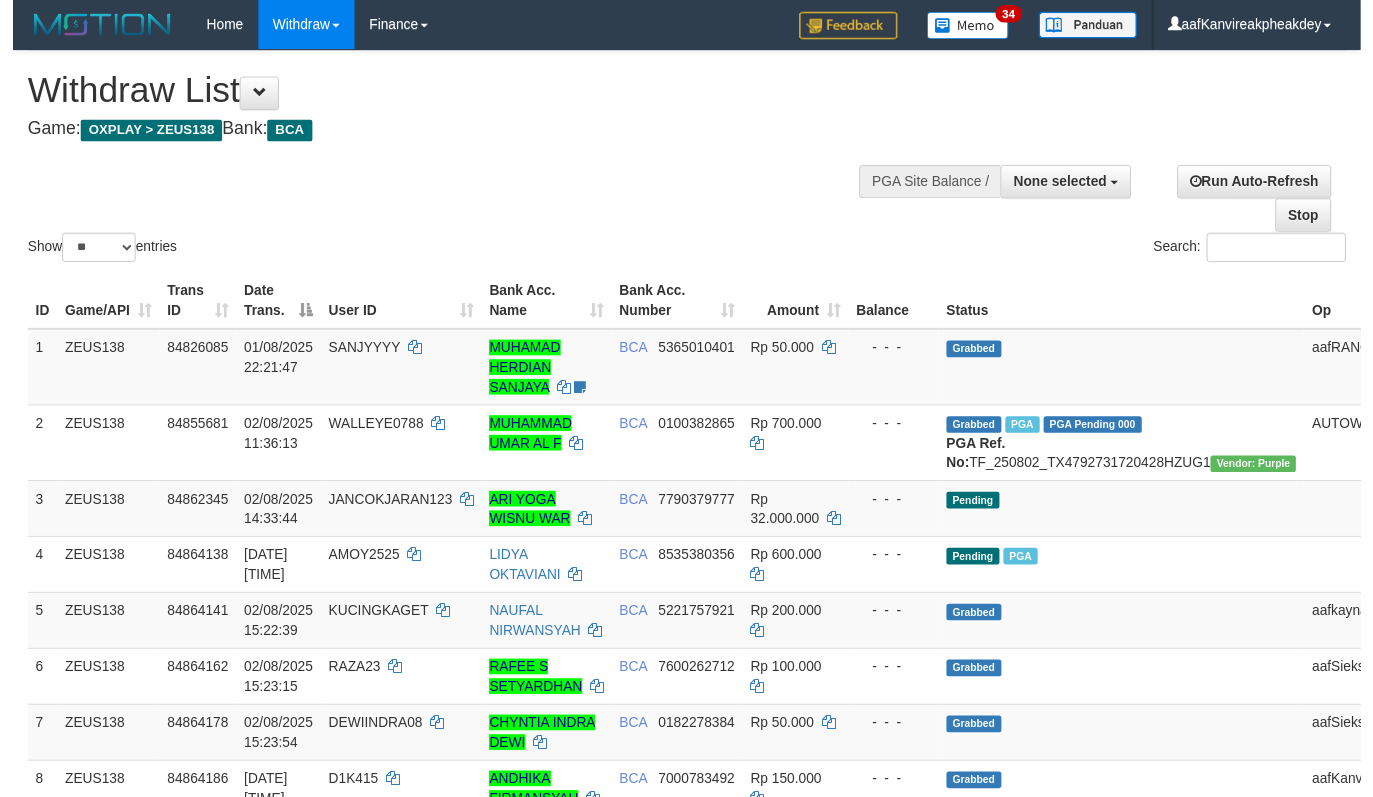 scroll, scrollTop: 452, scrollLeft: 0, axis: vertical 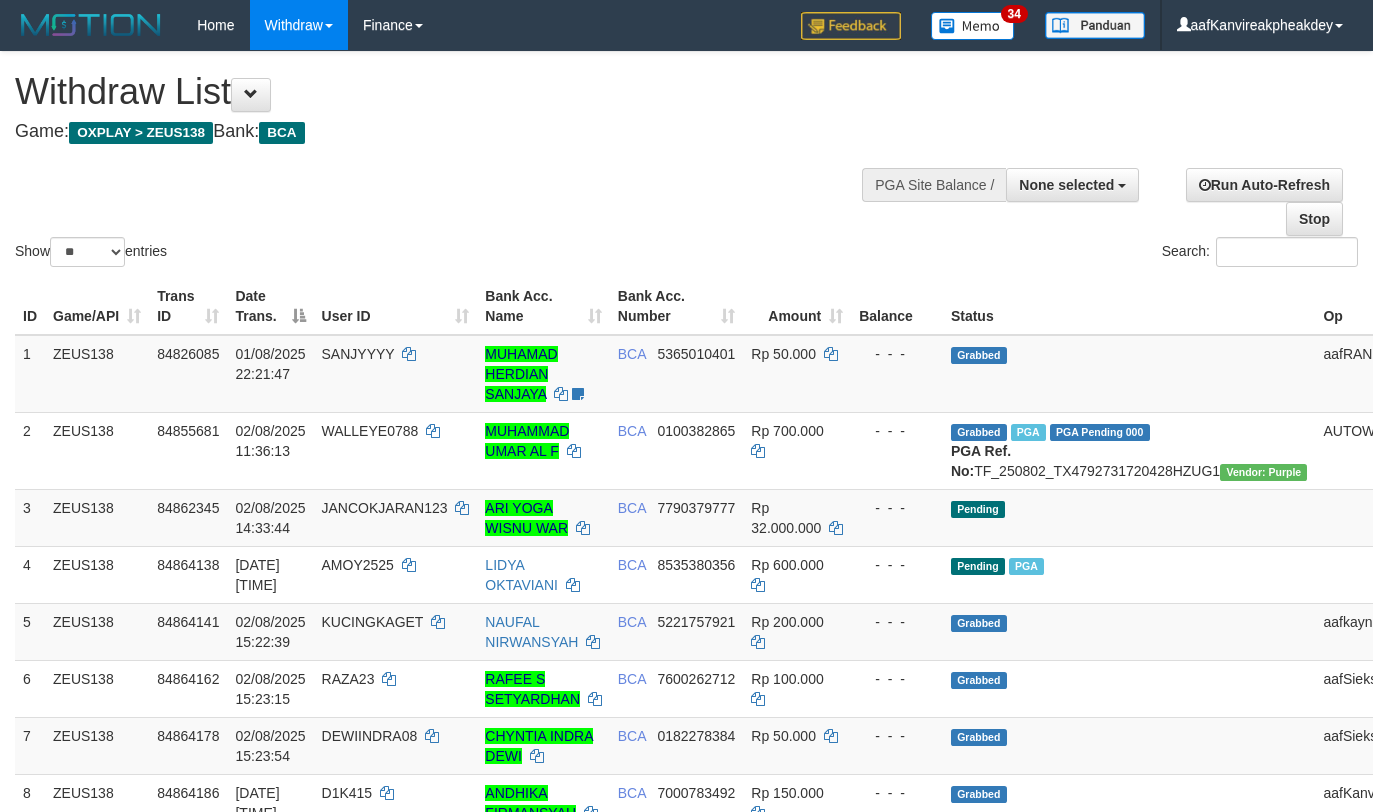 select 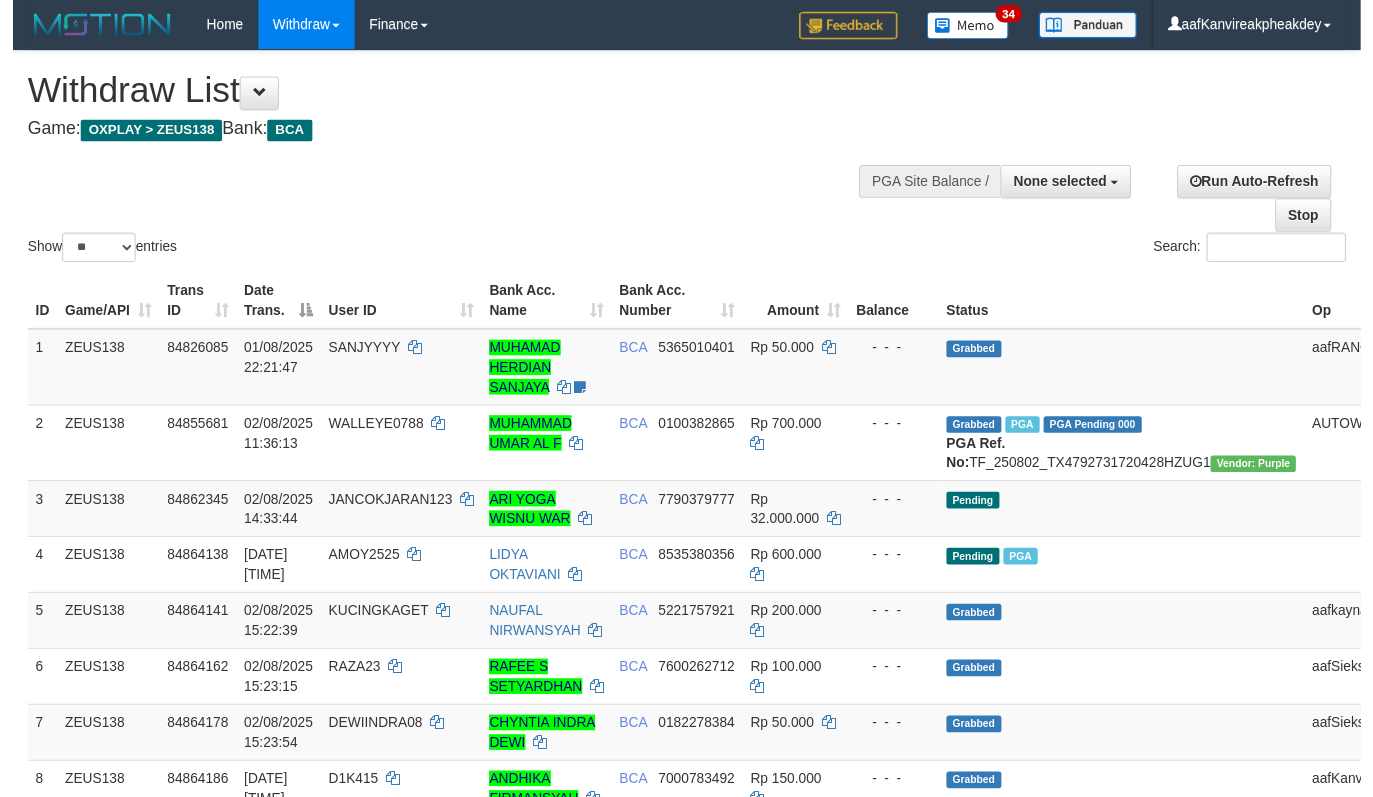 scroll, scrollTop: 452, scrollLeft: 0, axis: vertical 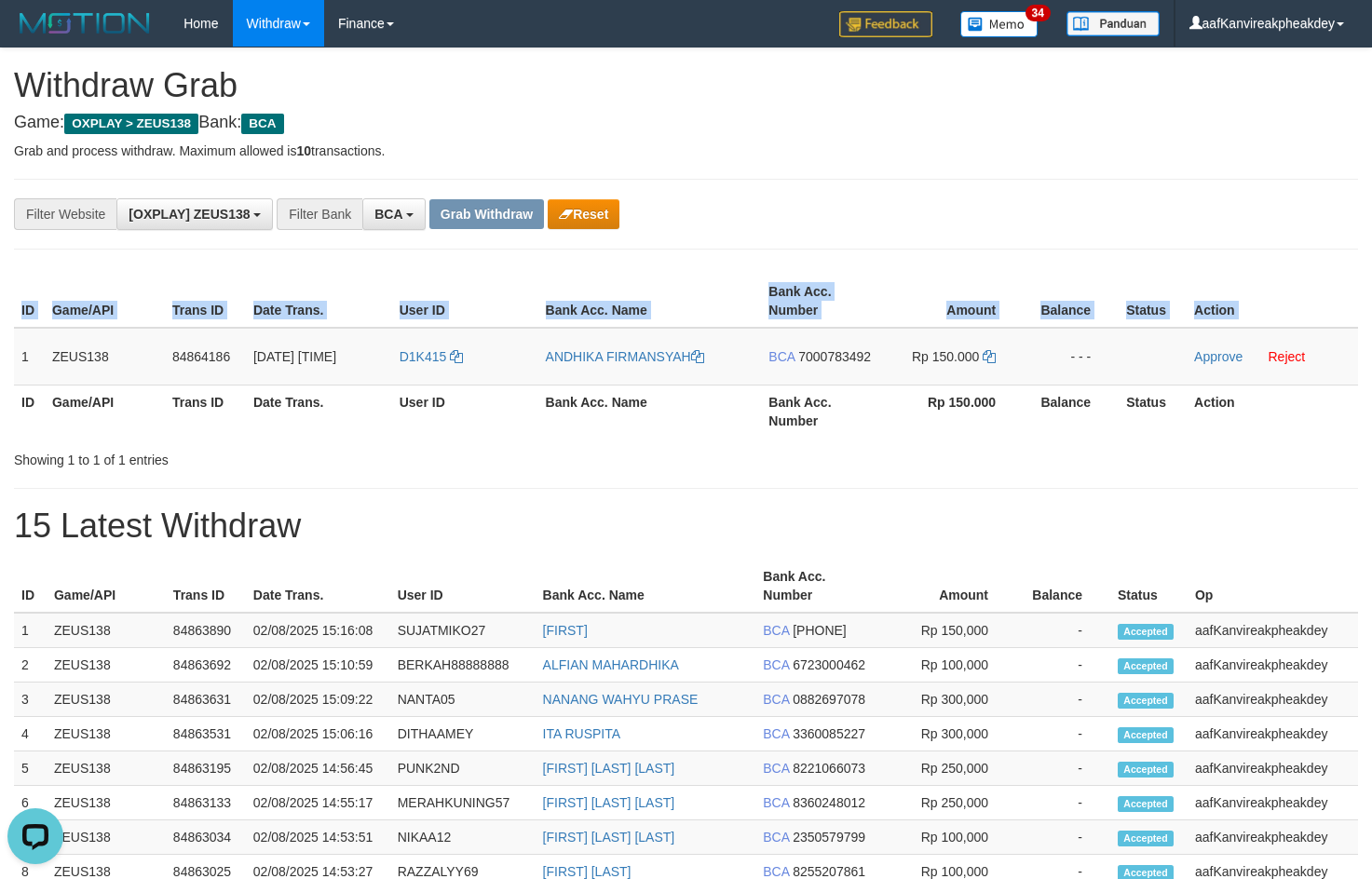 copy on "ID Game/API Trans ID Date Trans. User ID Bank Acc. Name Bank Acc. Number Amount Balance Status Action" 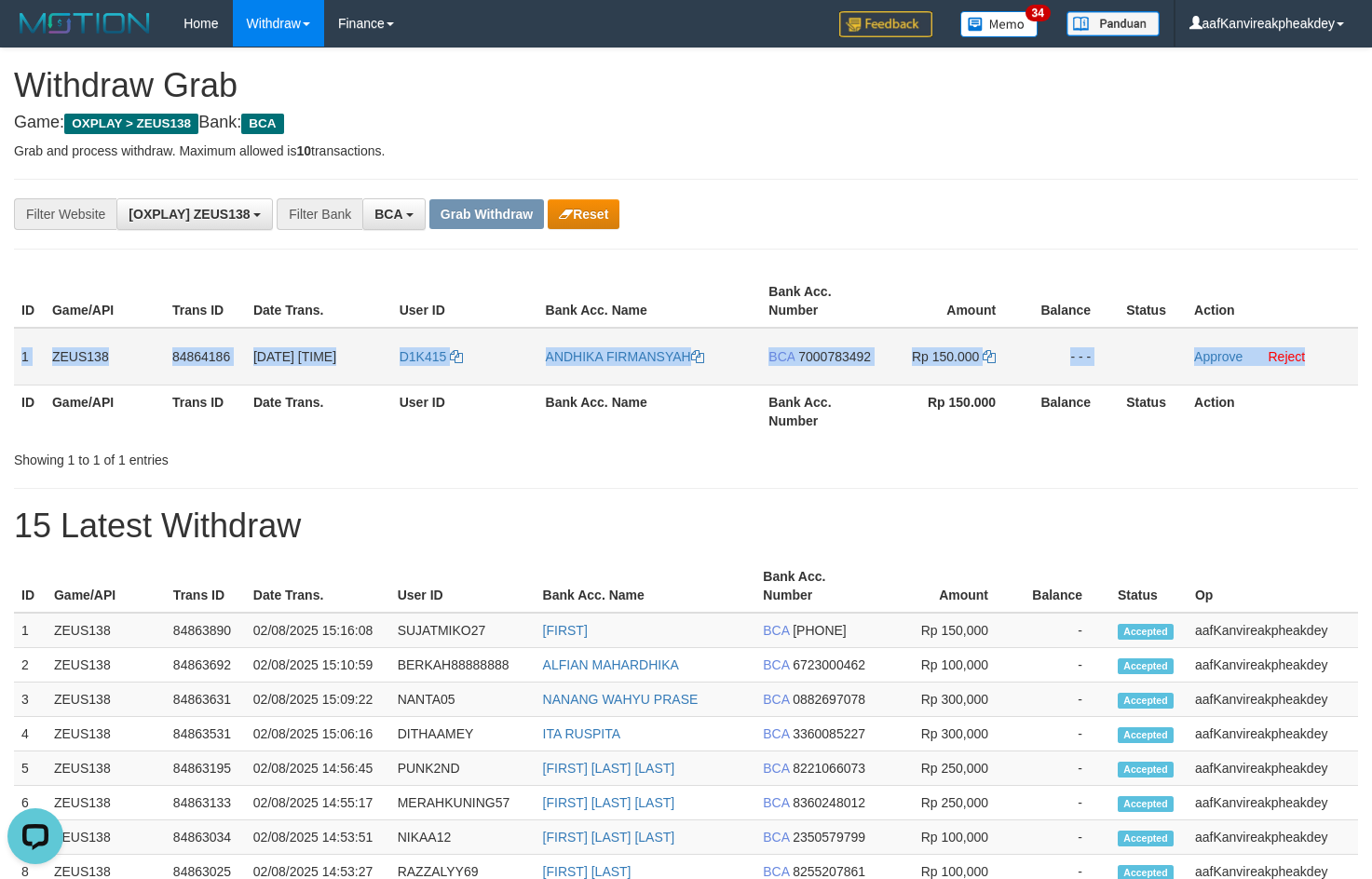 copy on "1
ZEUS138
84864186
02/08/2025 15:24:05
D1K415
ANDHIKA FIRMANSYAH
BCA
7000783492
Rp 150.000
- - -
Approve
Reject" 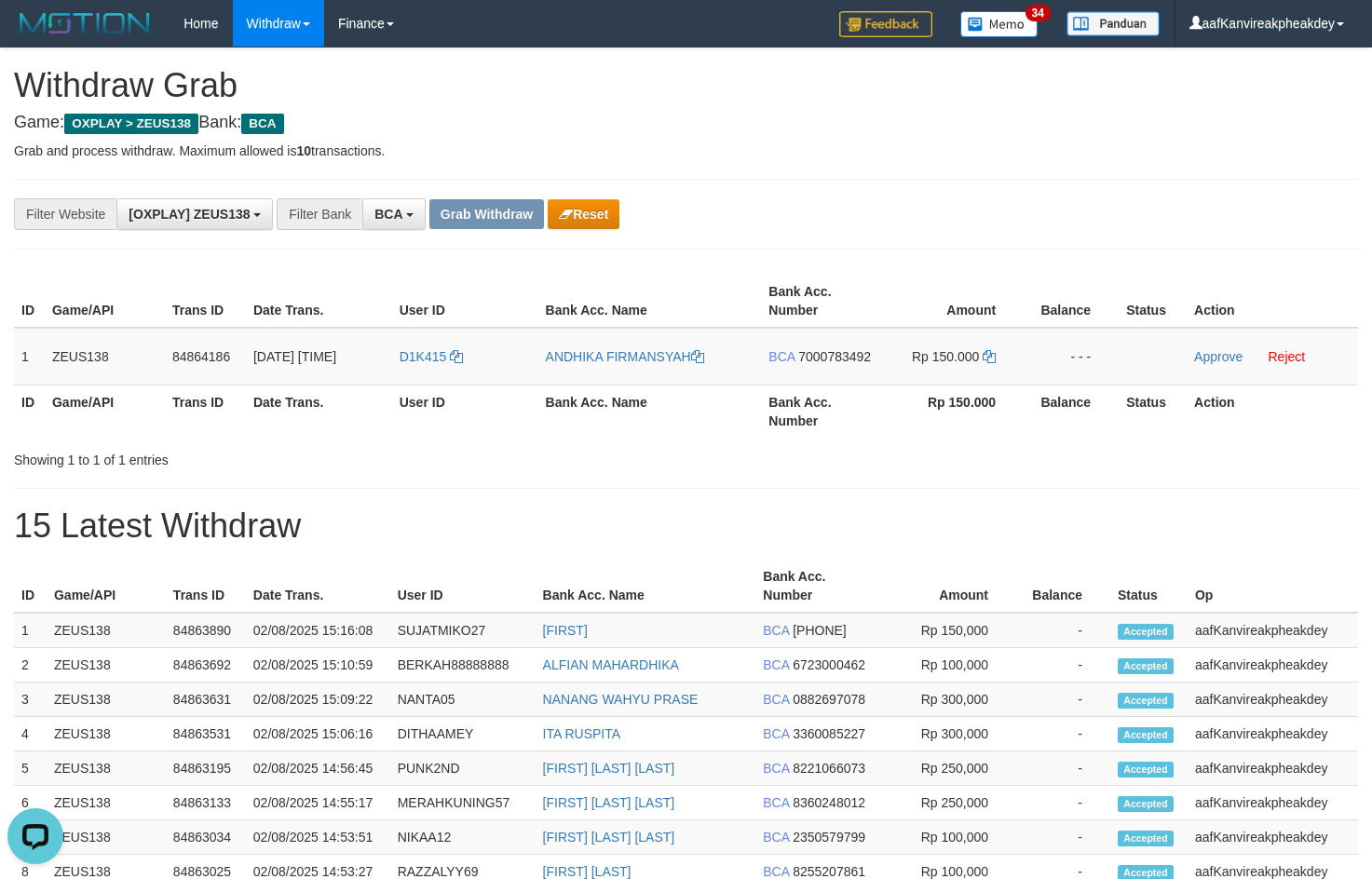 drag, startPoint x: 998, startPoint y: 191, endPoint x: 1381, endPoint y: 184, distance: 383.06396 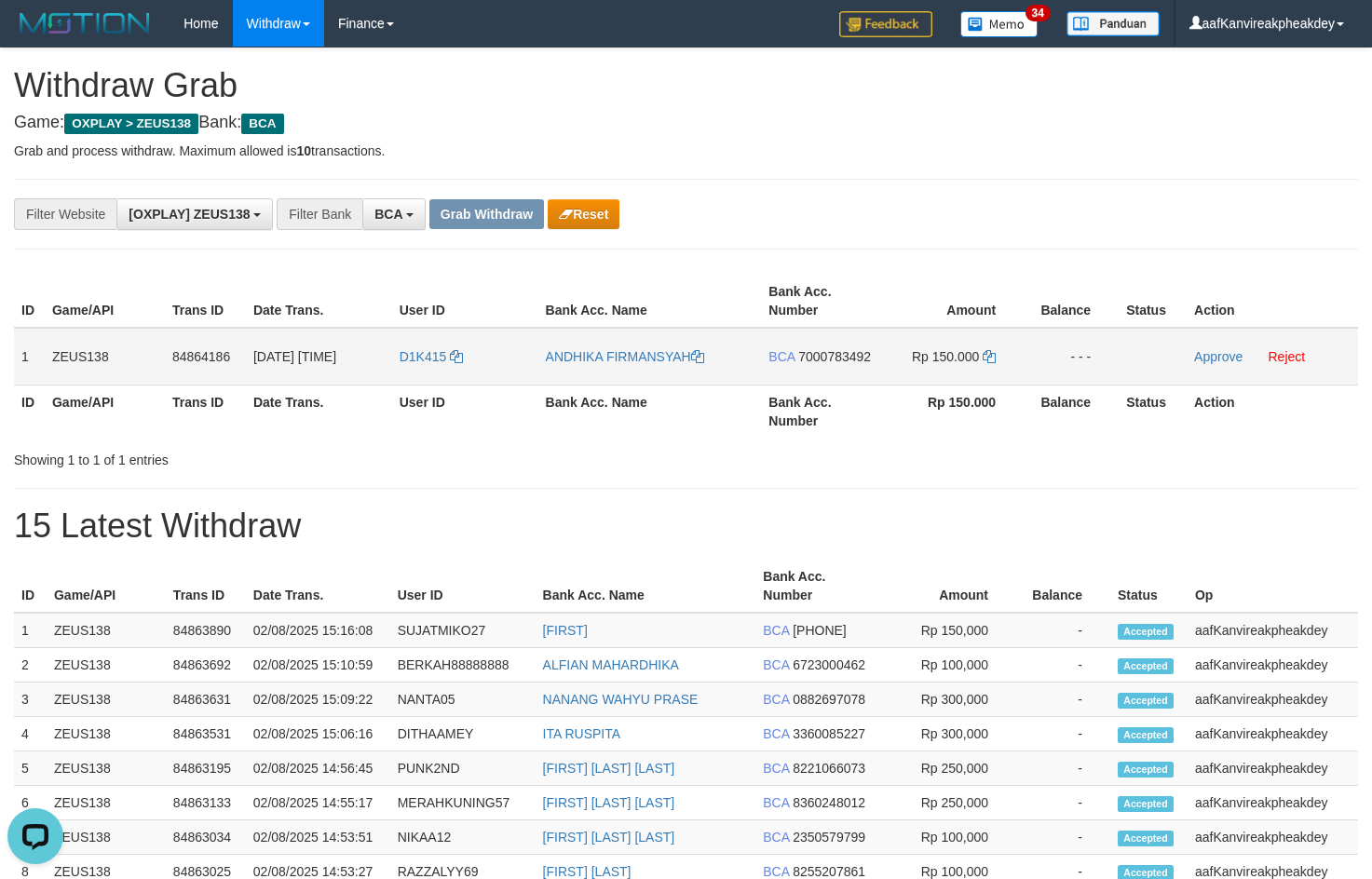 drag, startPoint x: 842, startPoint y: 363, endPoint x: 836, endPoint y: 353, distance: 11.661904 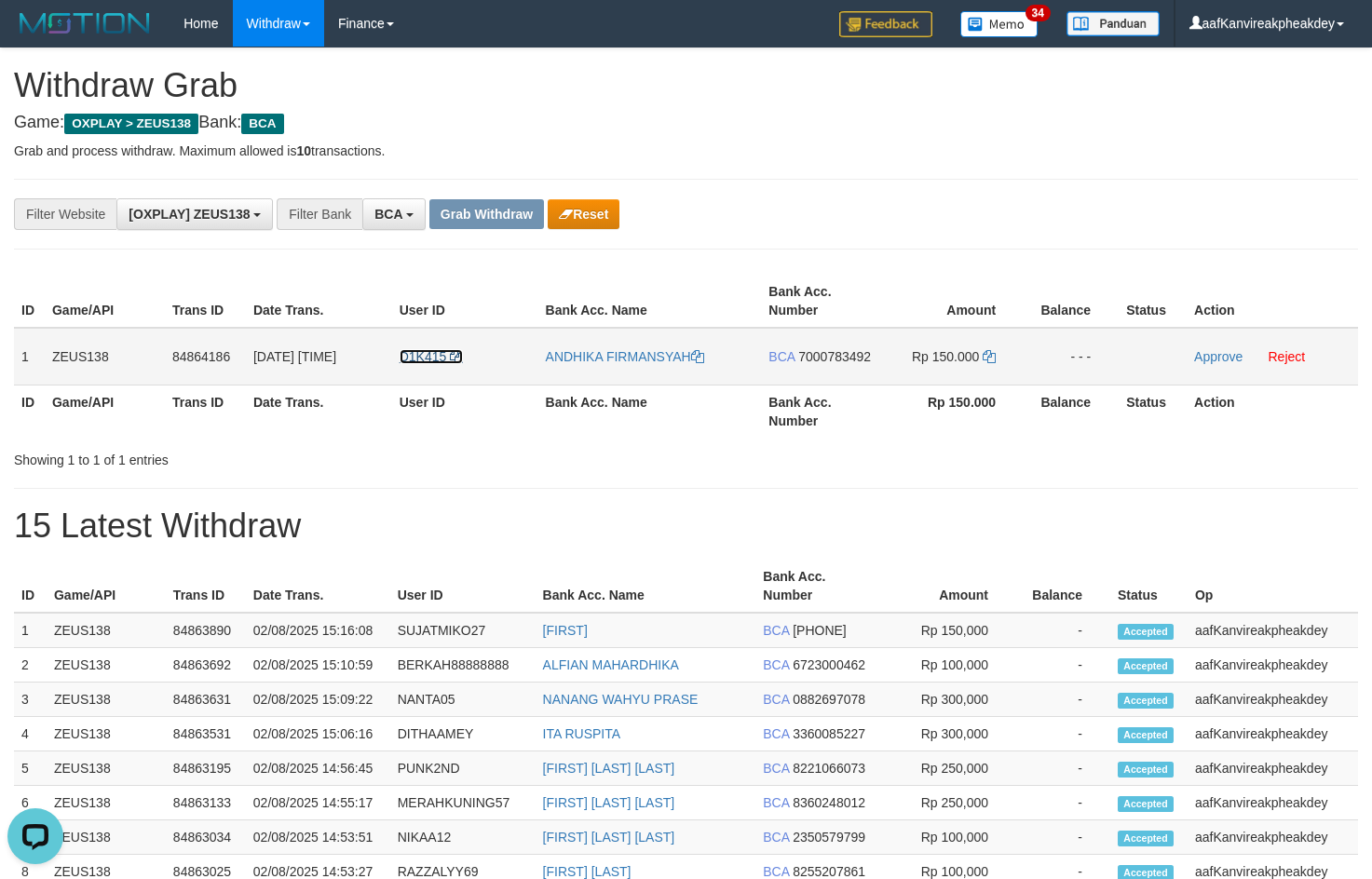 click on "D1K415" at bounding box center (423, 357) 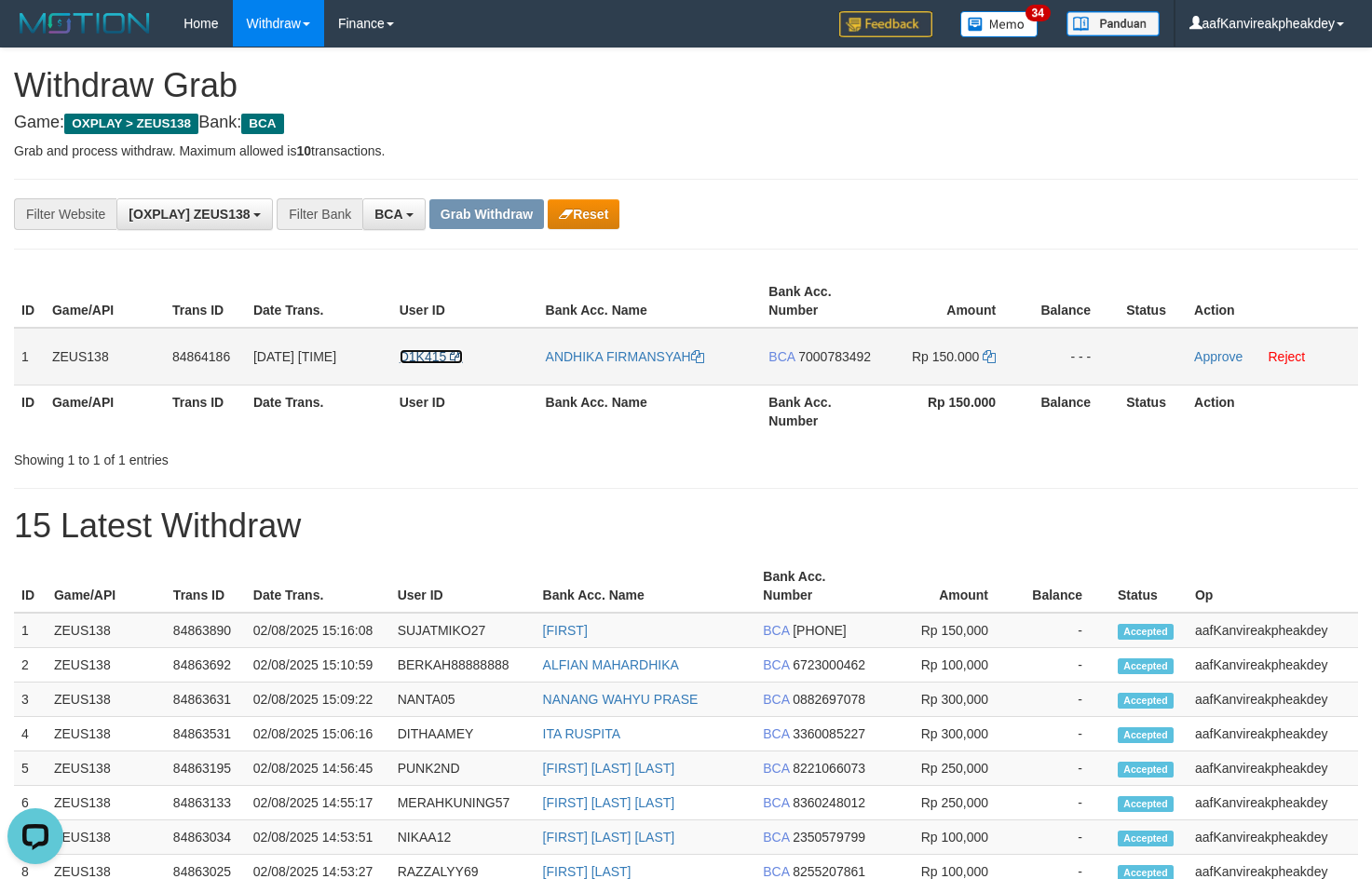 click on "D1K415" at bounding box center (423, 357) 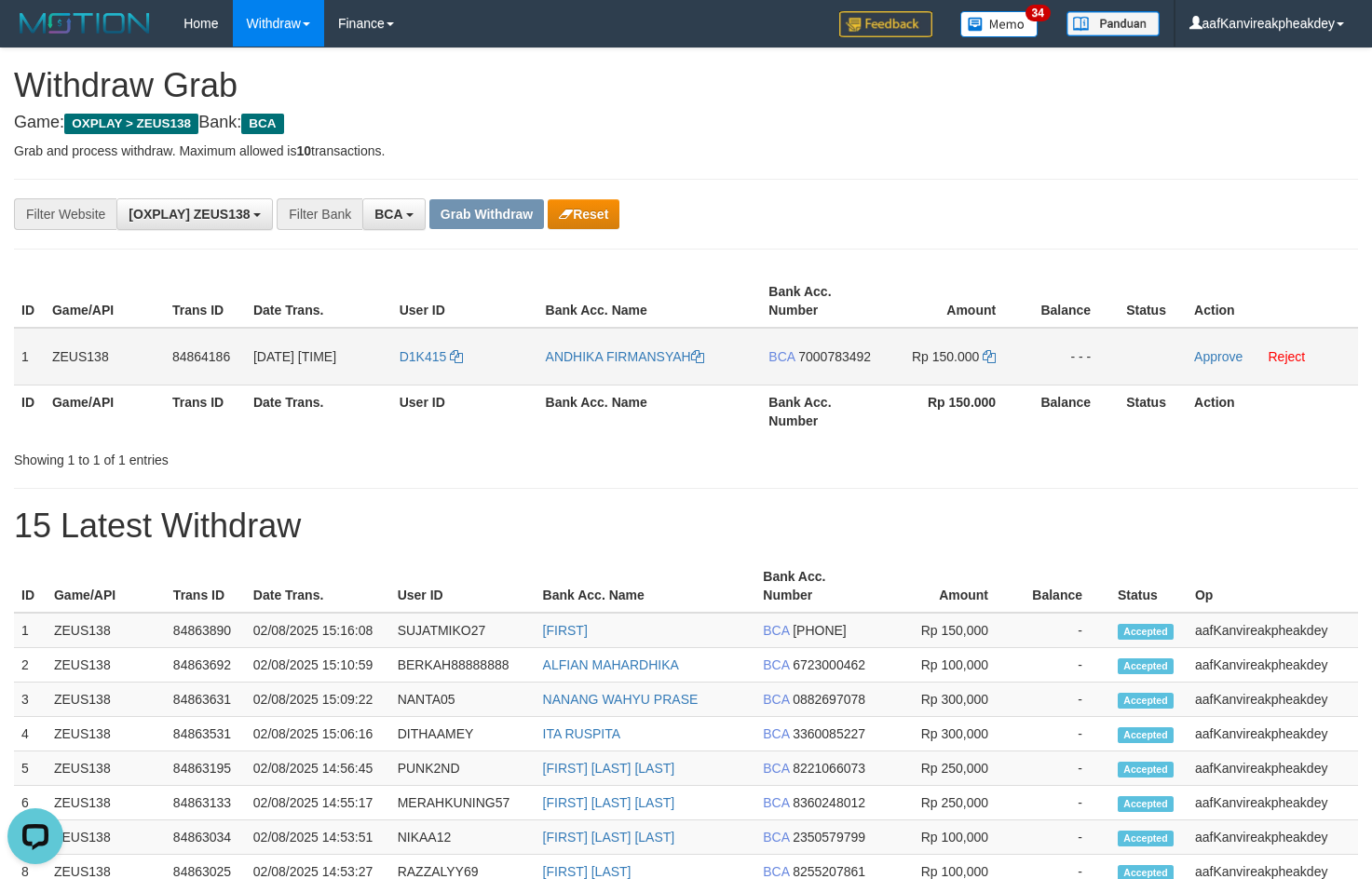 click on "D1K415" at bounding box center (465, 357) 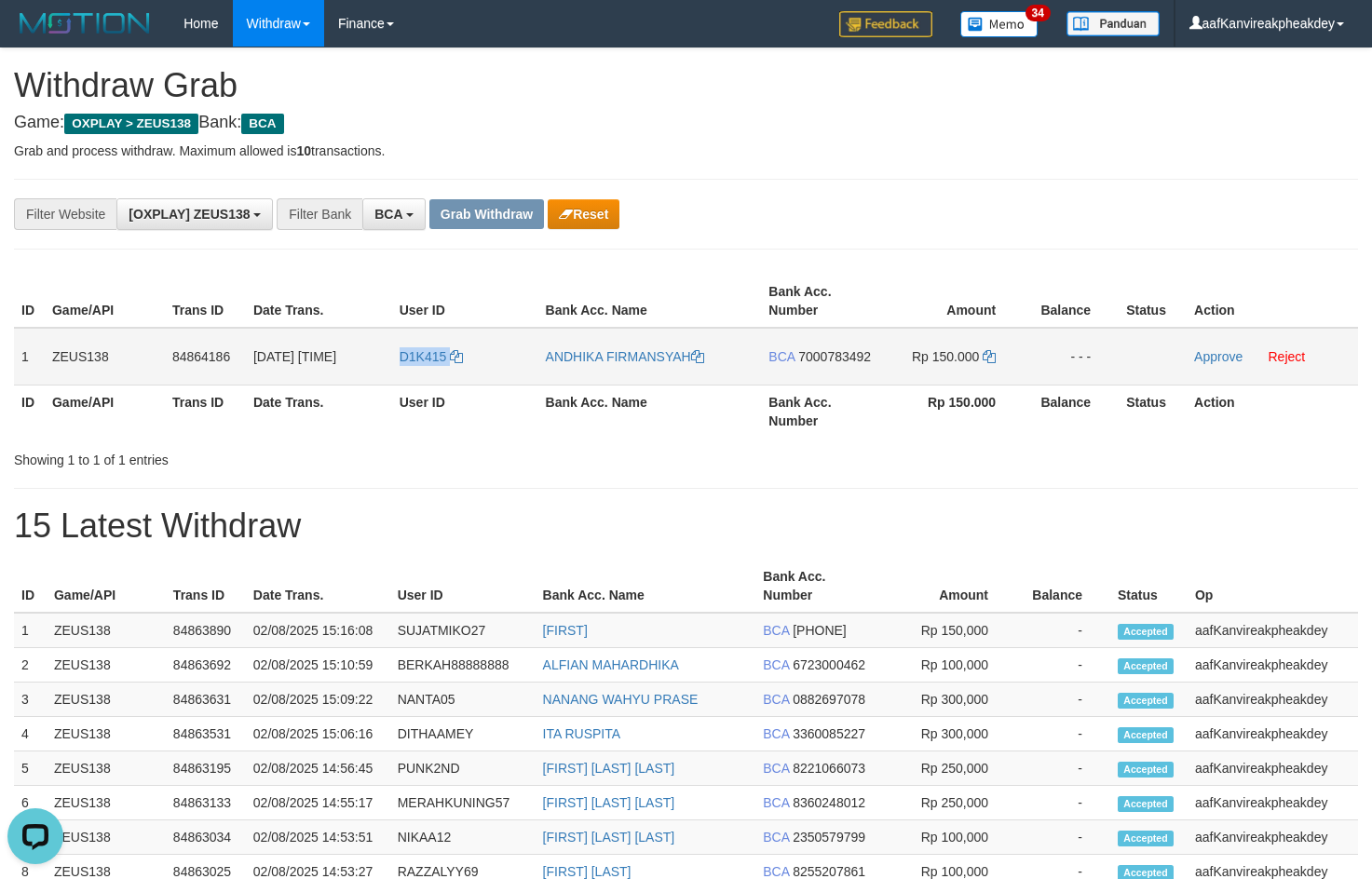 click on "D1K415" at bounding box center [465, 357] 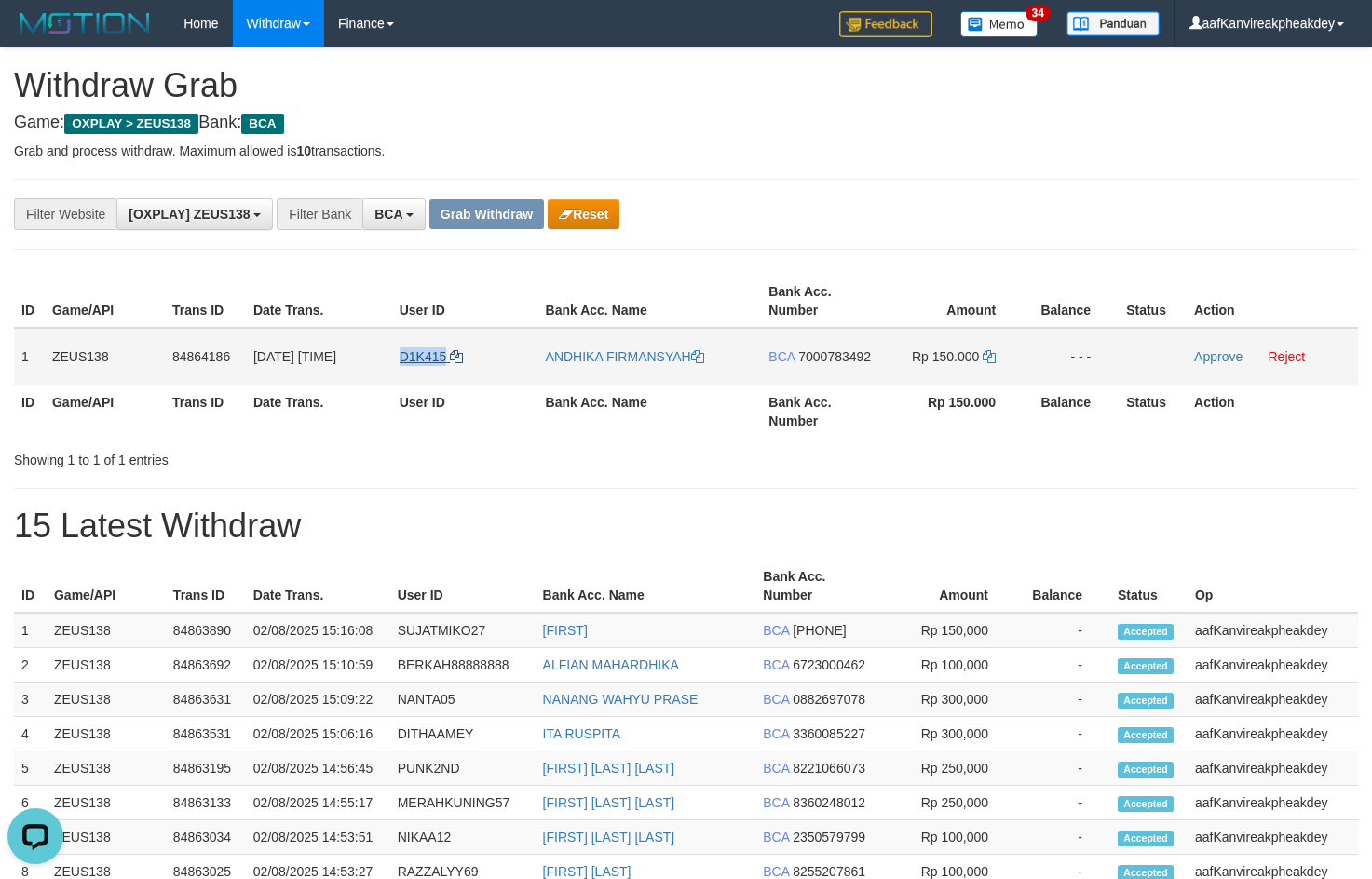 copy on "D1K415" 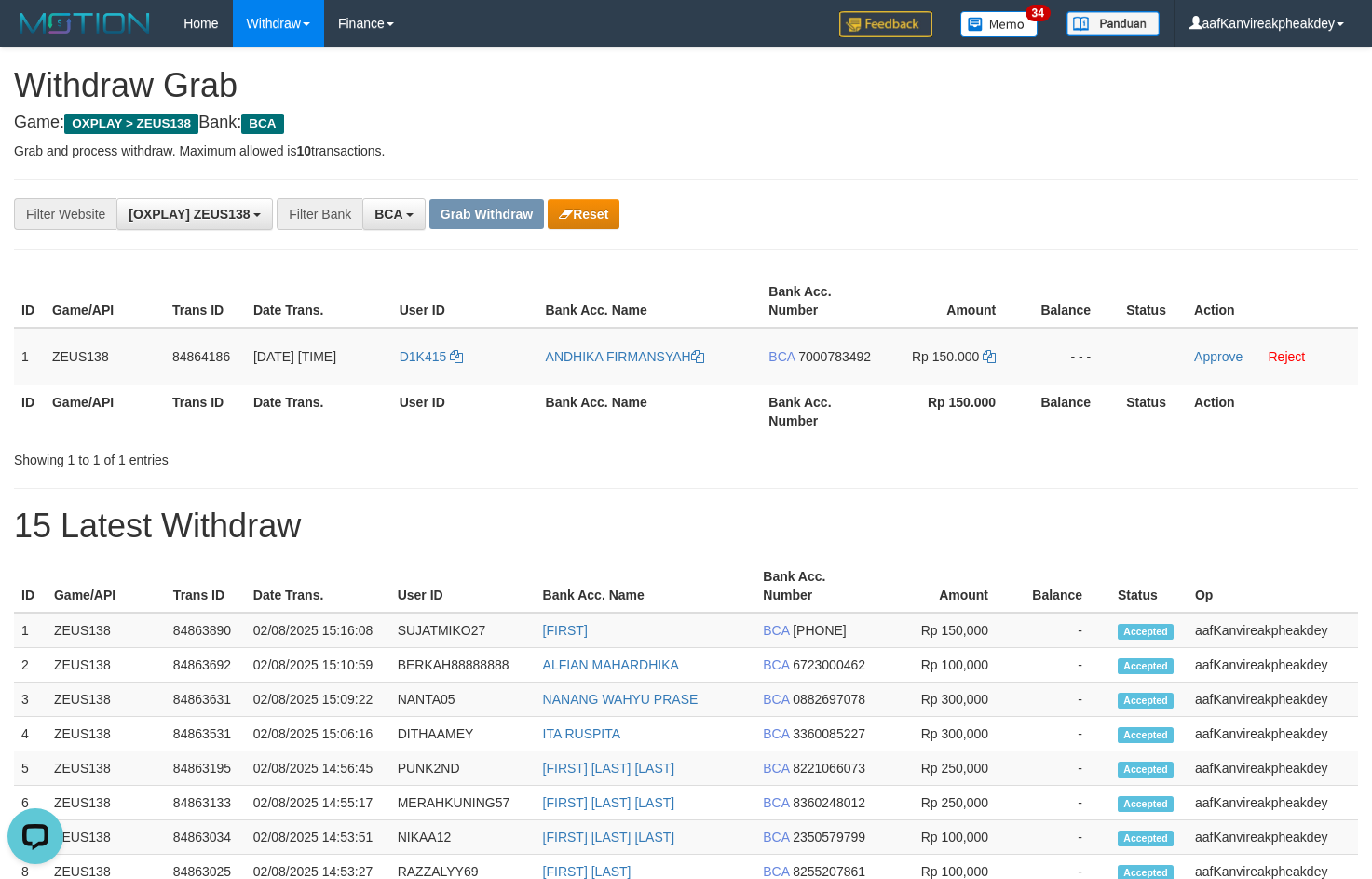 drag, startPoint x: 1028, startPoint y: 230, endPoint x: 1382, endPoint y: 340, distance: 370.69664 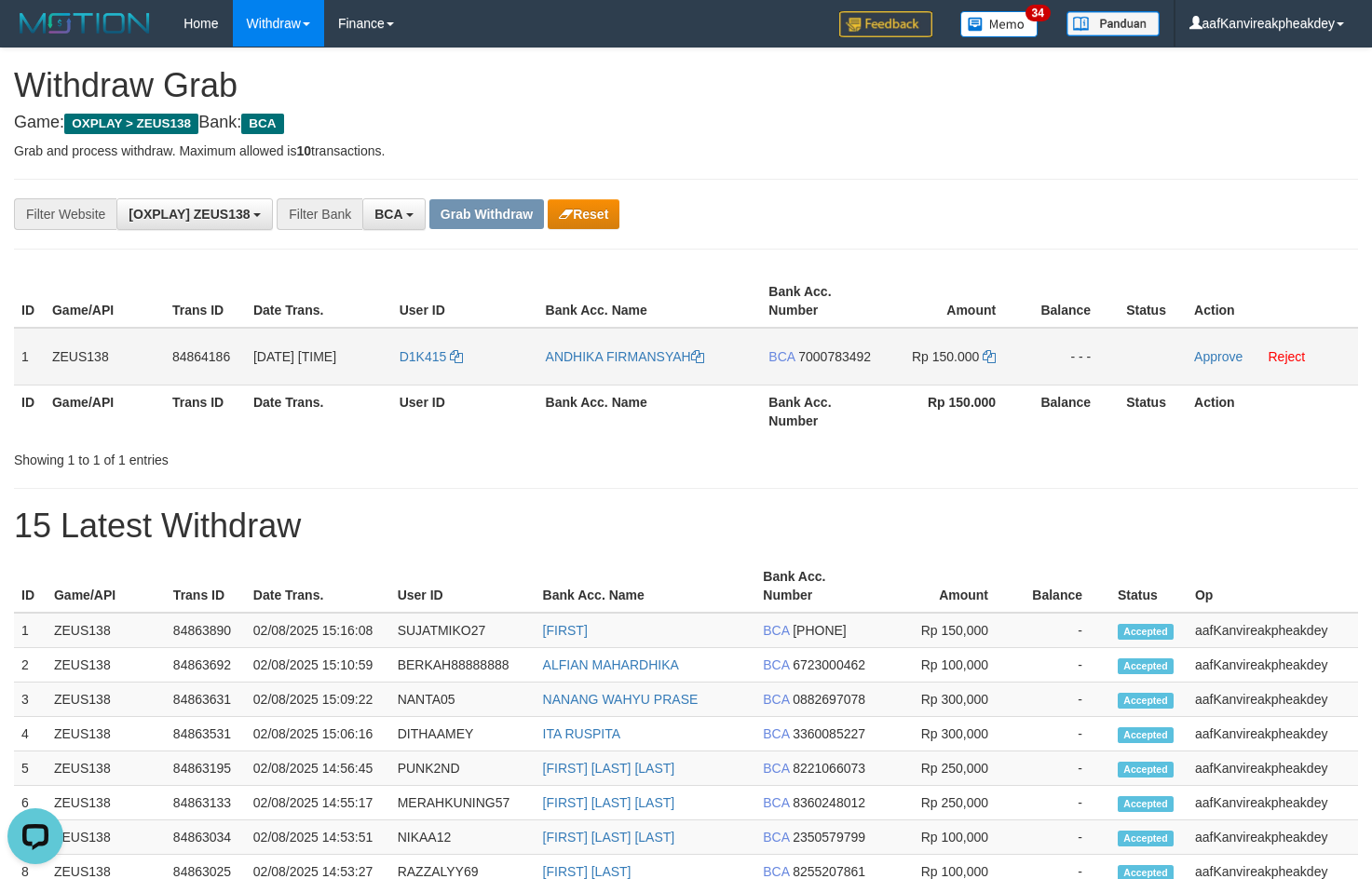 click on "7000783492" at bounding box center [835, 357] 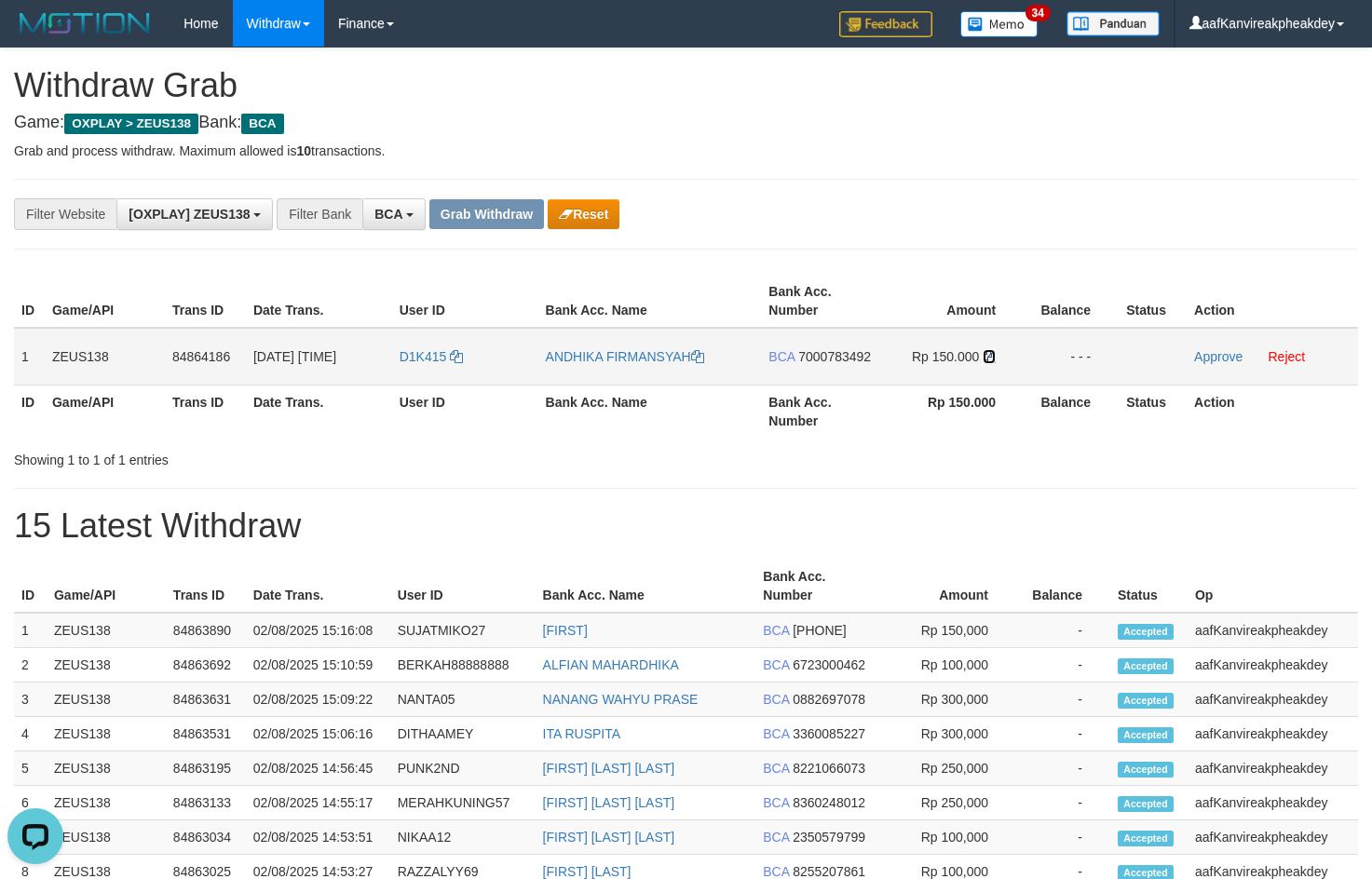 click at bounding box center (989, 357) 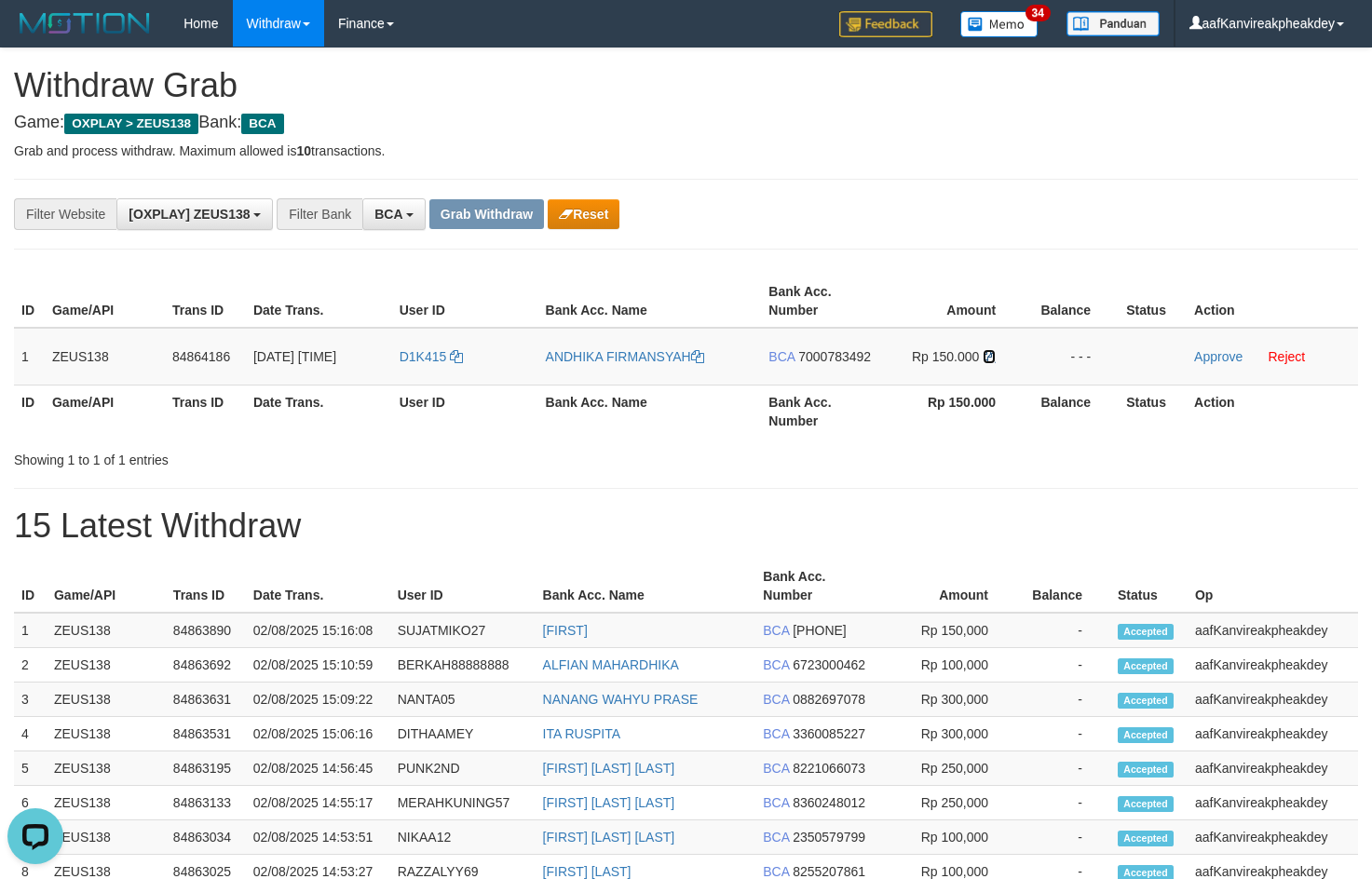 drag, startPoint x: 987, startPoint y: 356, endPoint x: 1385, endPoint y: 334, distance: 398.608 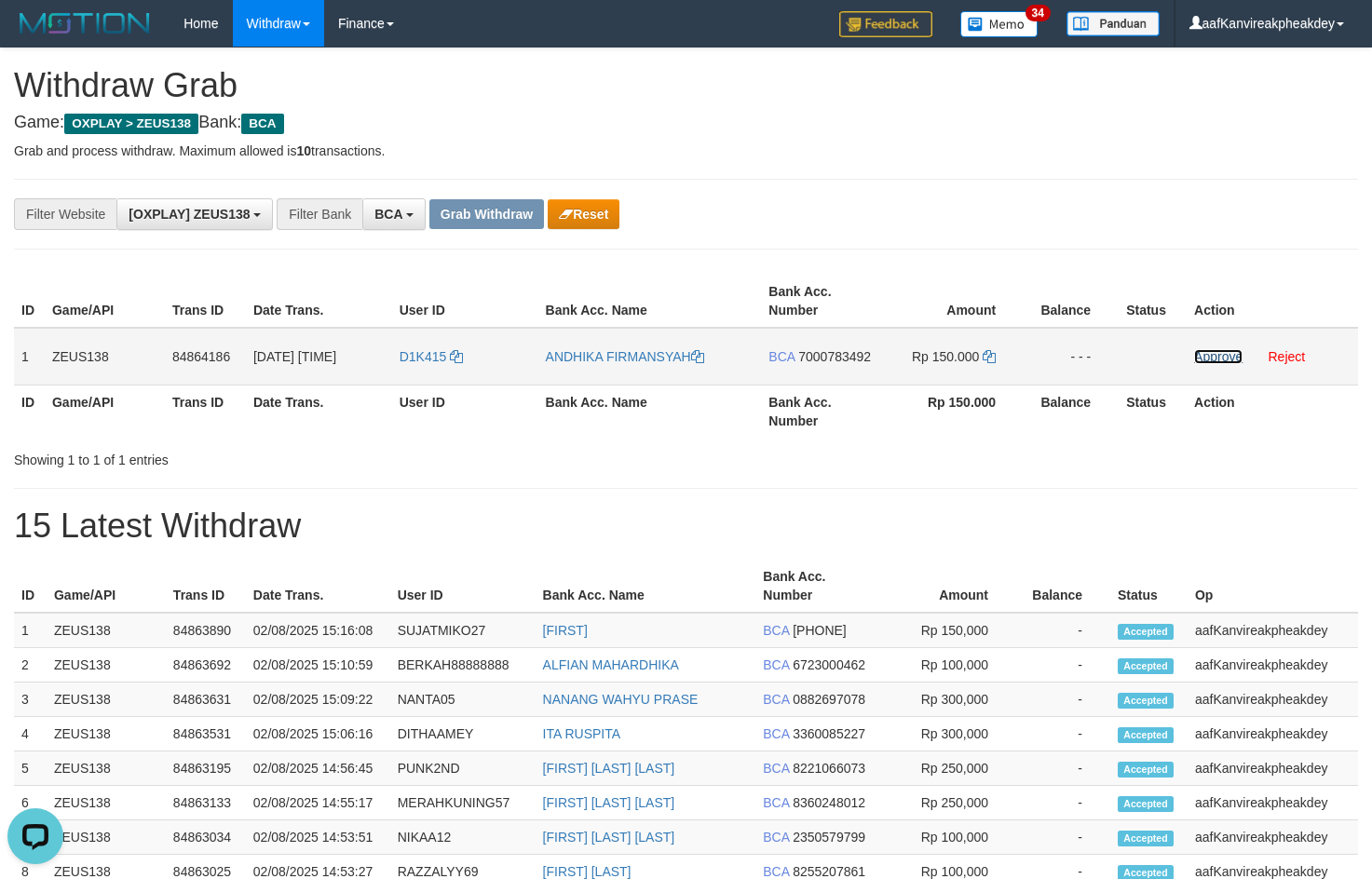 click on "Approve" at bounding box center [1218, 357] 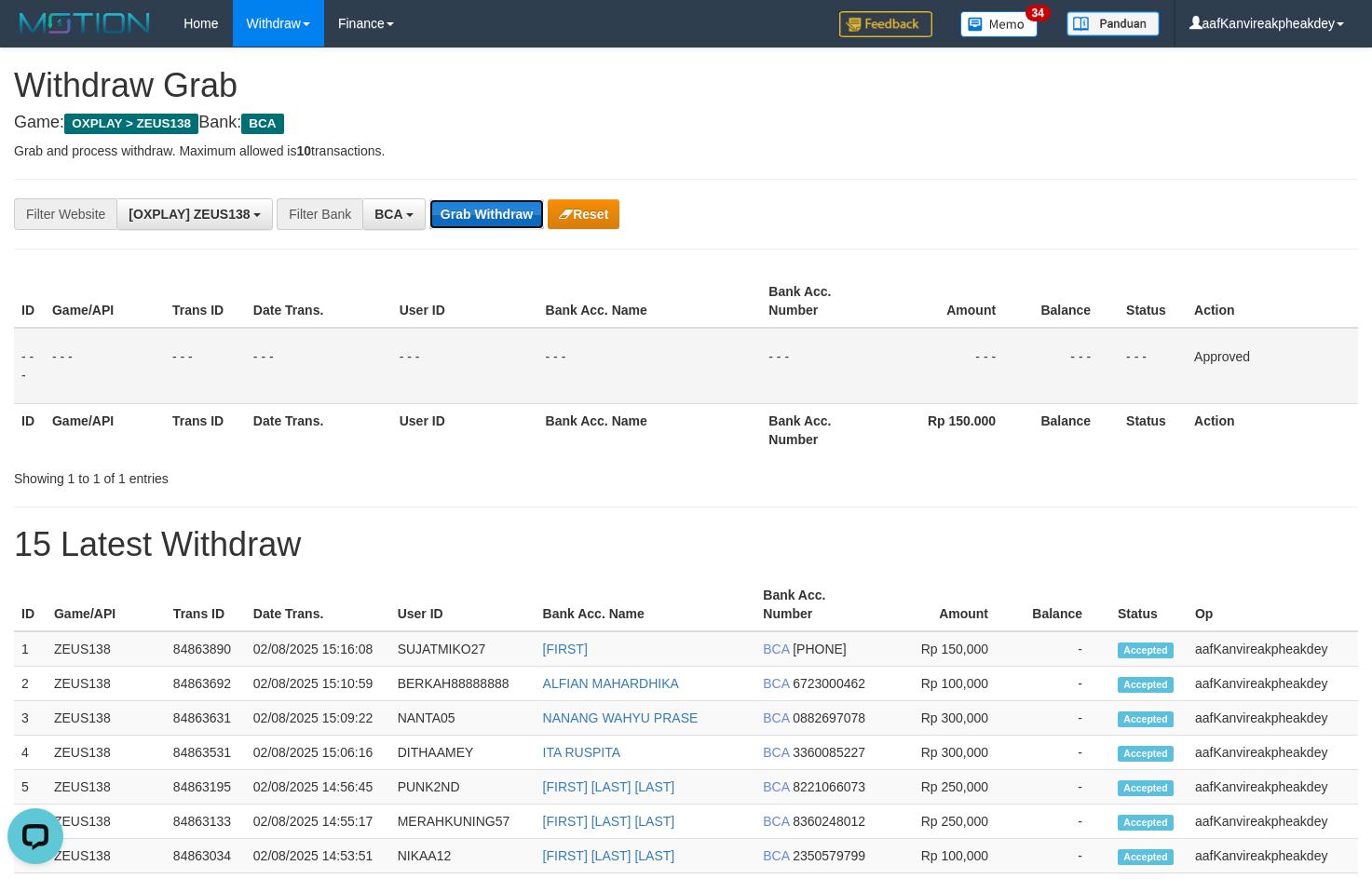 click on "Grab Withdraw" at bounding box center [486, 214] 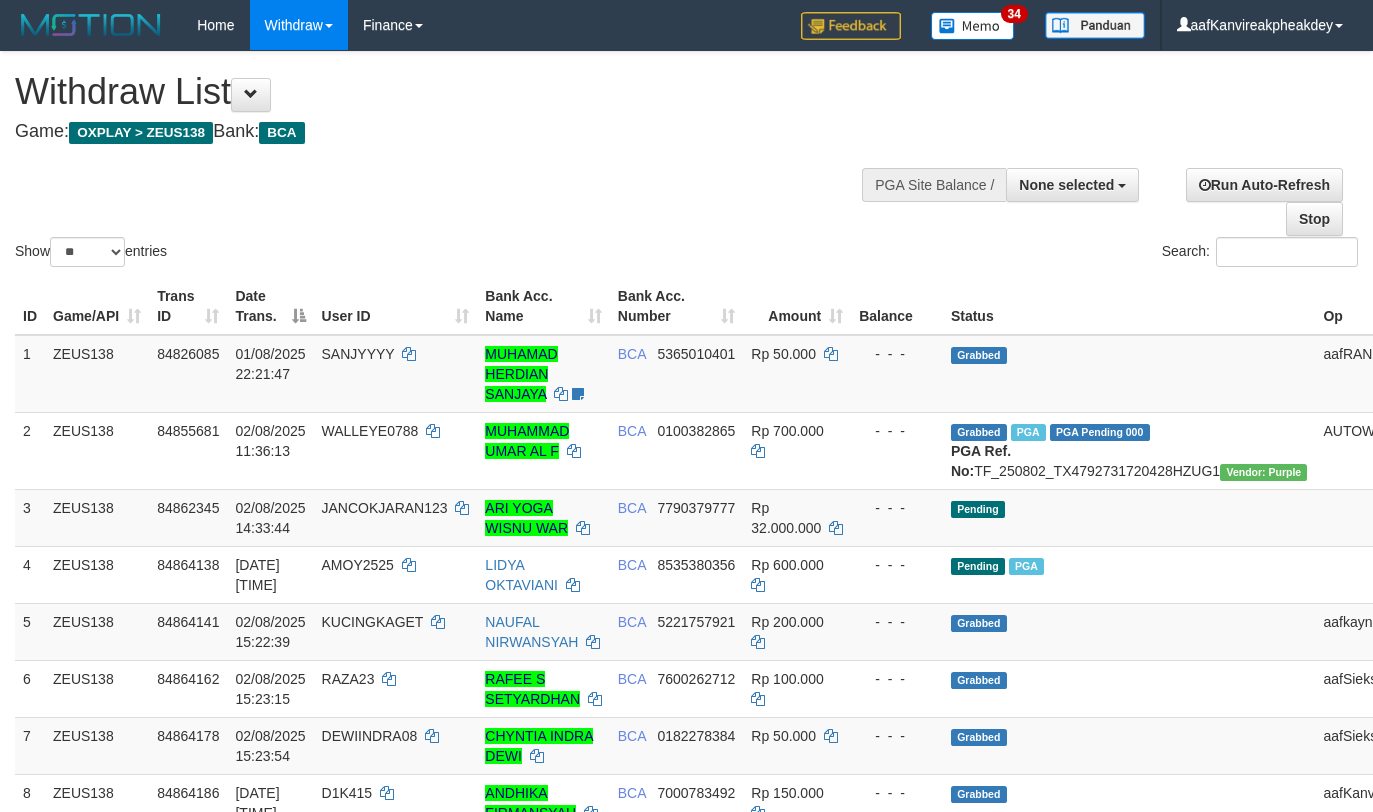 select 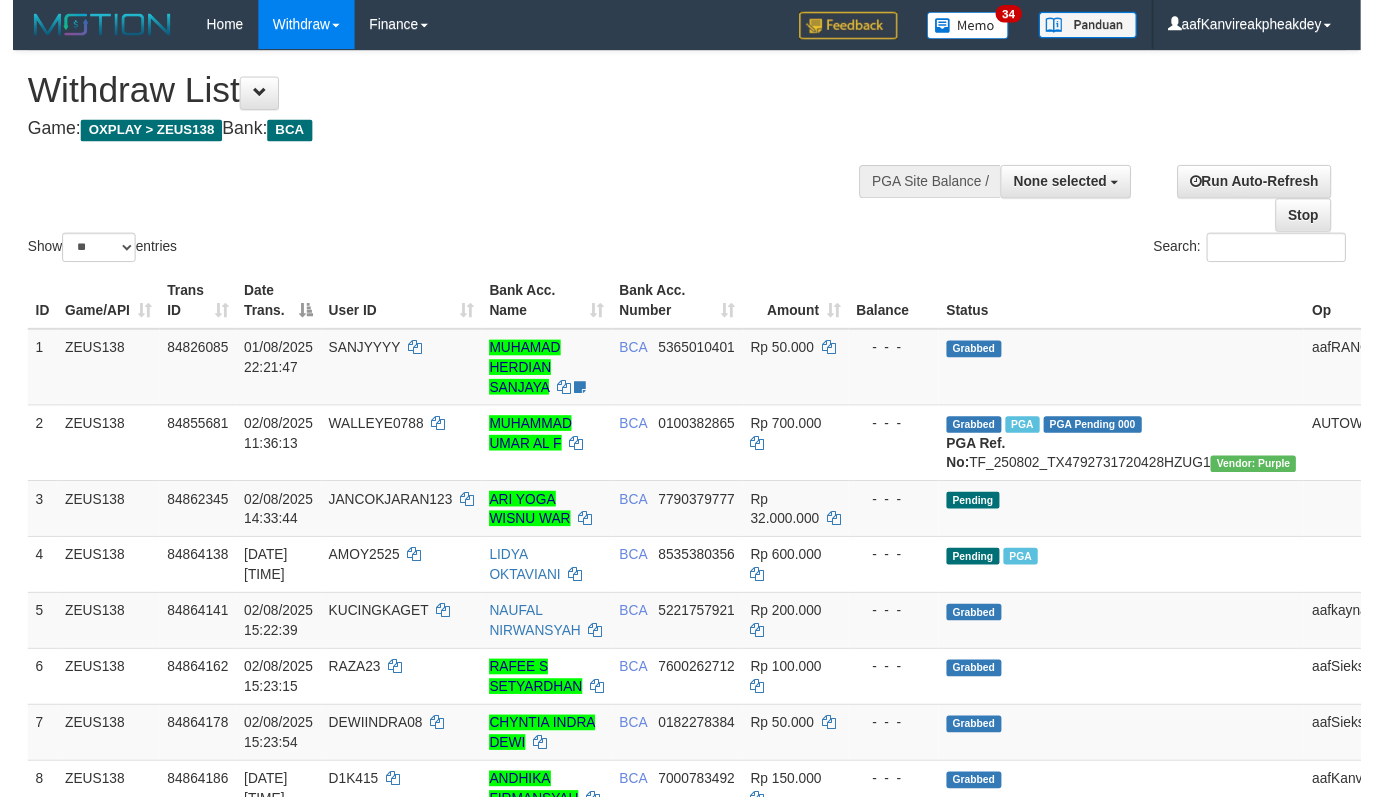 scroll, scrollTop: 452, scrollLeft: 0, axis: vertical 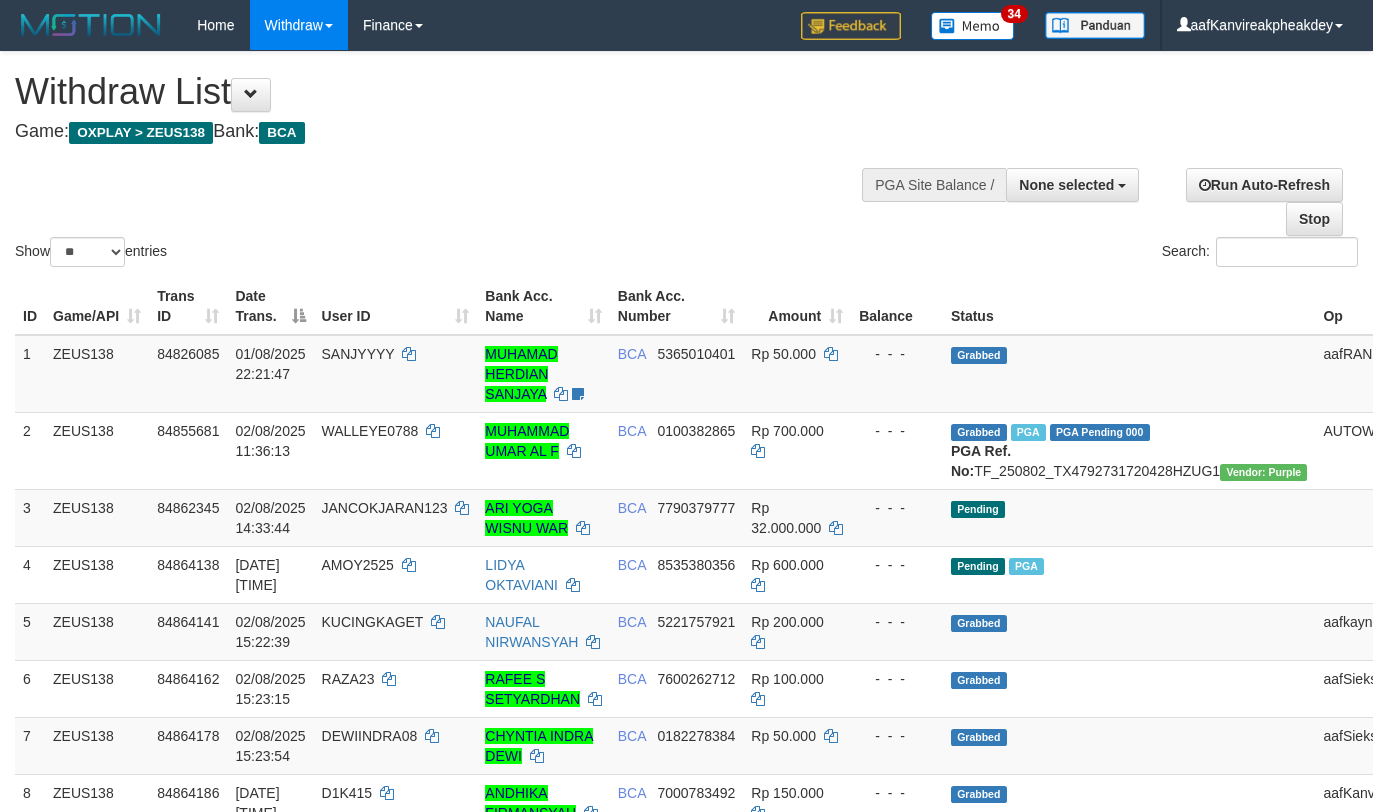 select 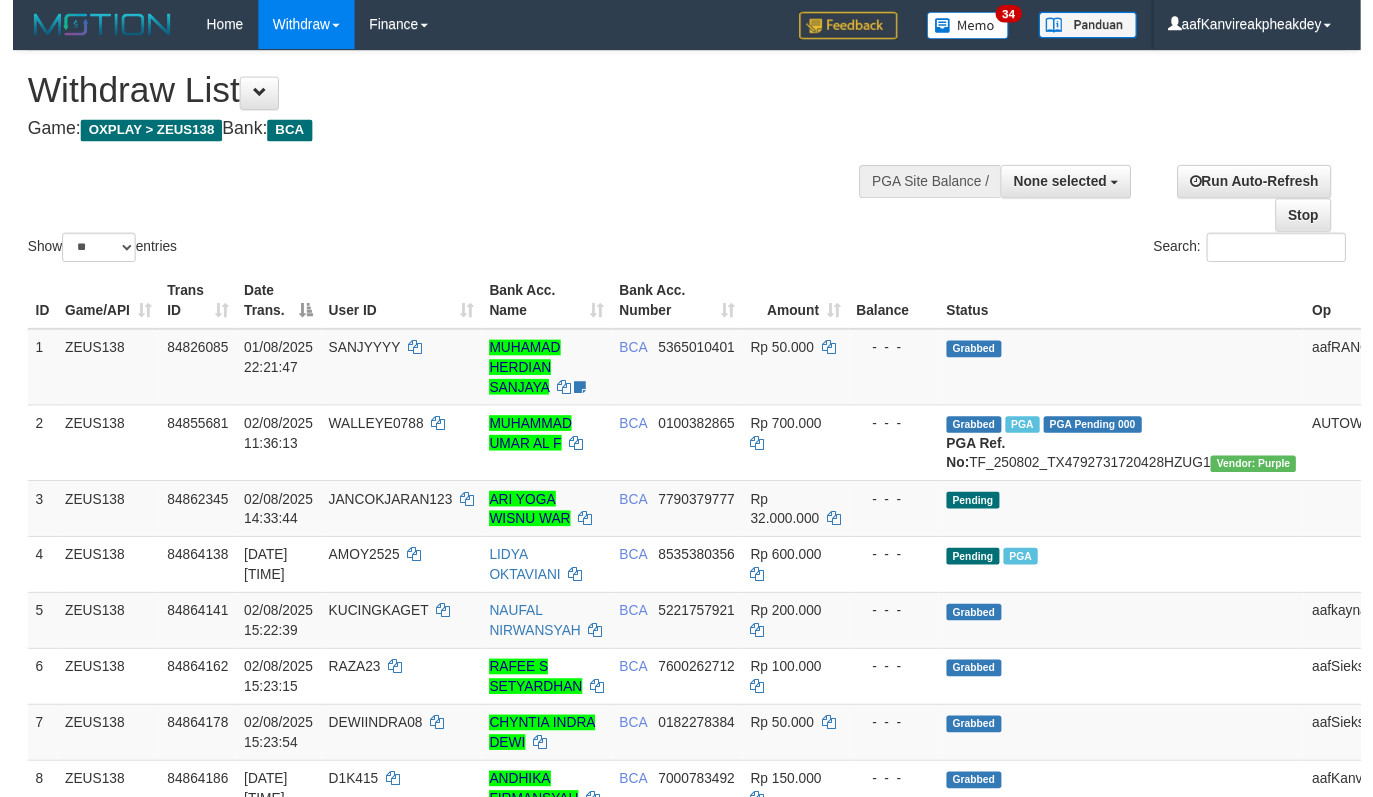 scroll, scrollTop: 452, scrollLeft: 0, axis: vertical 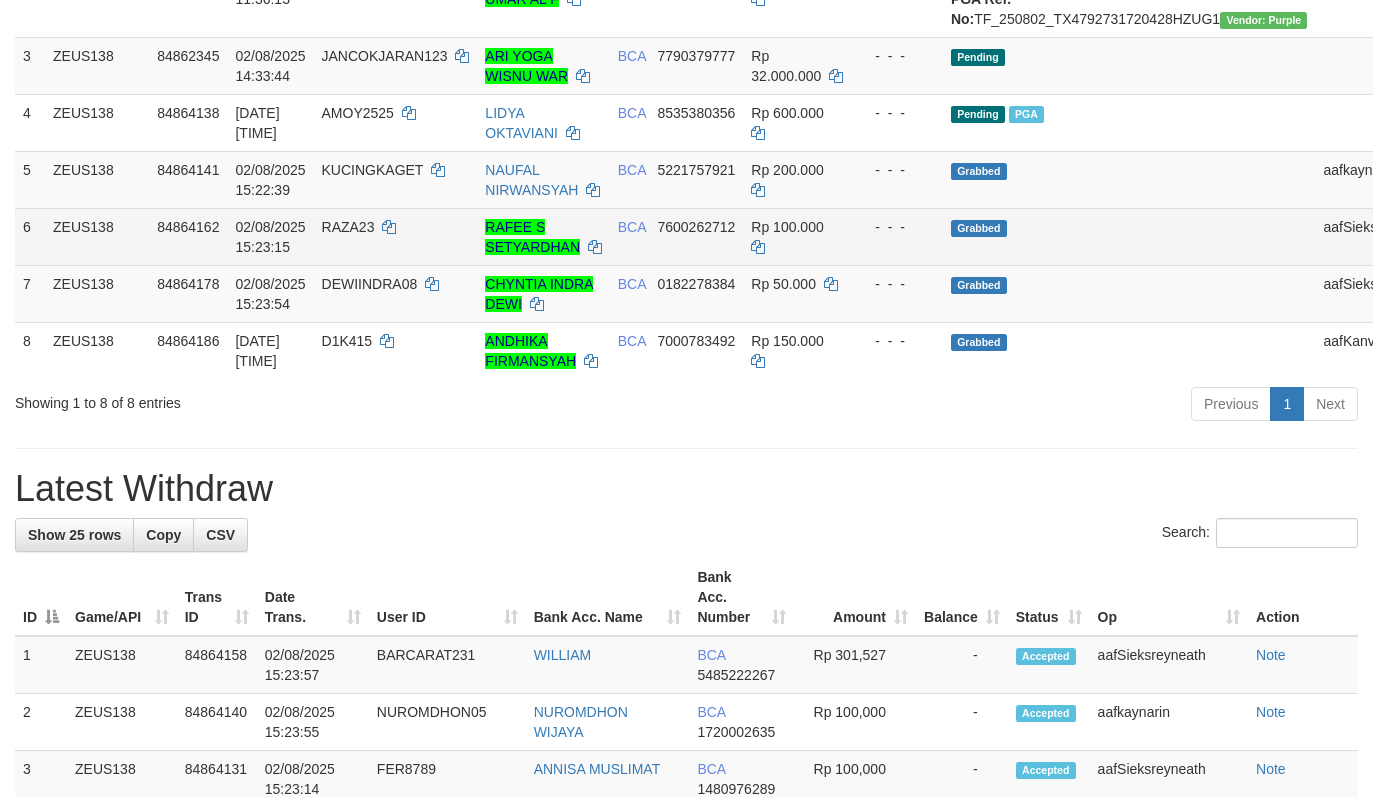 drag, startPoint x: 625, startPoint y: 486, endPoint x: 445, endPoint y: 262, distance: 287.3604 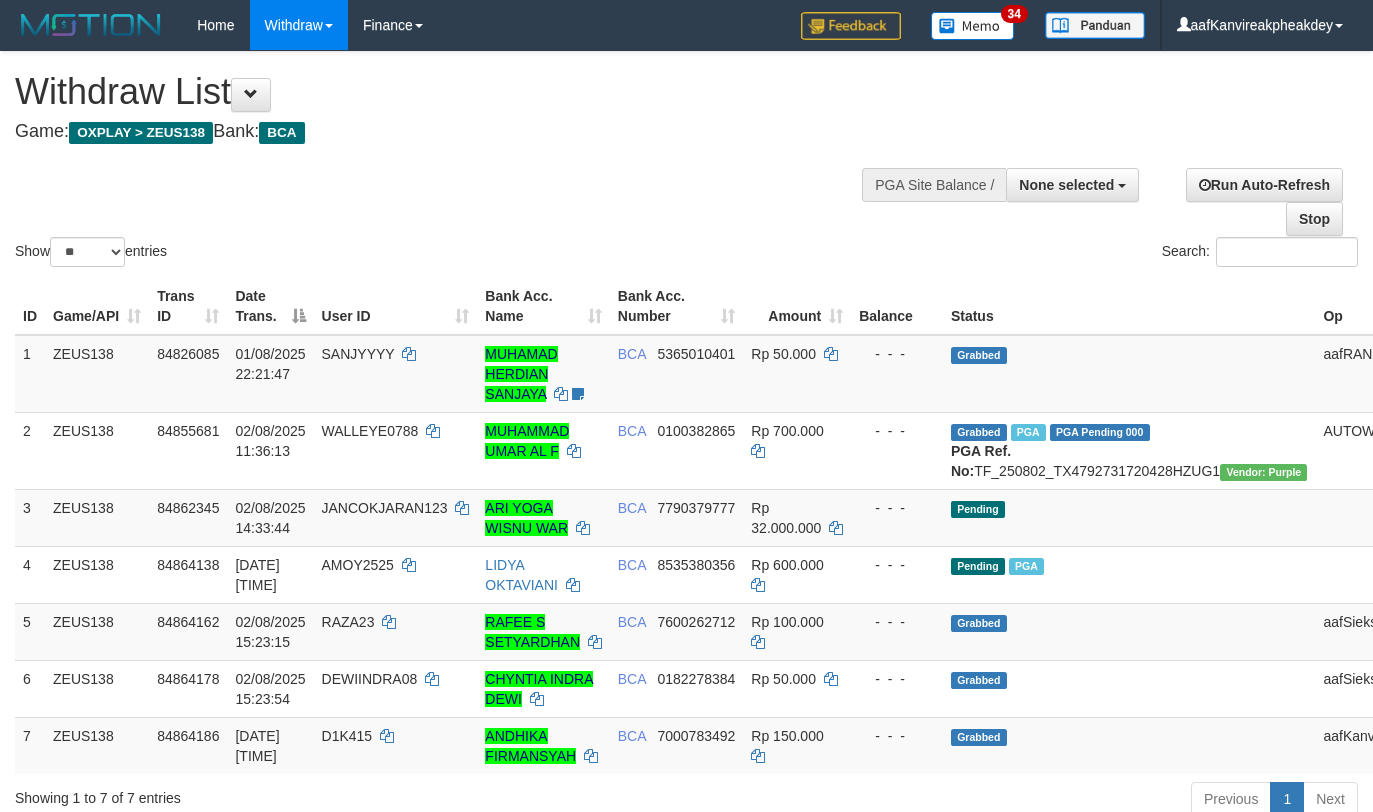 select 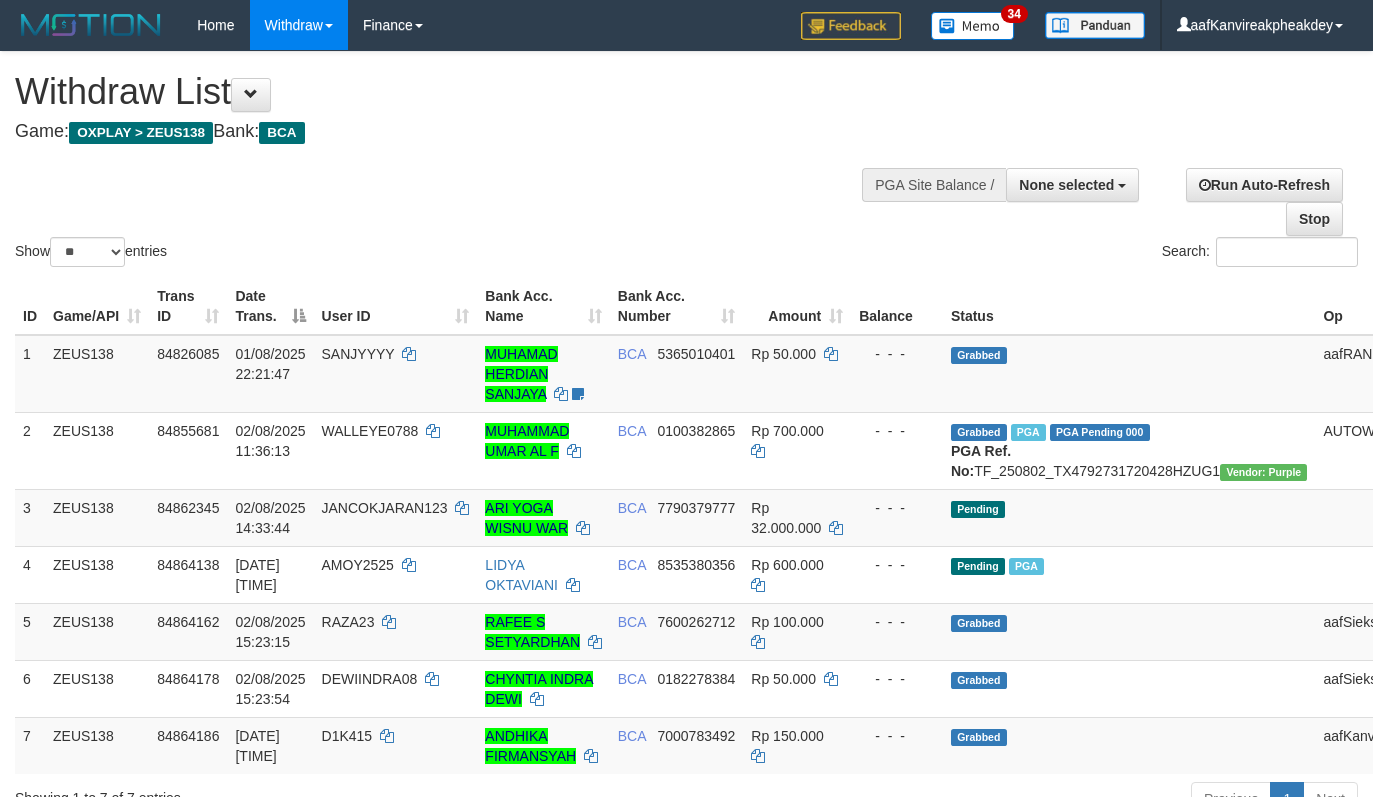 select 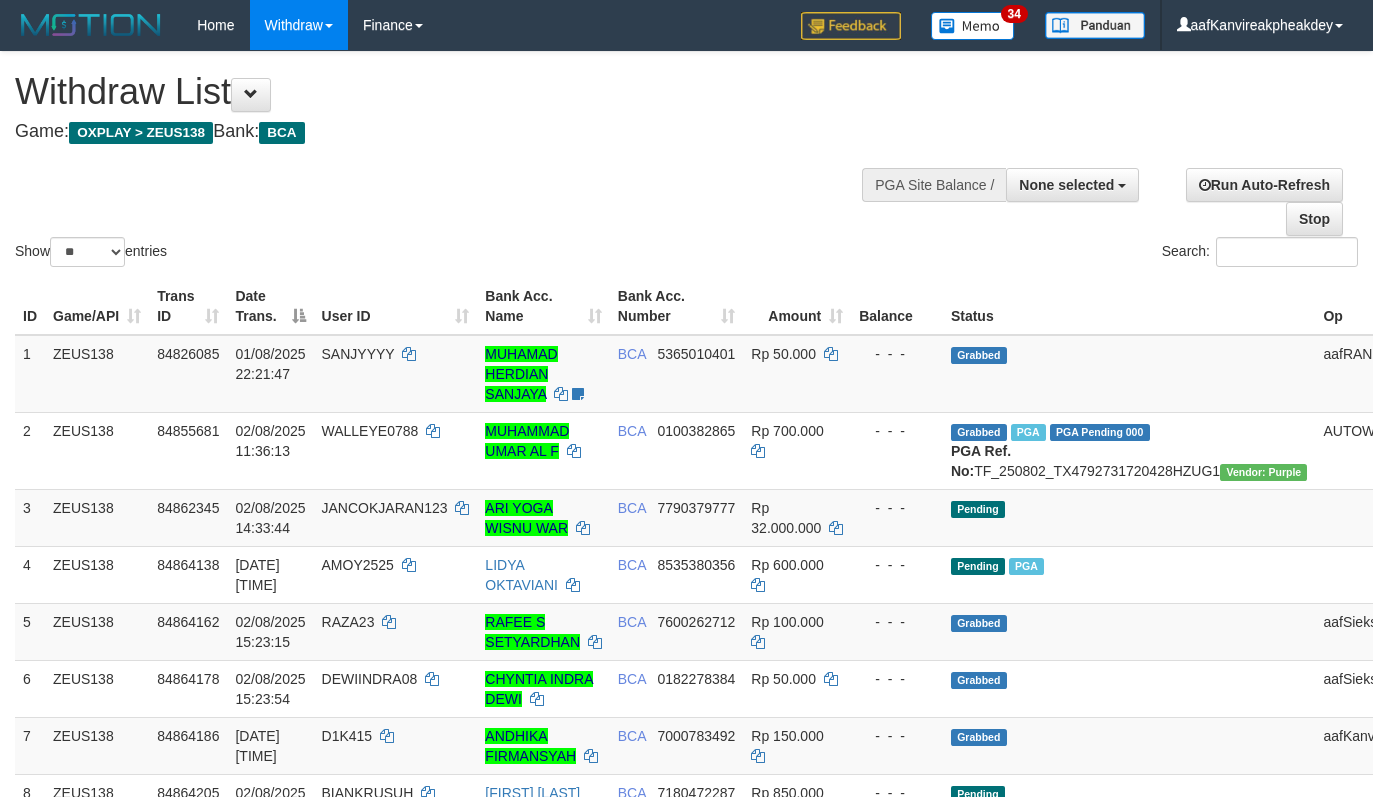 select 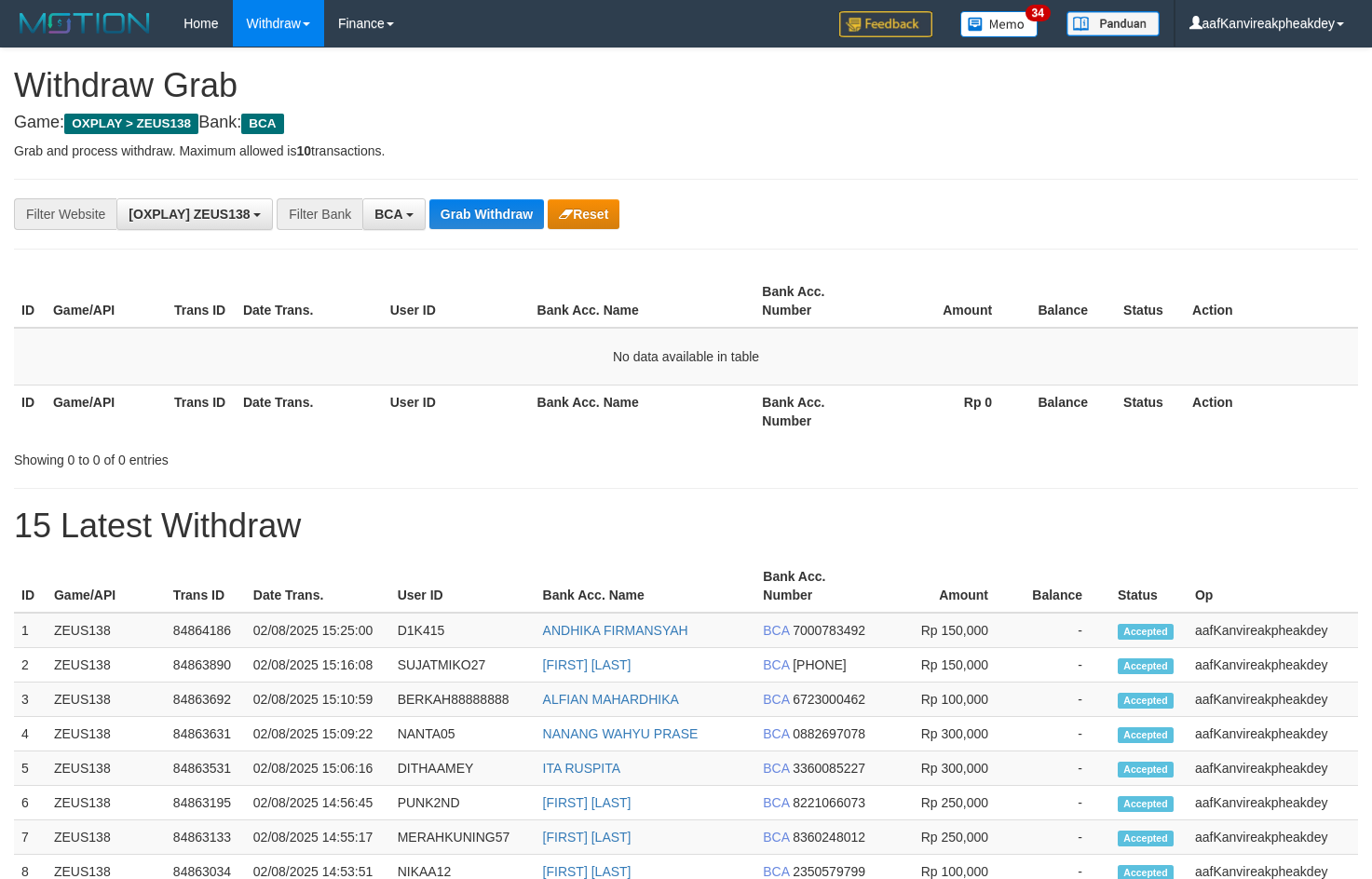 scroll, scrollTop: 0, scrollLeft: 0, axis: both 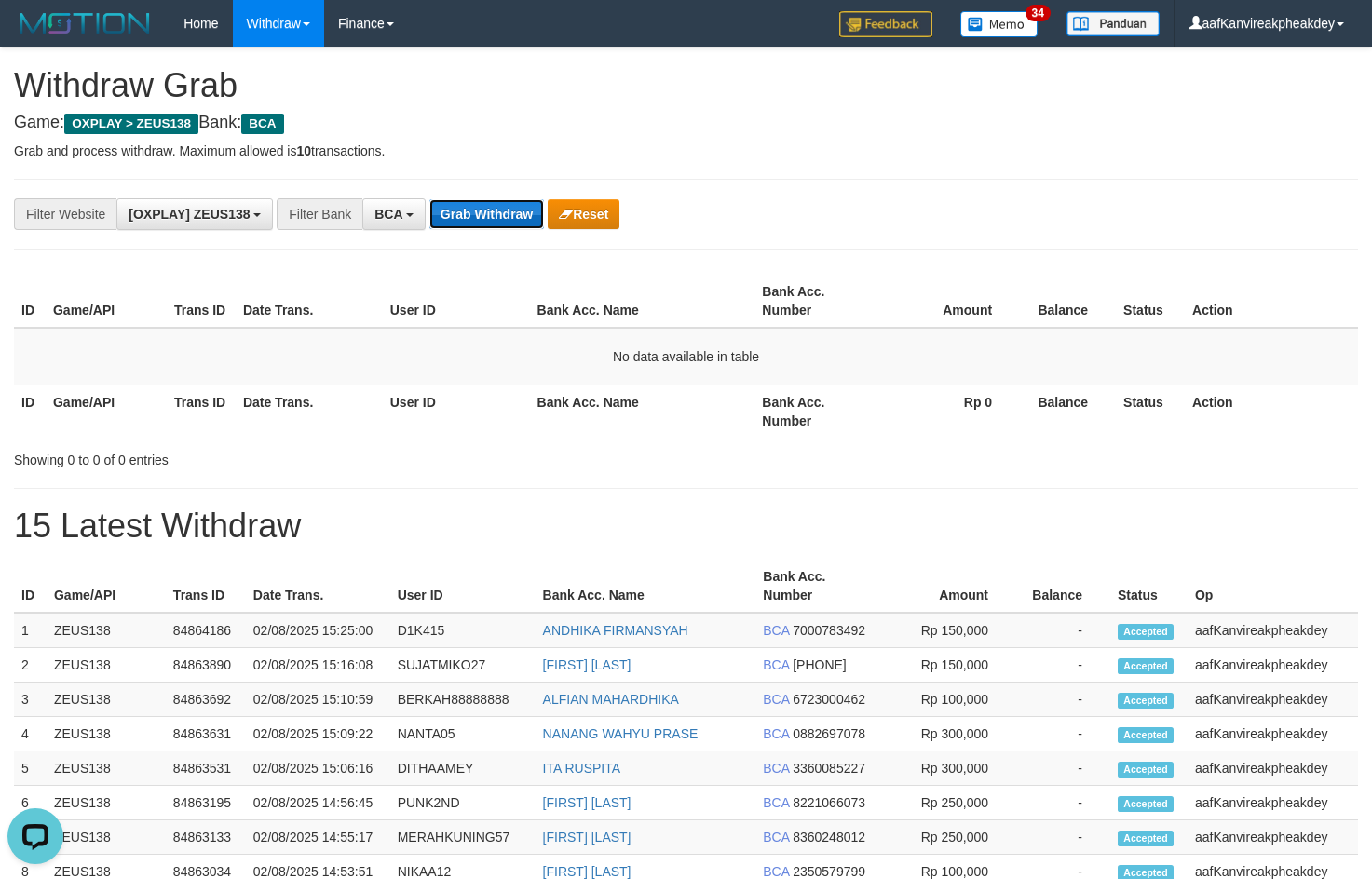click on "Grab Withdraw" at bounding box center (486, 214) 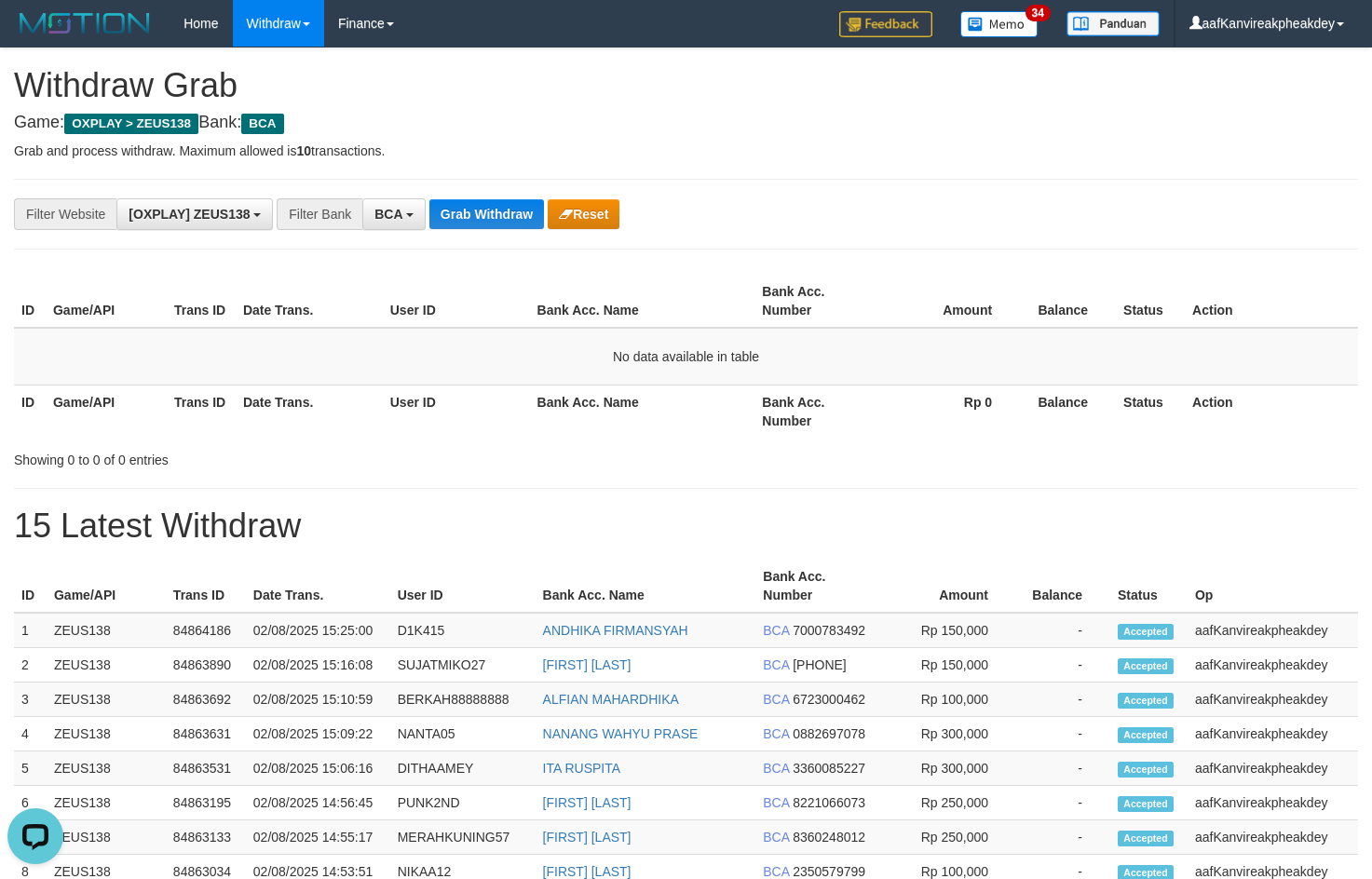 drag, startPoint x: 522, startPoint y: 192, endPoint x: 537, endPoint y: 156, distance: 39 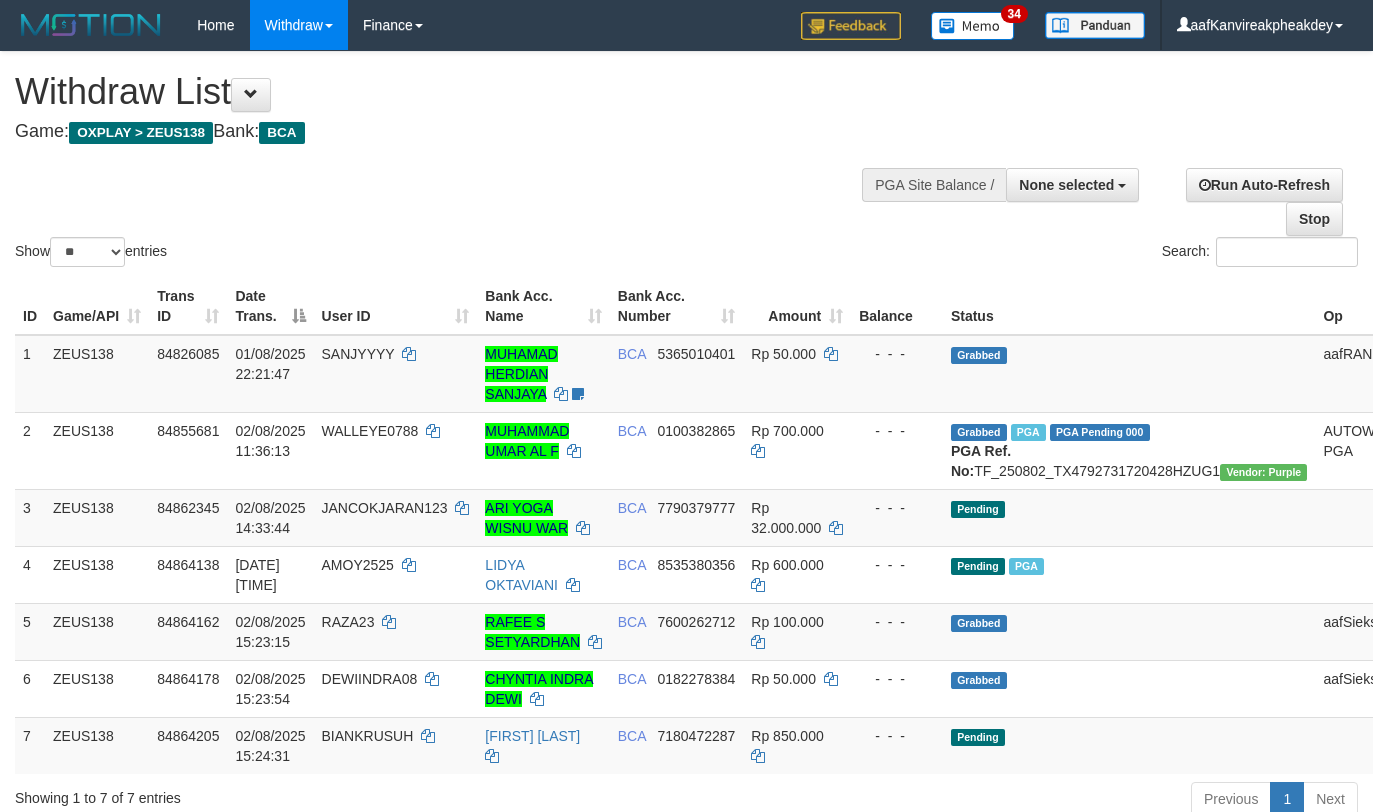select 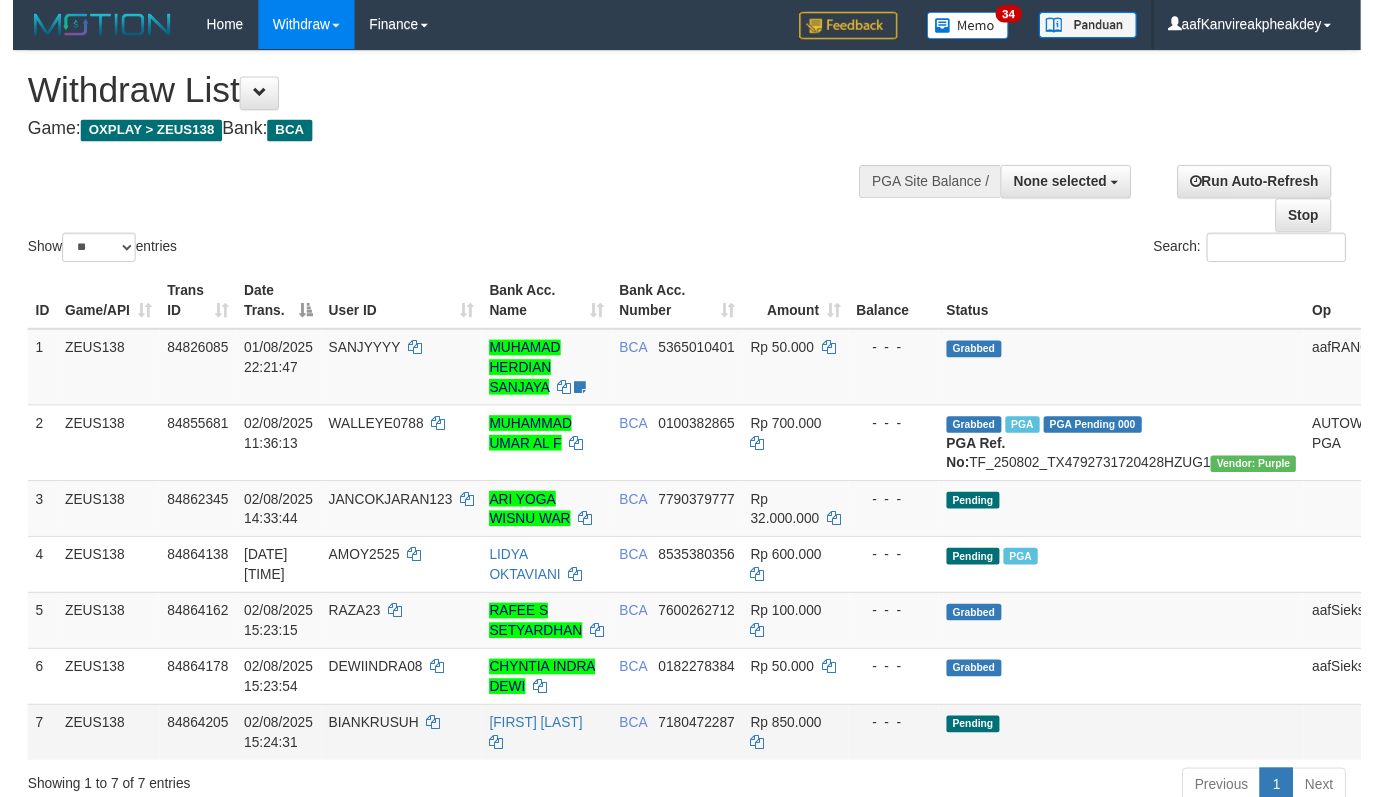 scroll, scrollTop: 452, scrollLeft: 0, axis: vertical 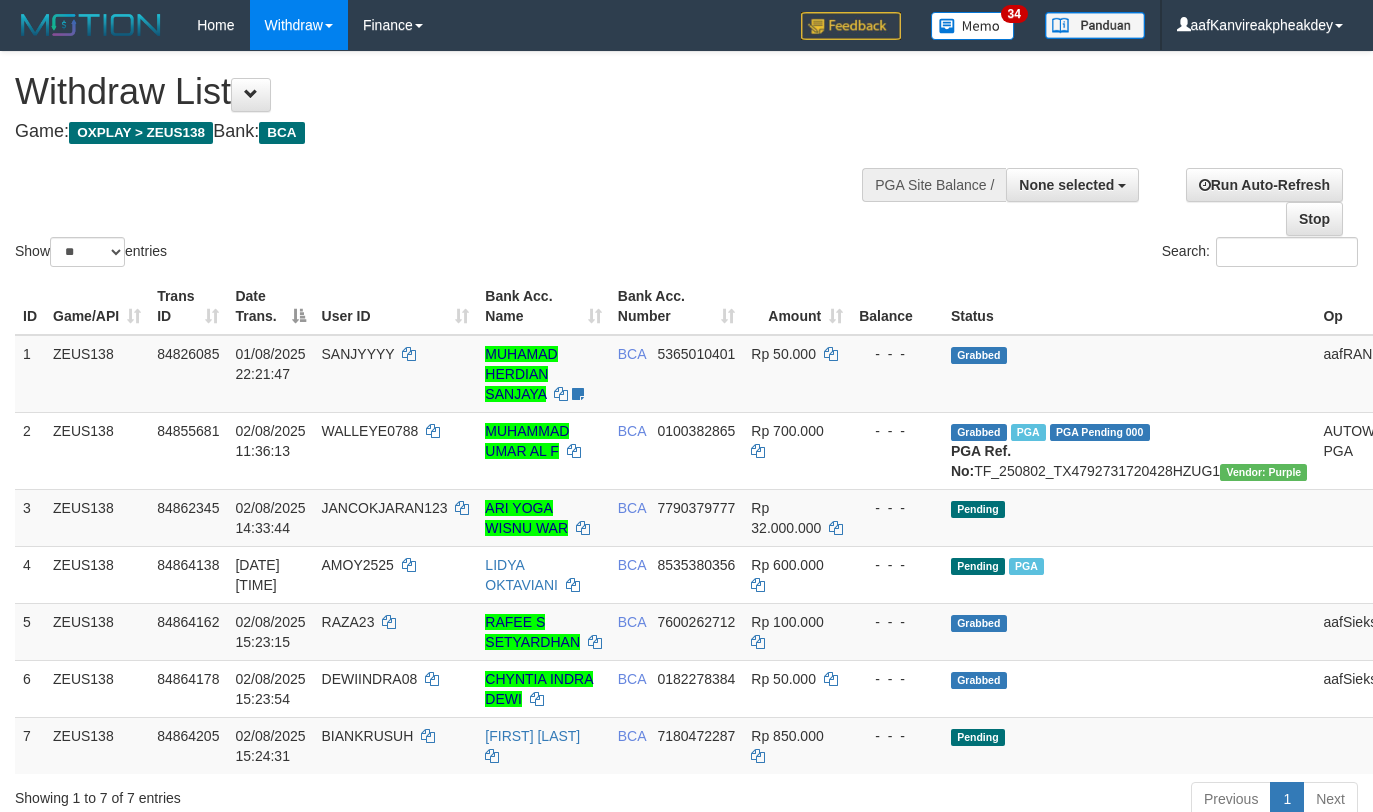 select 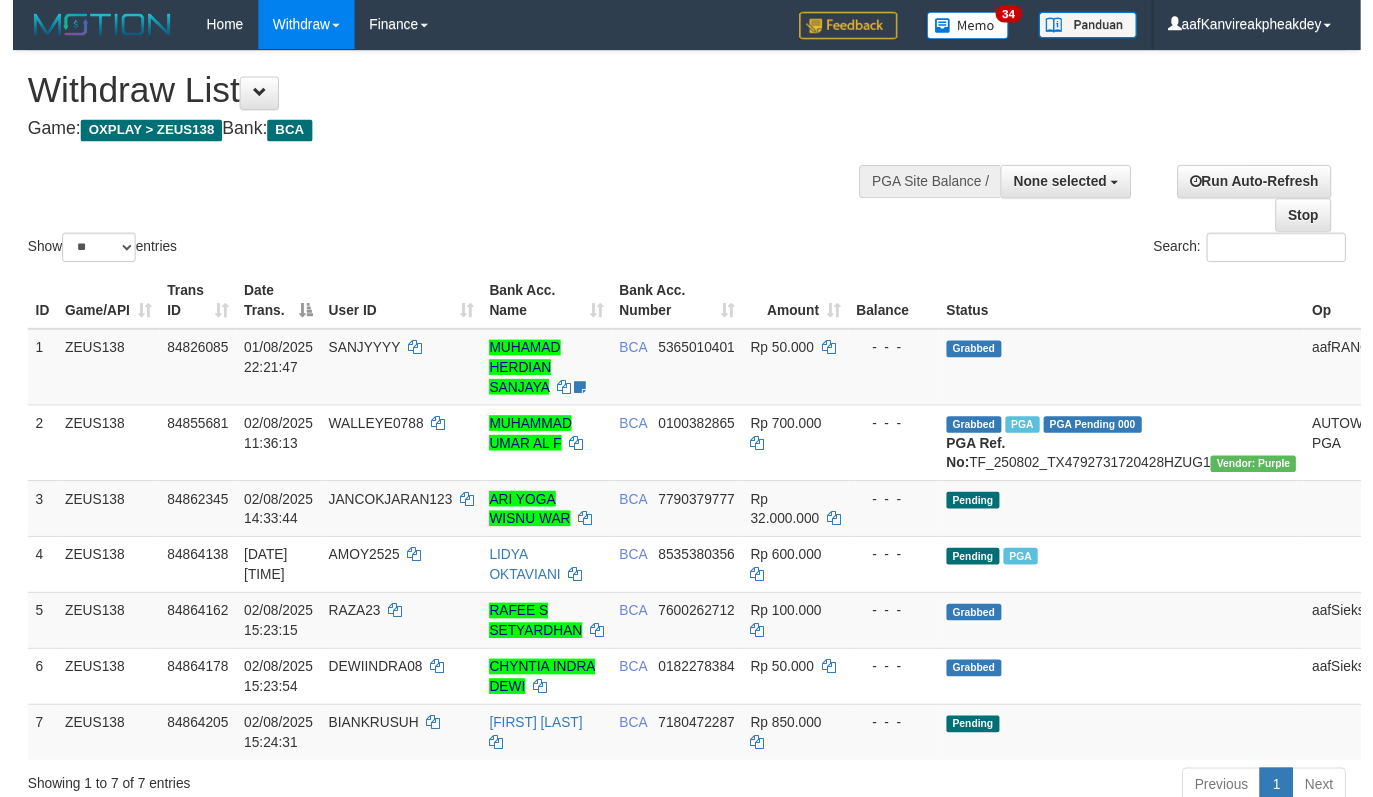 scroll, scrollTop: 452, scrollLeft: 0, axis: vertical 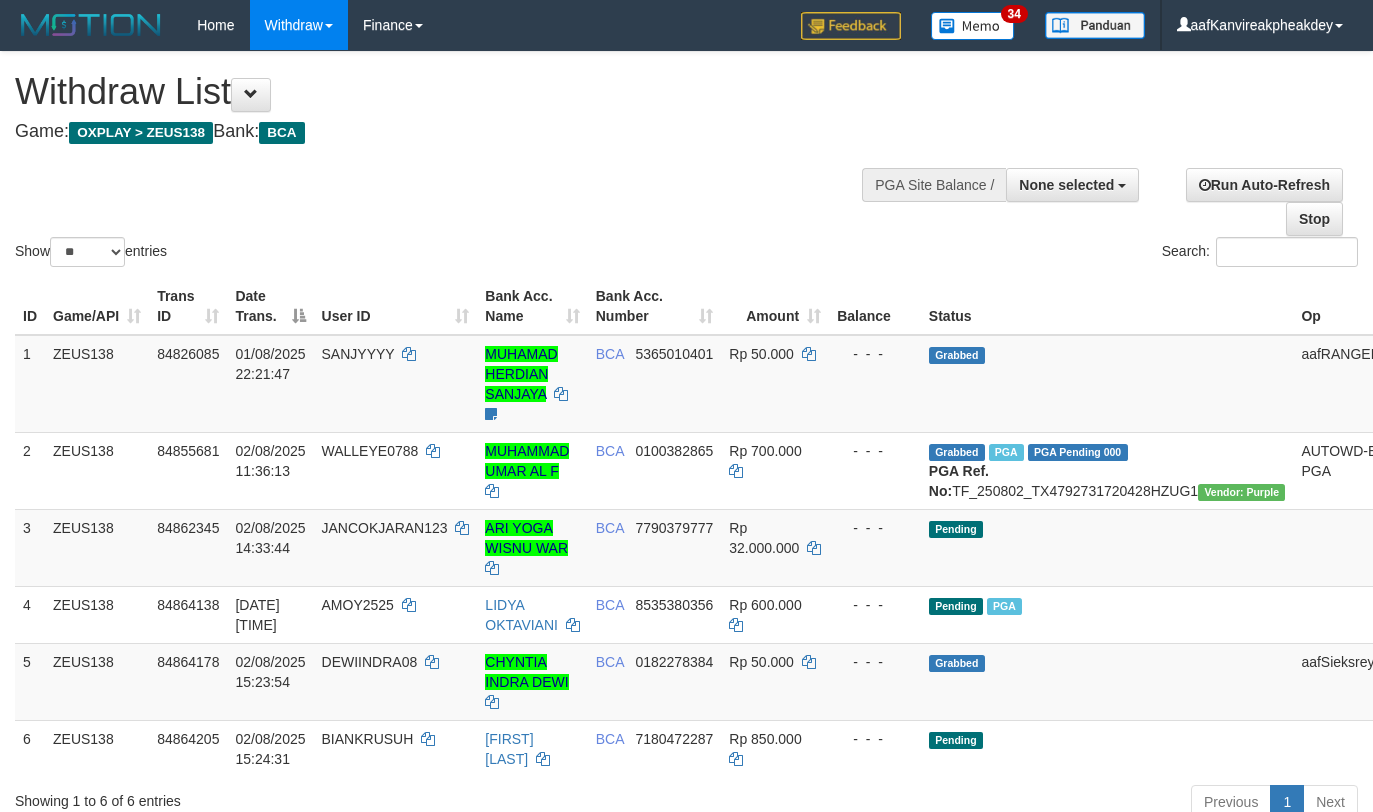 select 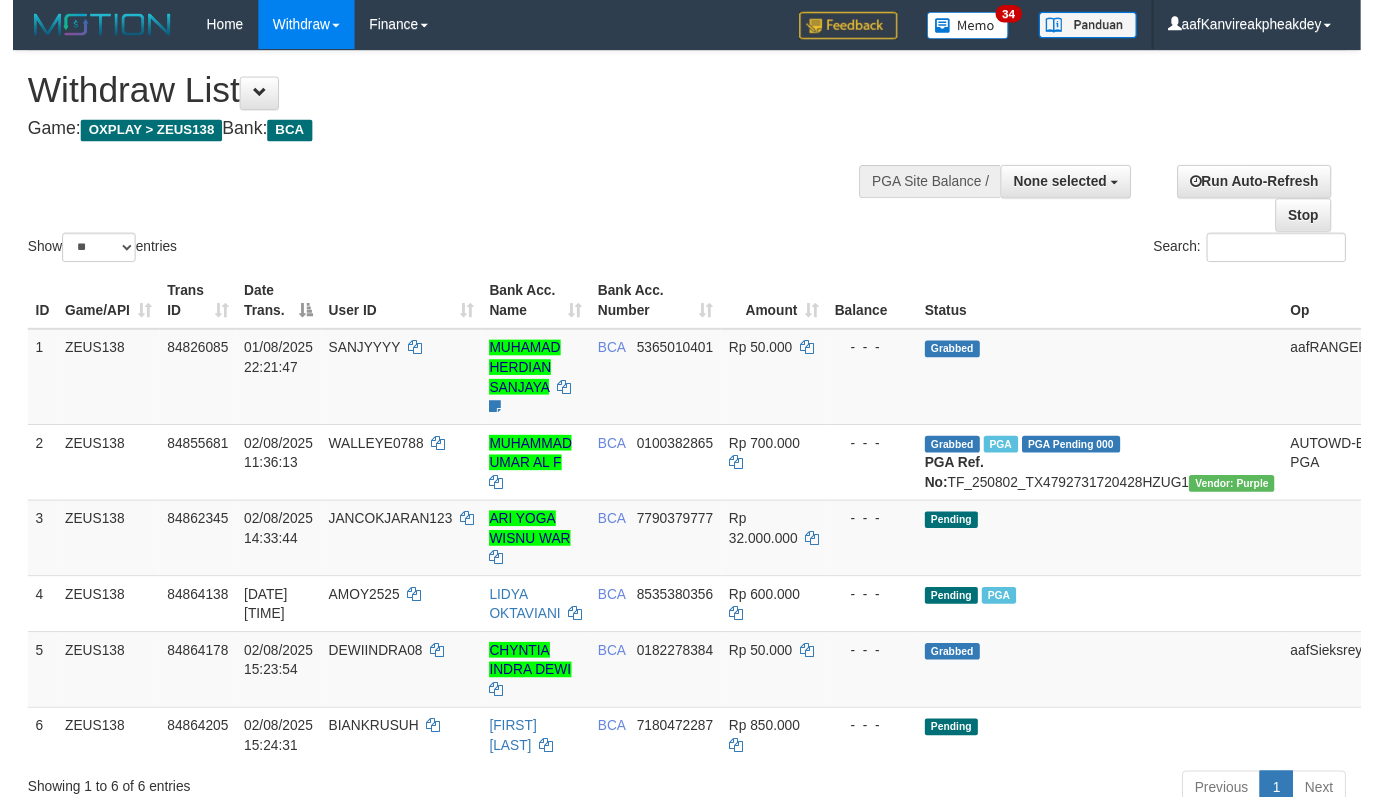 scroll, scrollTop: 452, scrollLeft: 0, axis: vertical 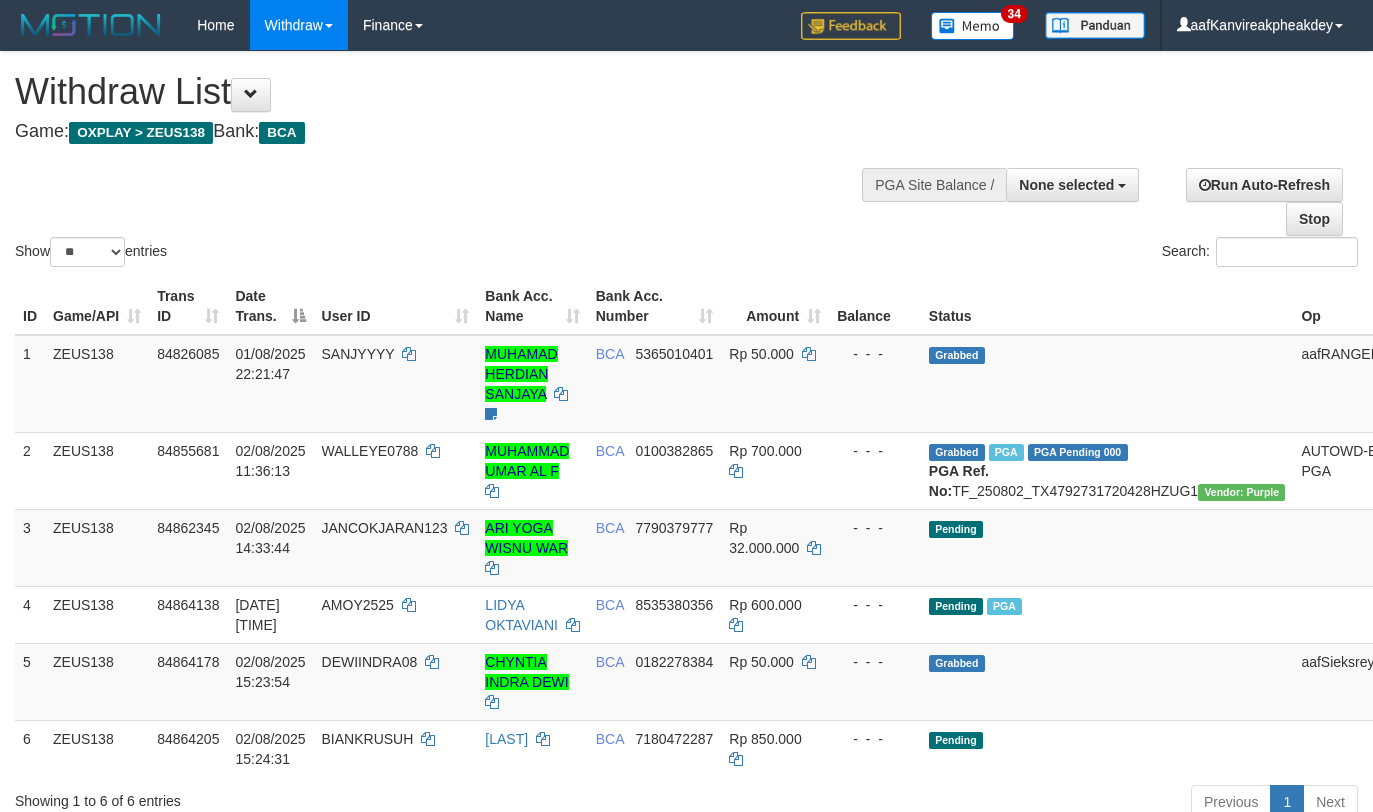 select 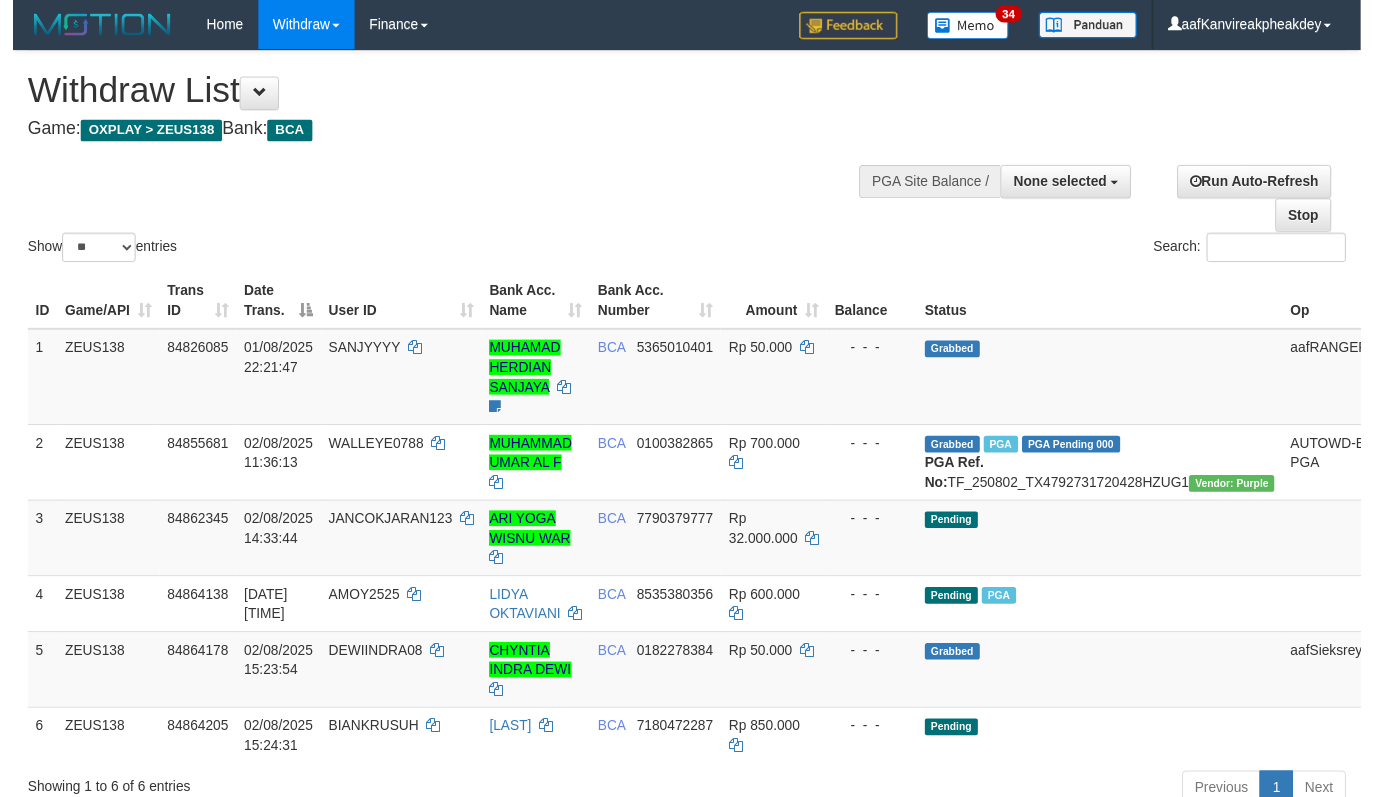 scroll, scrollTop: 452, scrollLeft: 0, axis: vertical 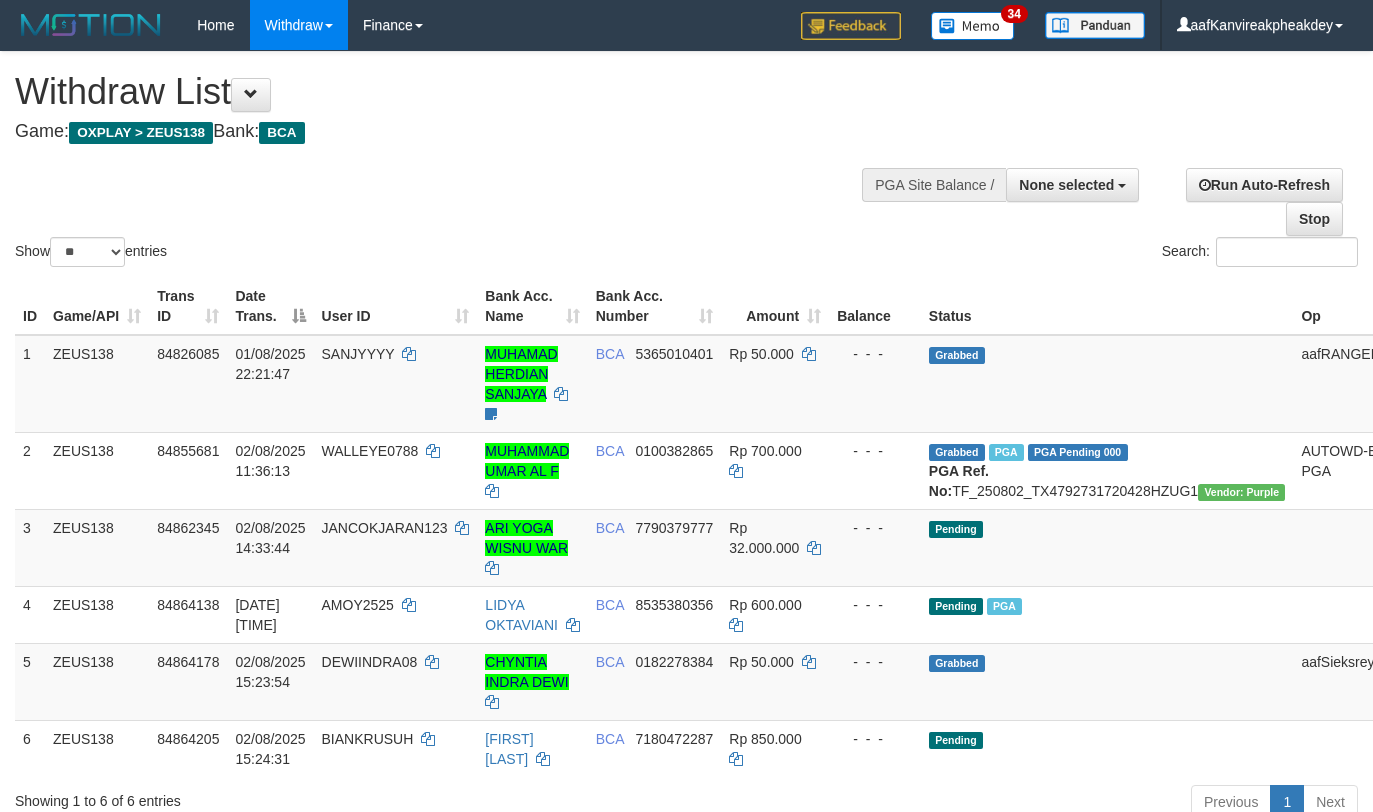 select 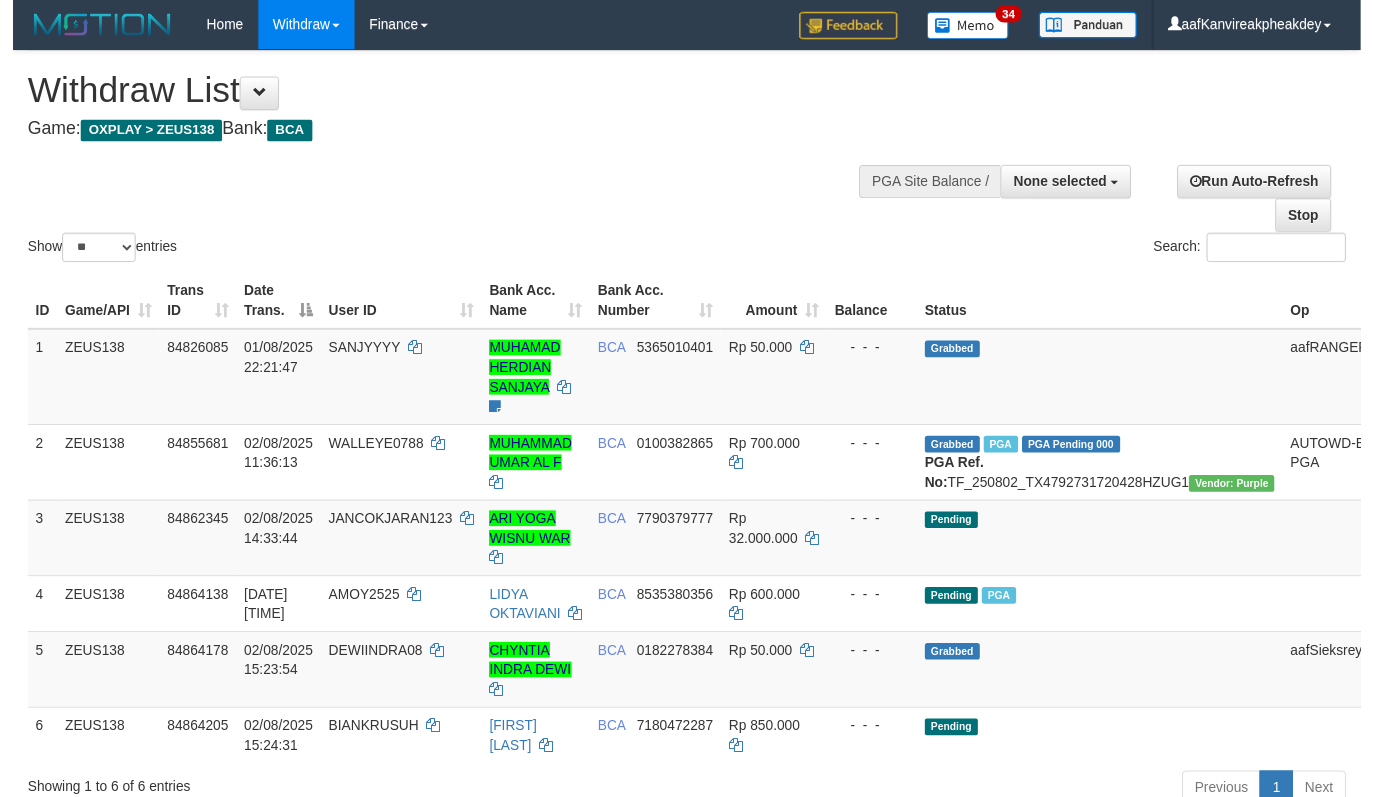 scroll, scrollTop: 452, scrollLeft: 0, axis: vertical 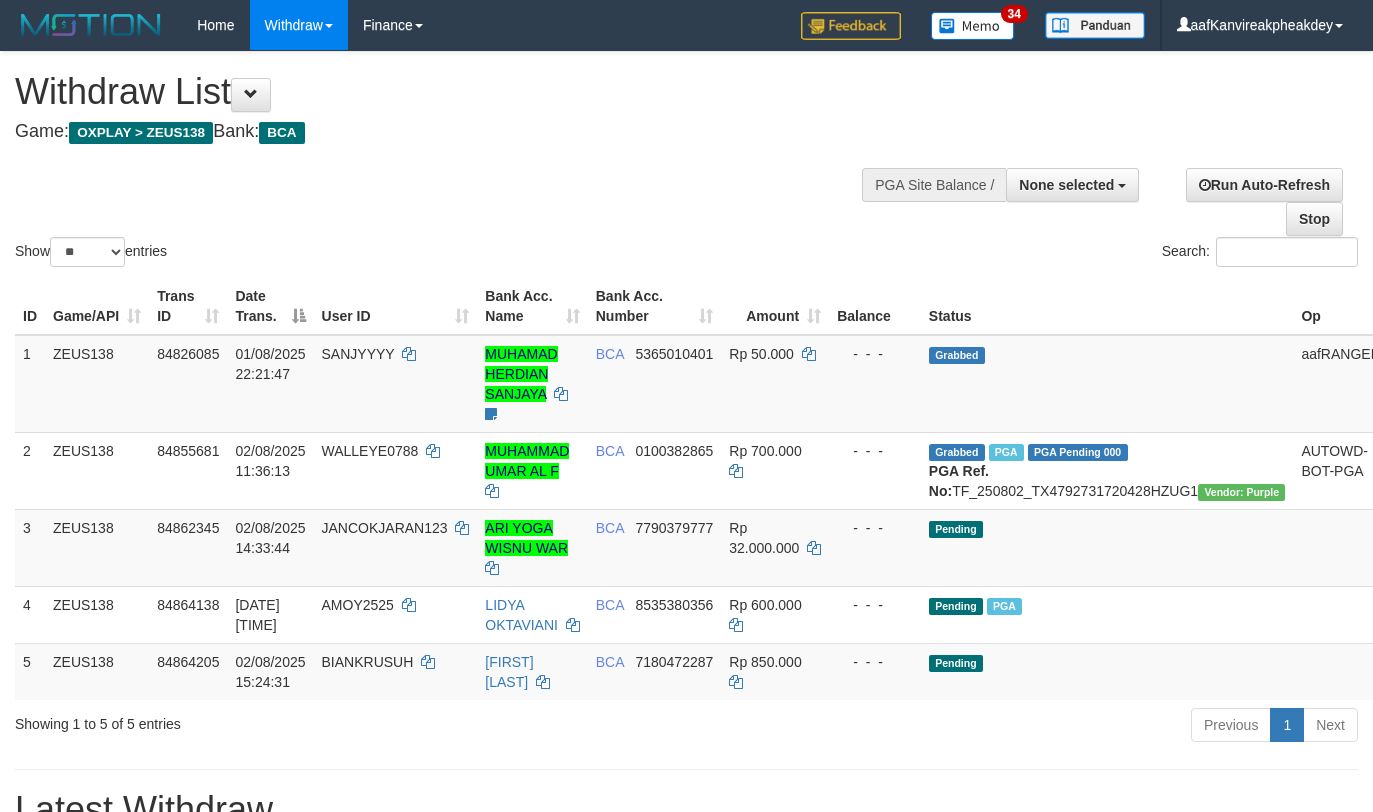 select 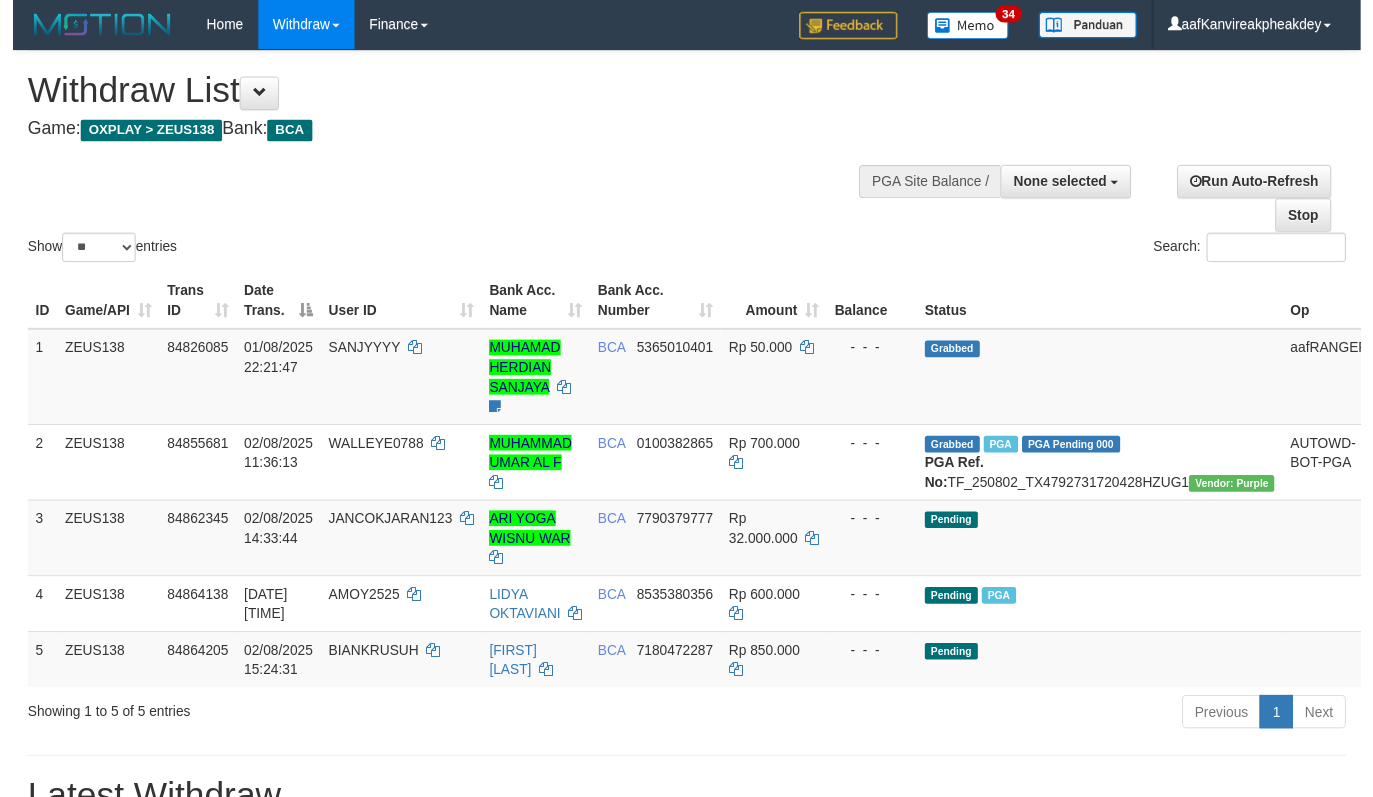scroll, scrollTop: 452, scrollLeft: 0, axis: vertical 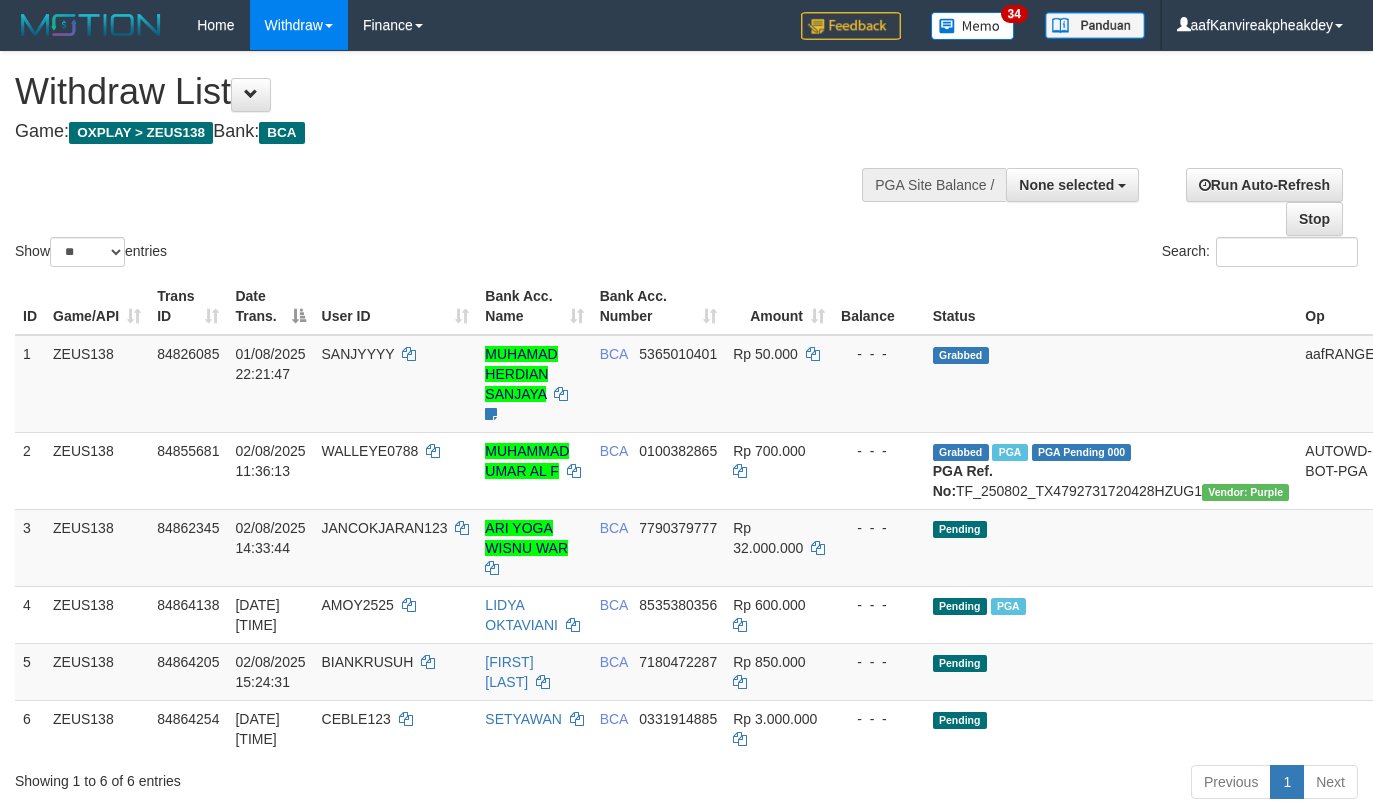 select 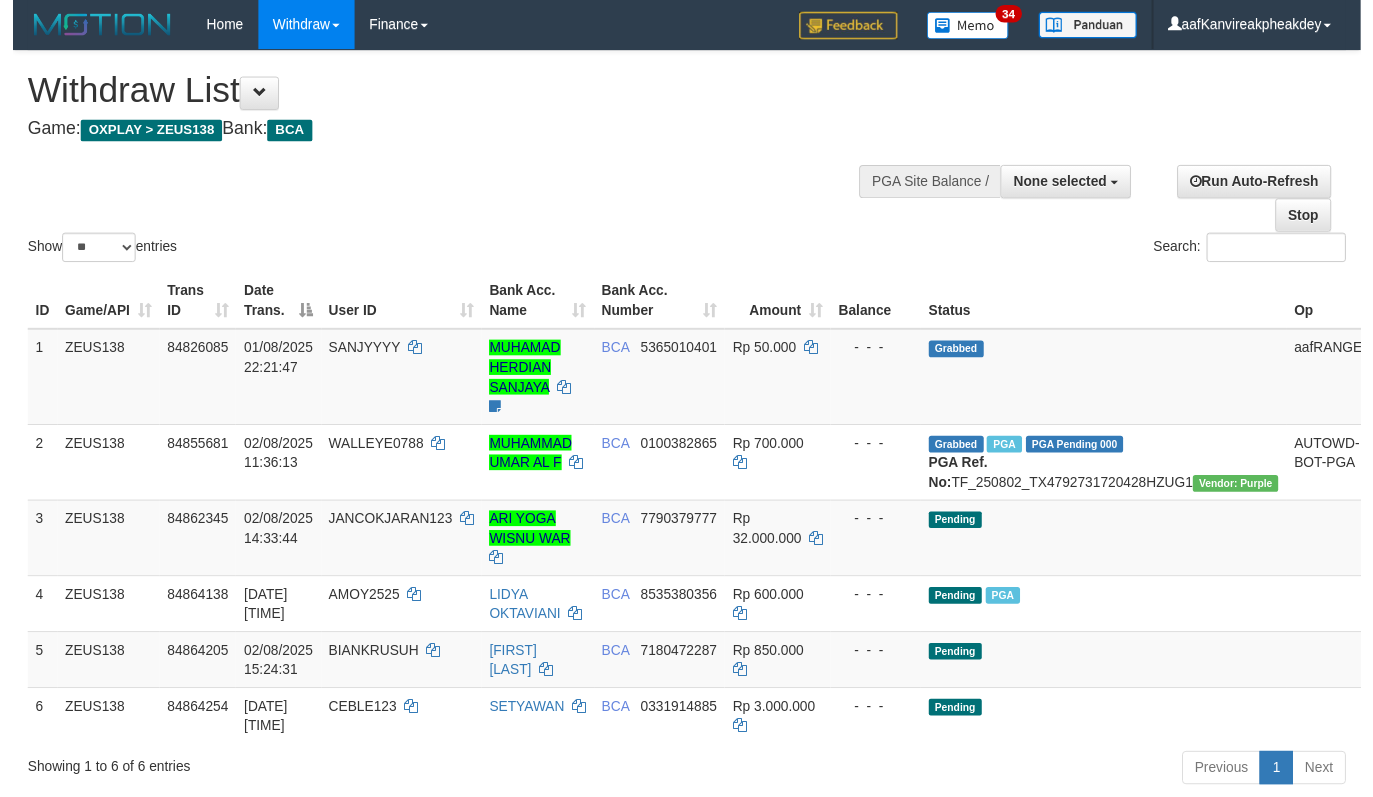 scroll, scrollTop: 452, scrollLeft: 0, axis: vertical 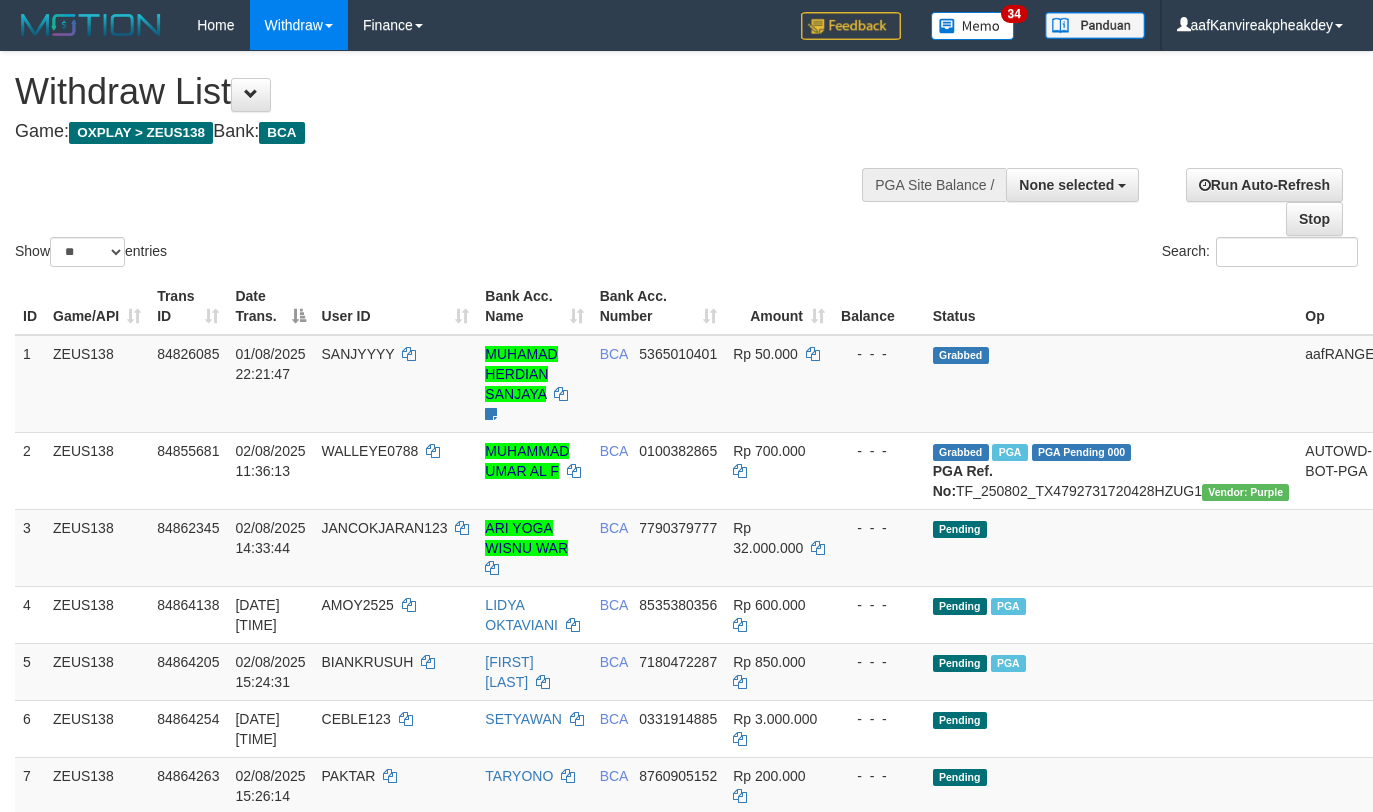 select 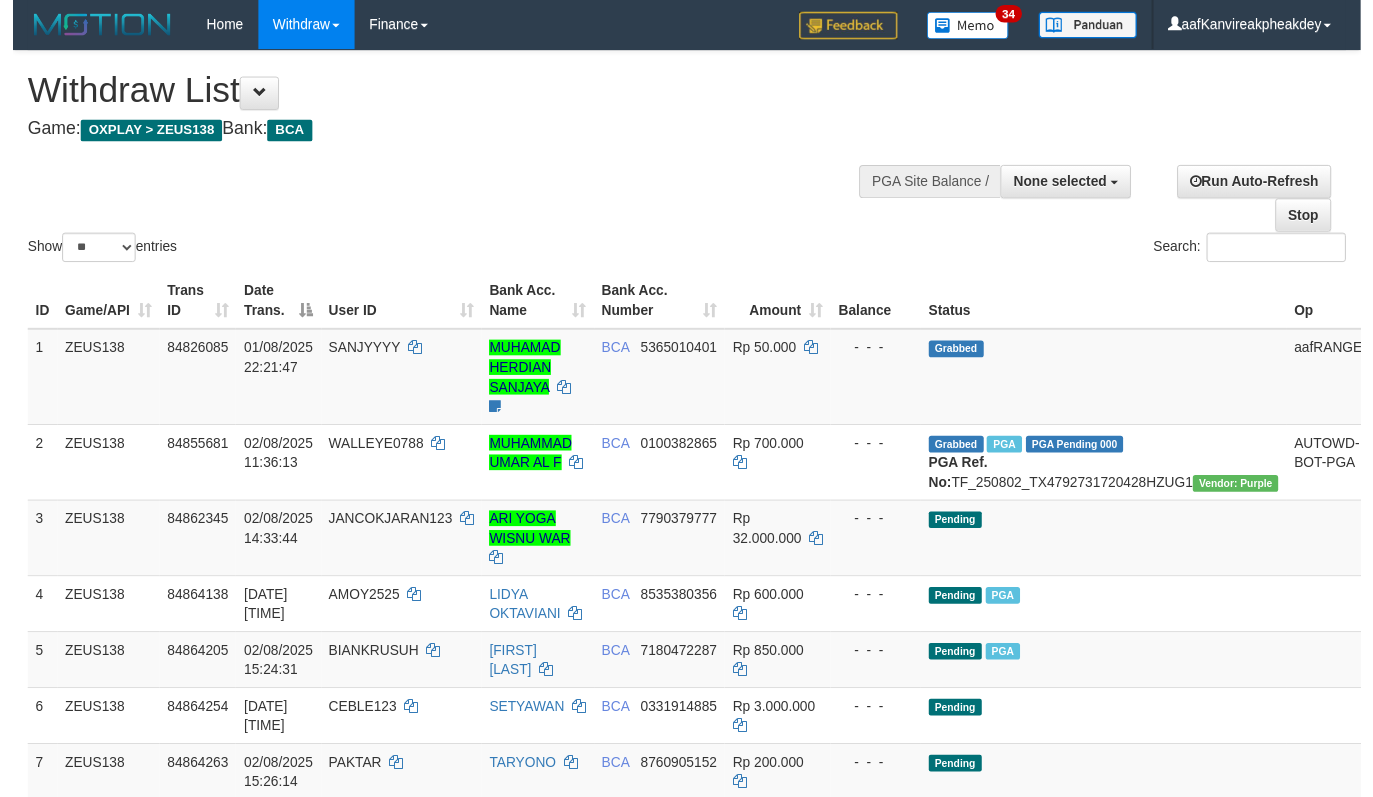 scroll, scrollTop: 452, scrollLeft: 0, axis: vertical 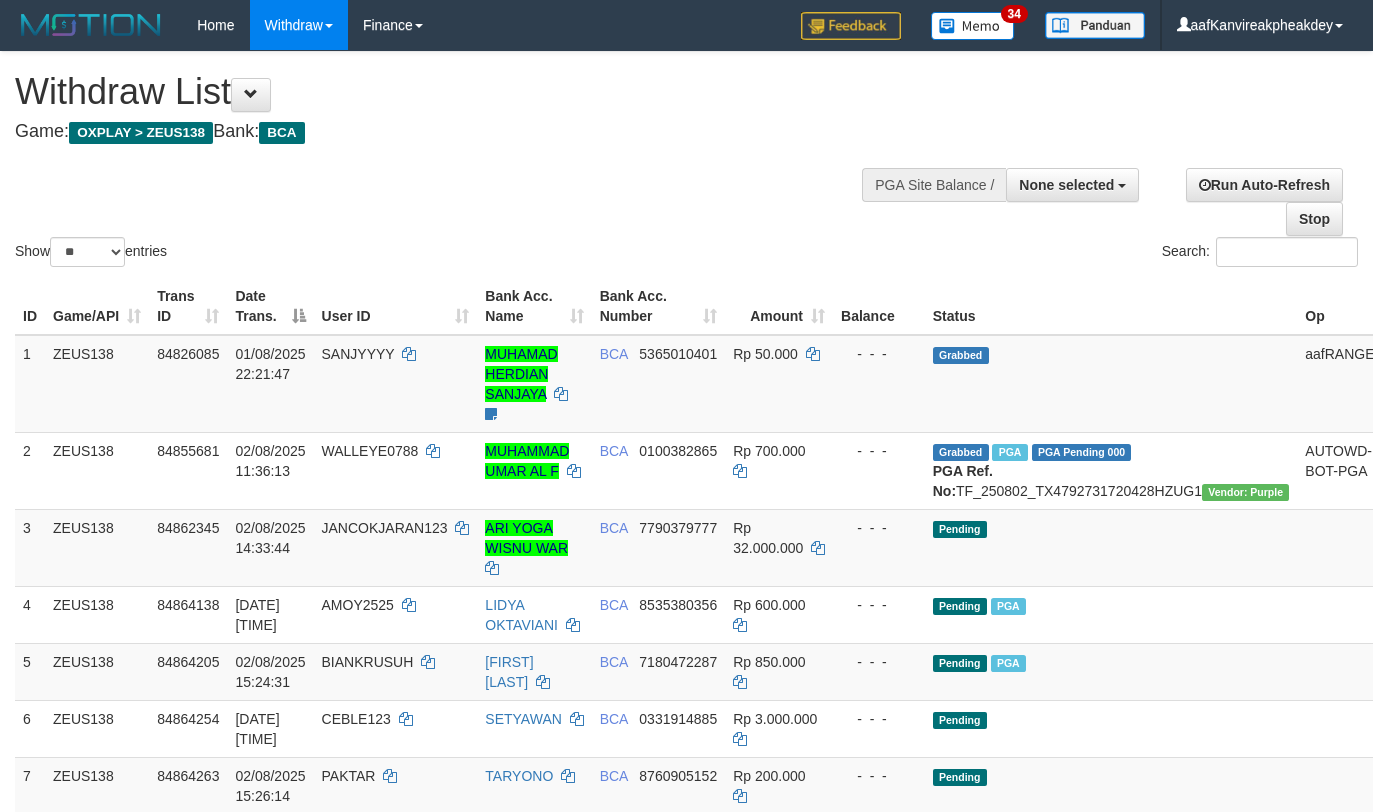 select 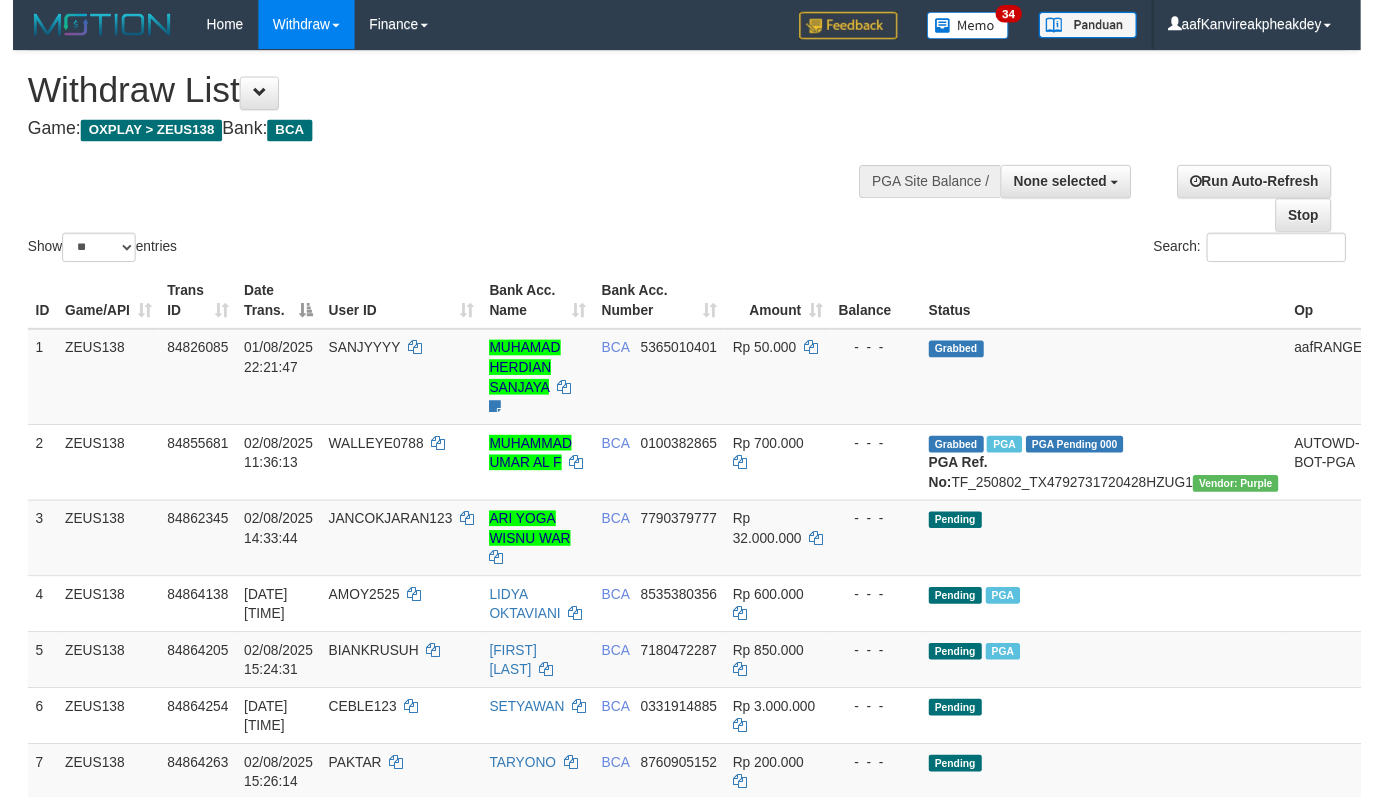 scroll, scrollTop: 452, scrollLeft: 0, axis: vertical 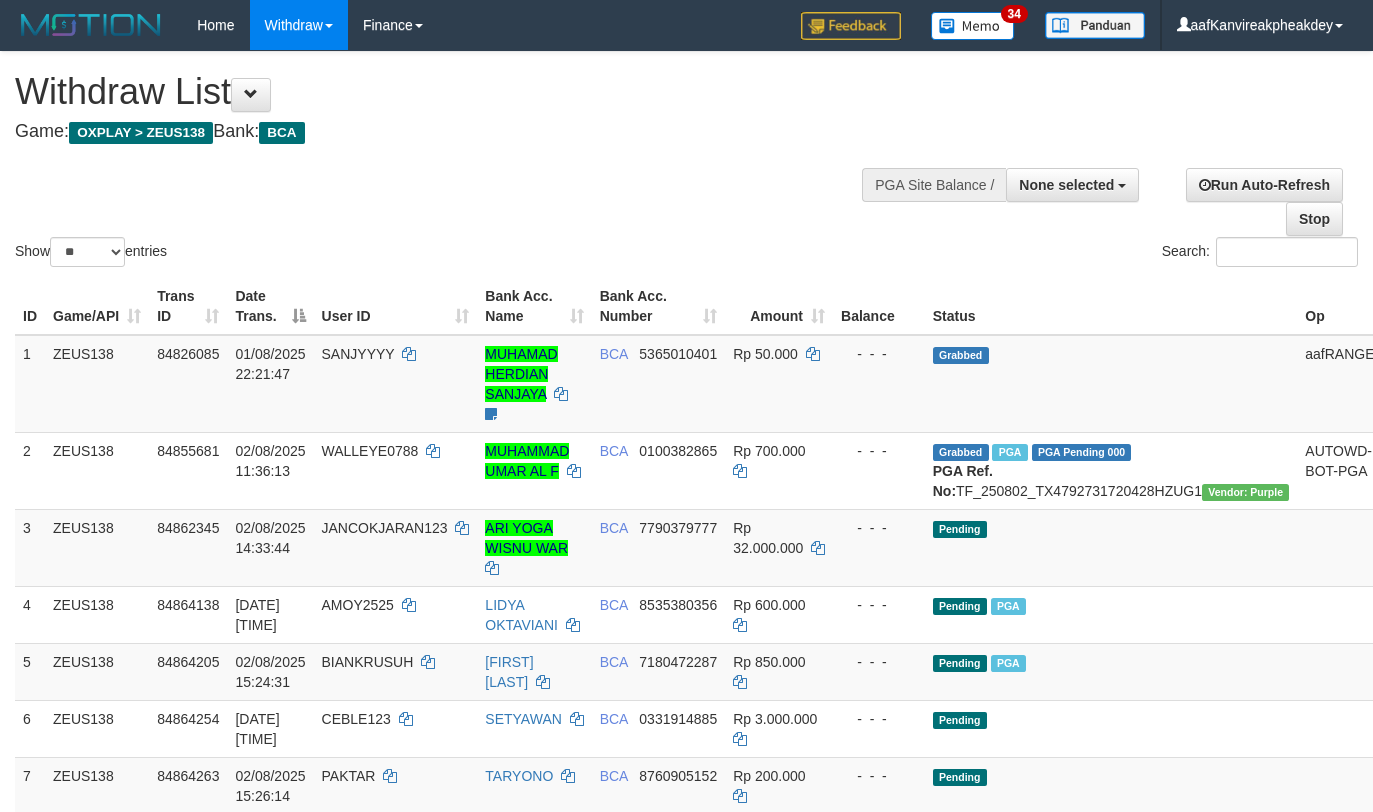 select 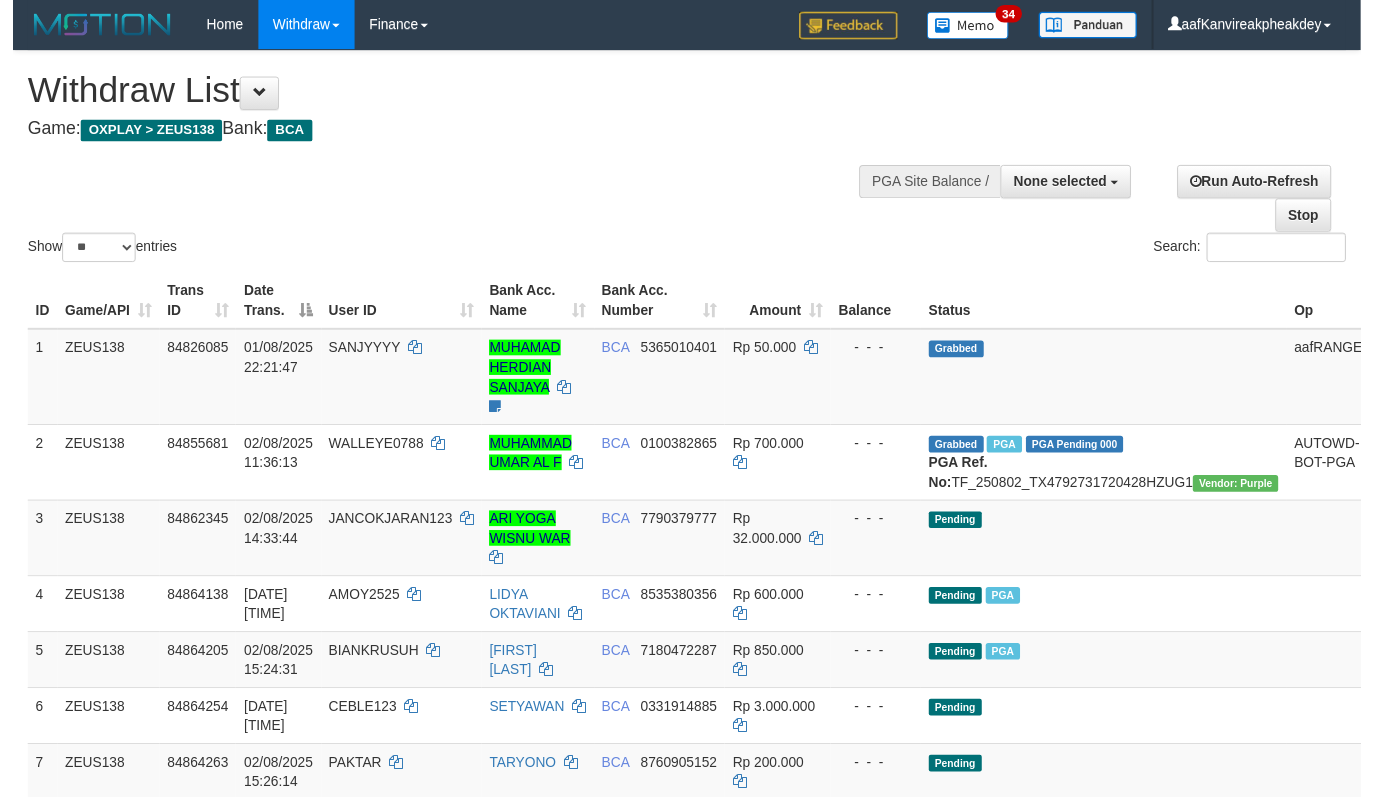 scroll, scrollTop: 452, scrollLeft: 0, axis: vertical 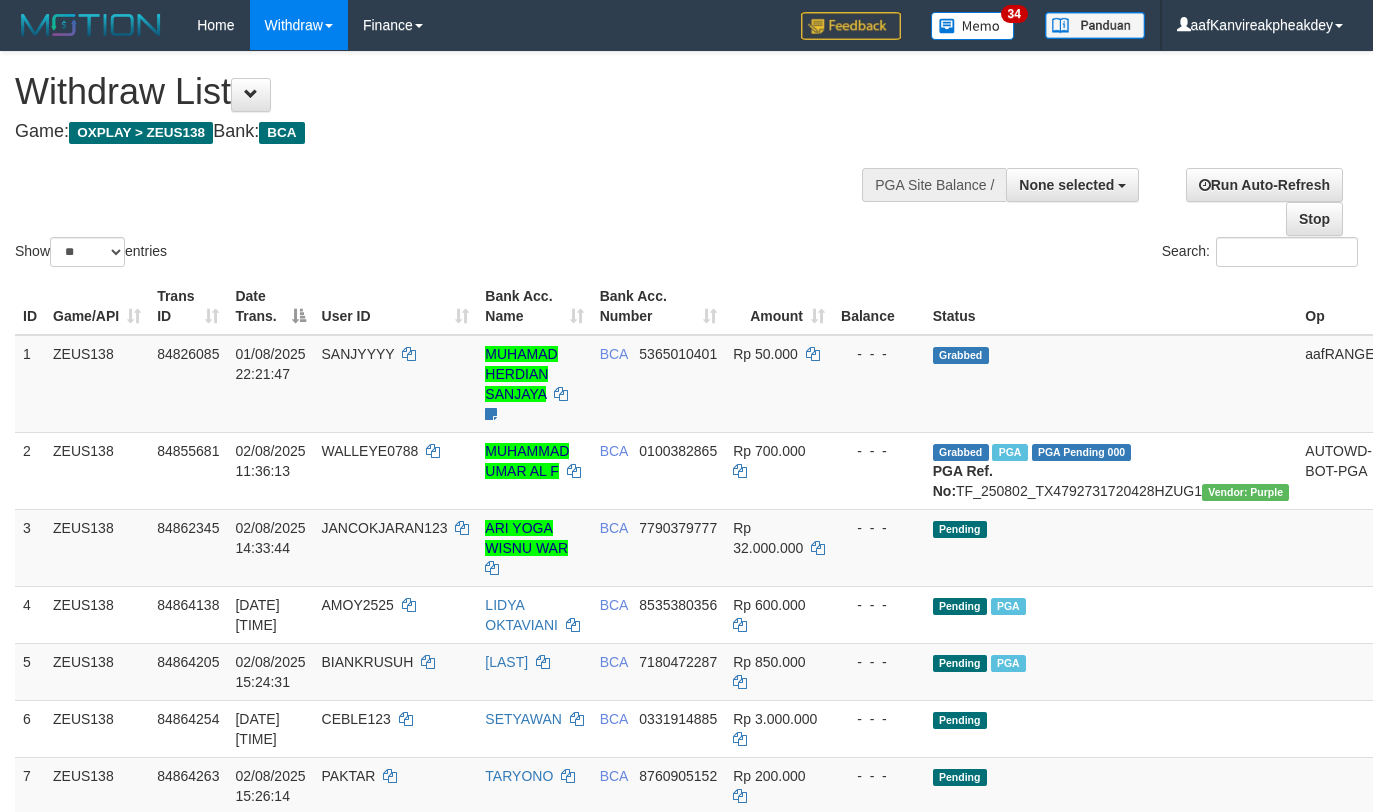 select 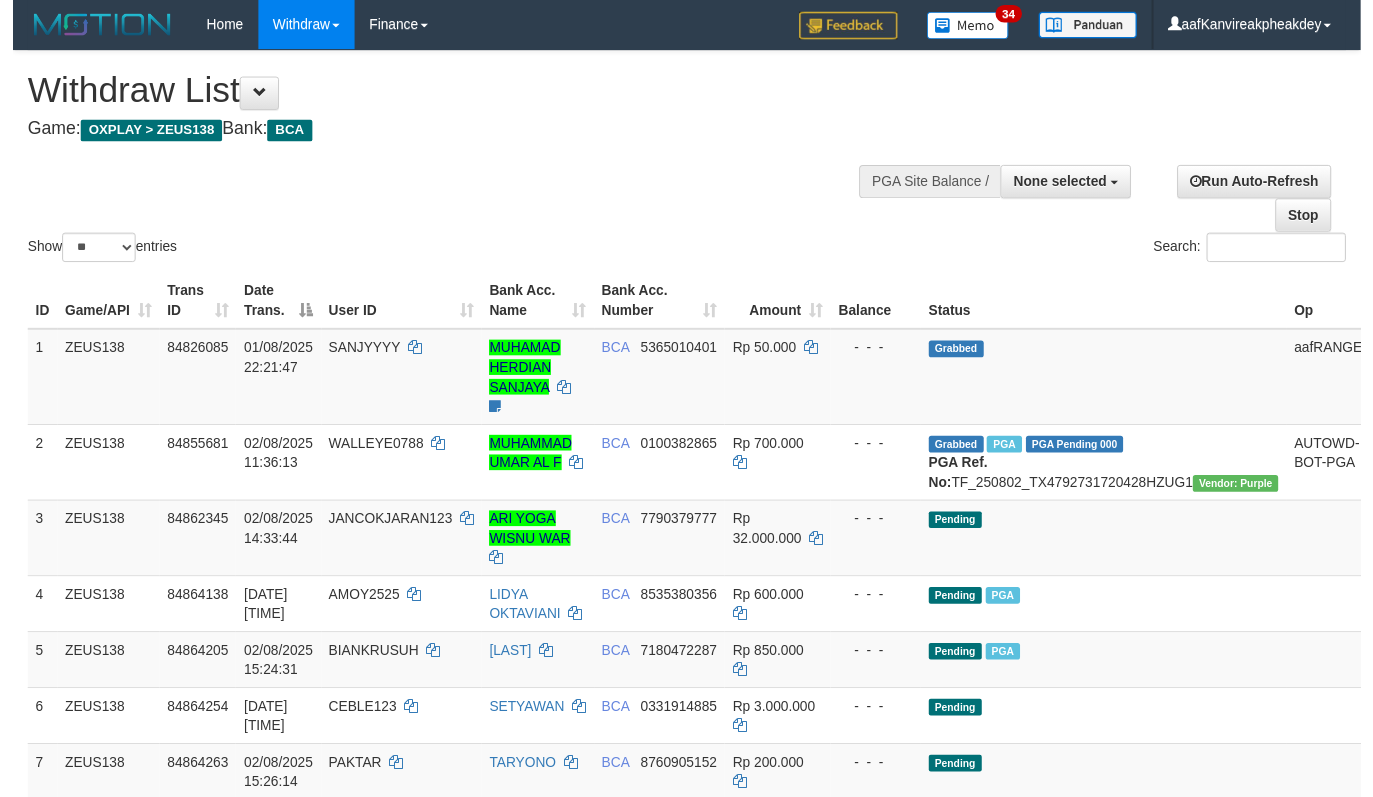 scroll, scrollTop: 452, scrollLeft: 0, axis: vertical 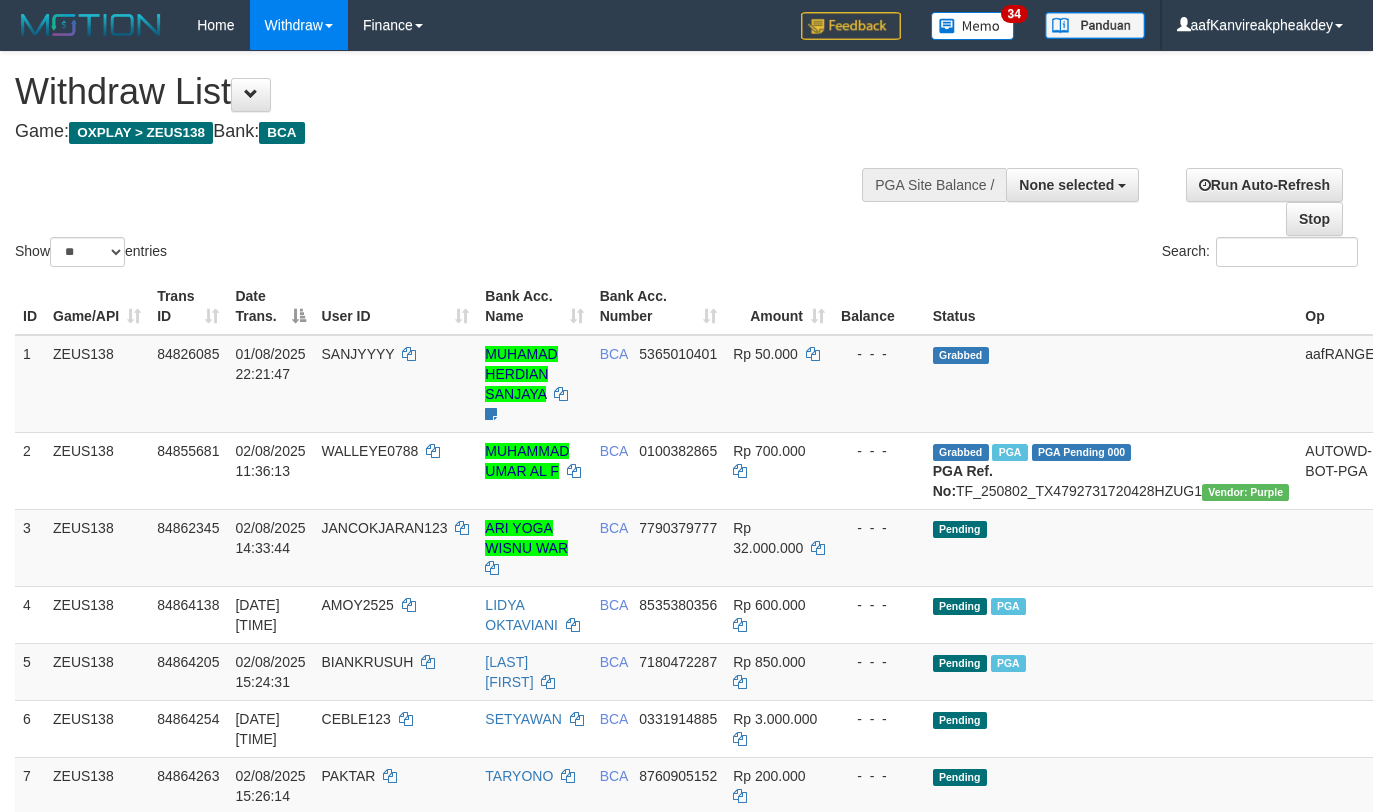 select 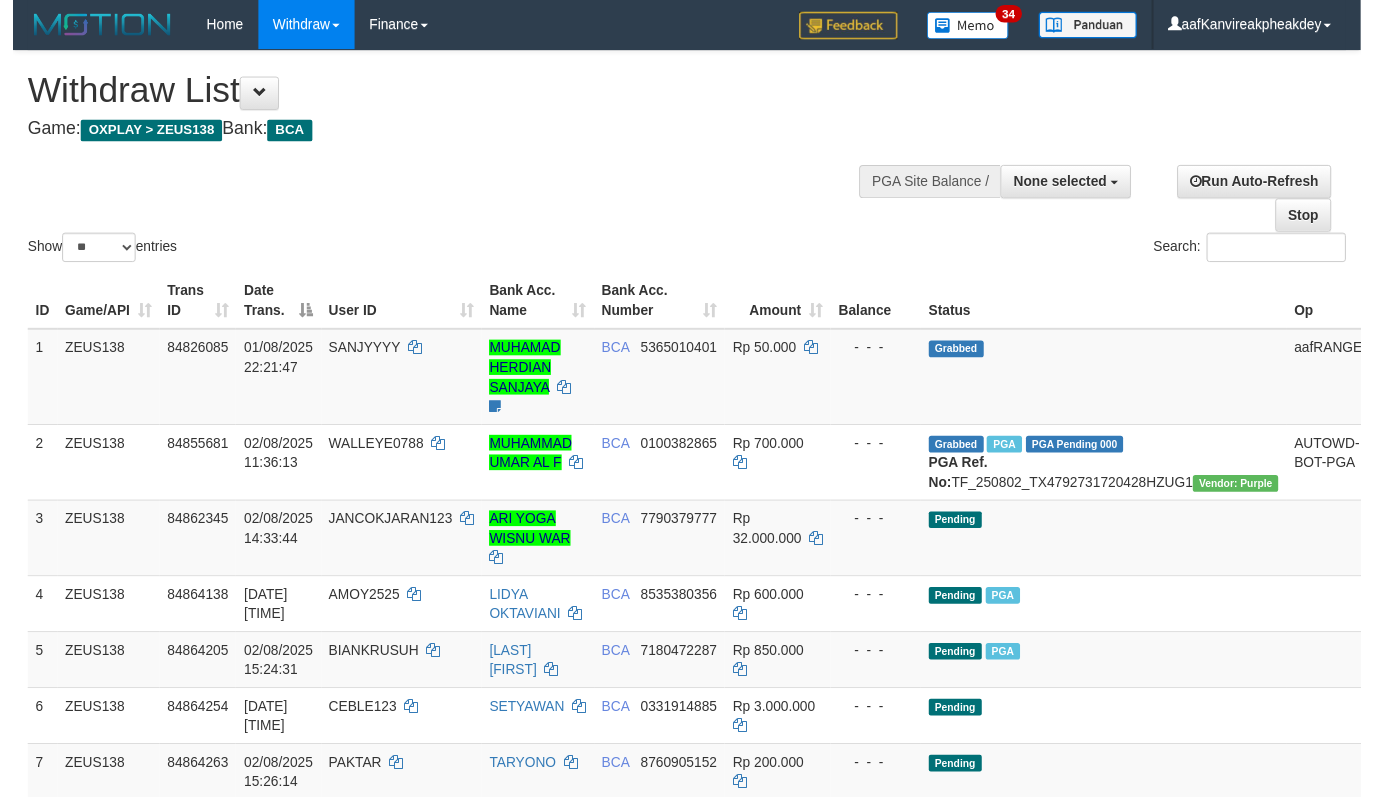 scroll, scrollTop: 452, scrollLeft: 0, axis: vertical 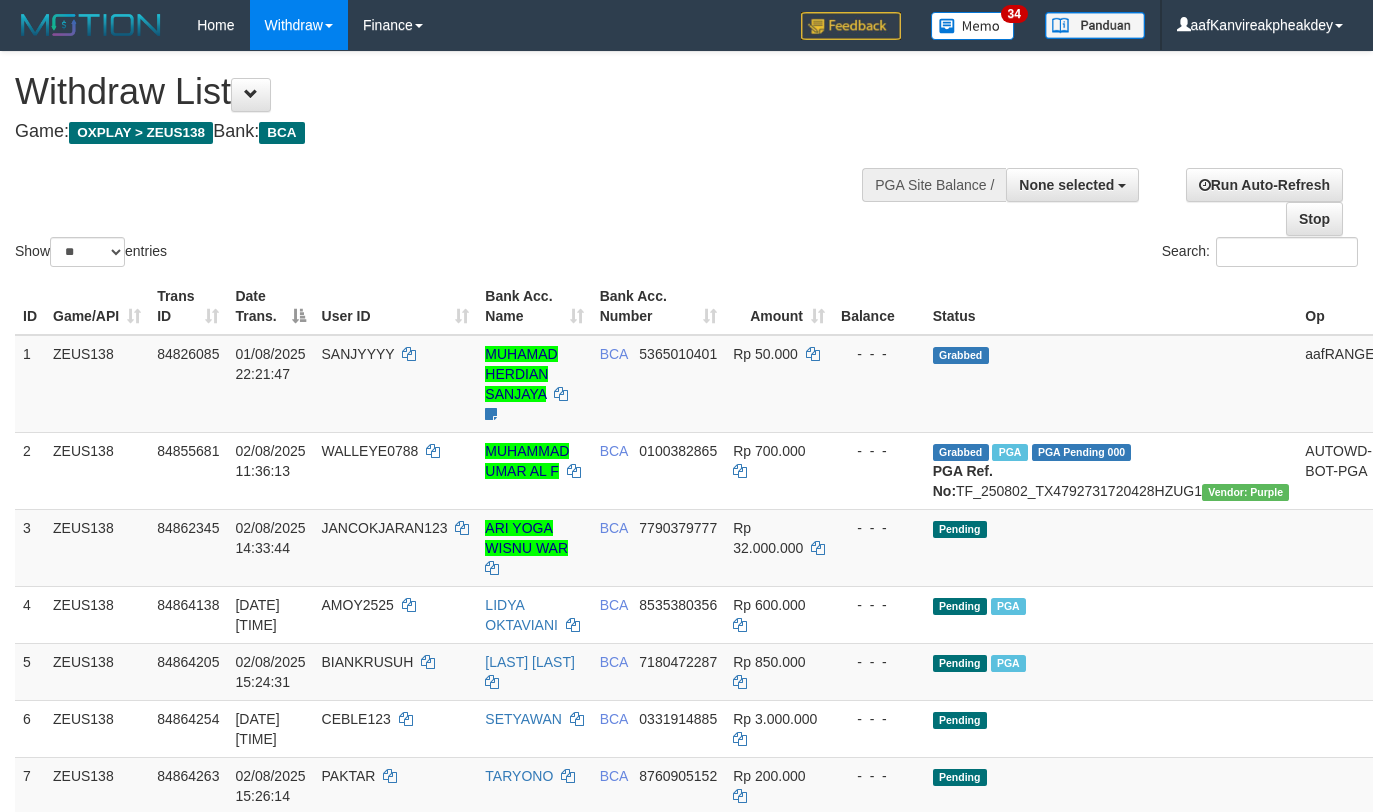 select 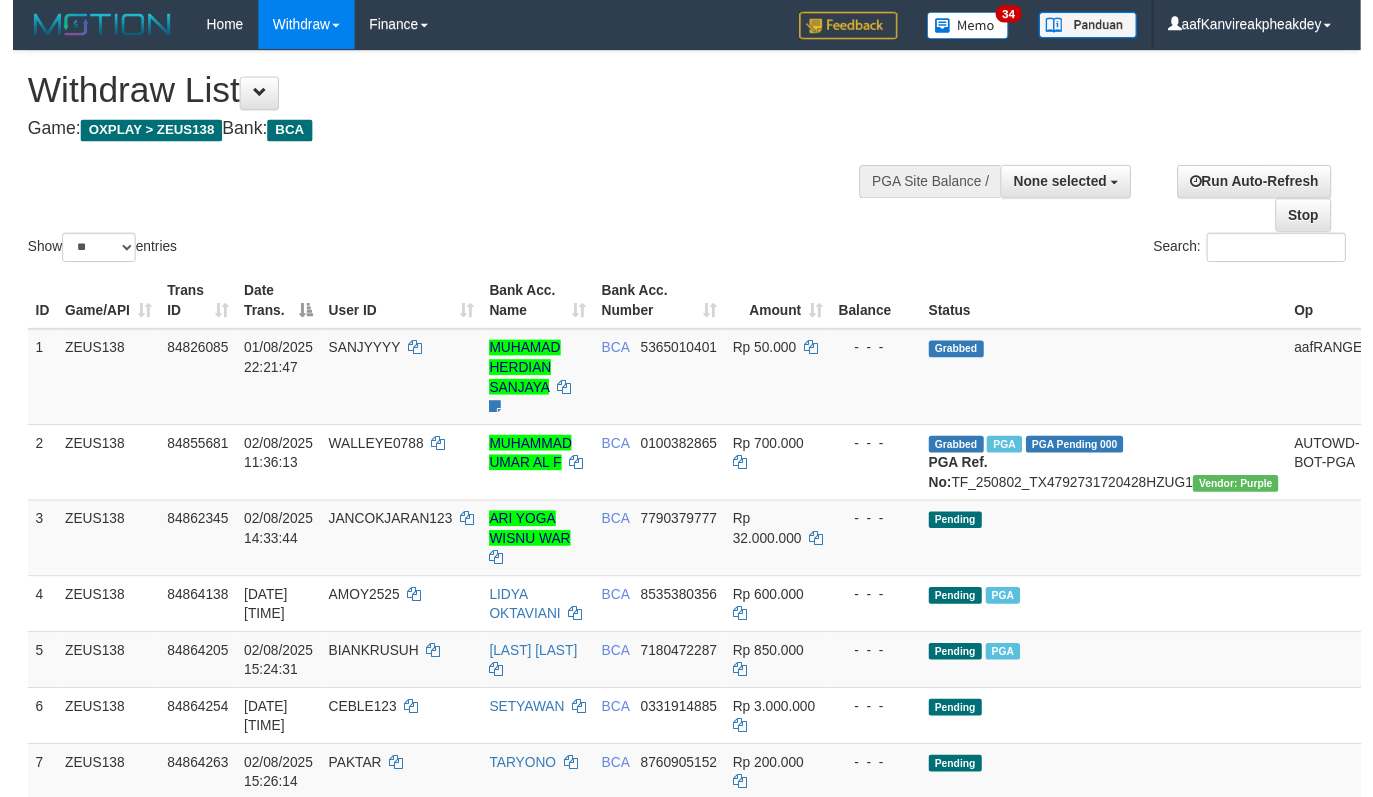 scroll, scrollTop: 452, scrollLeft: 0, axis: vertical 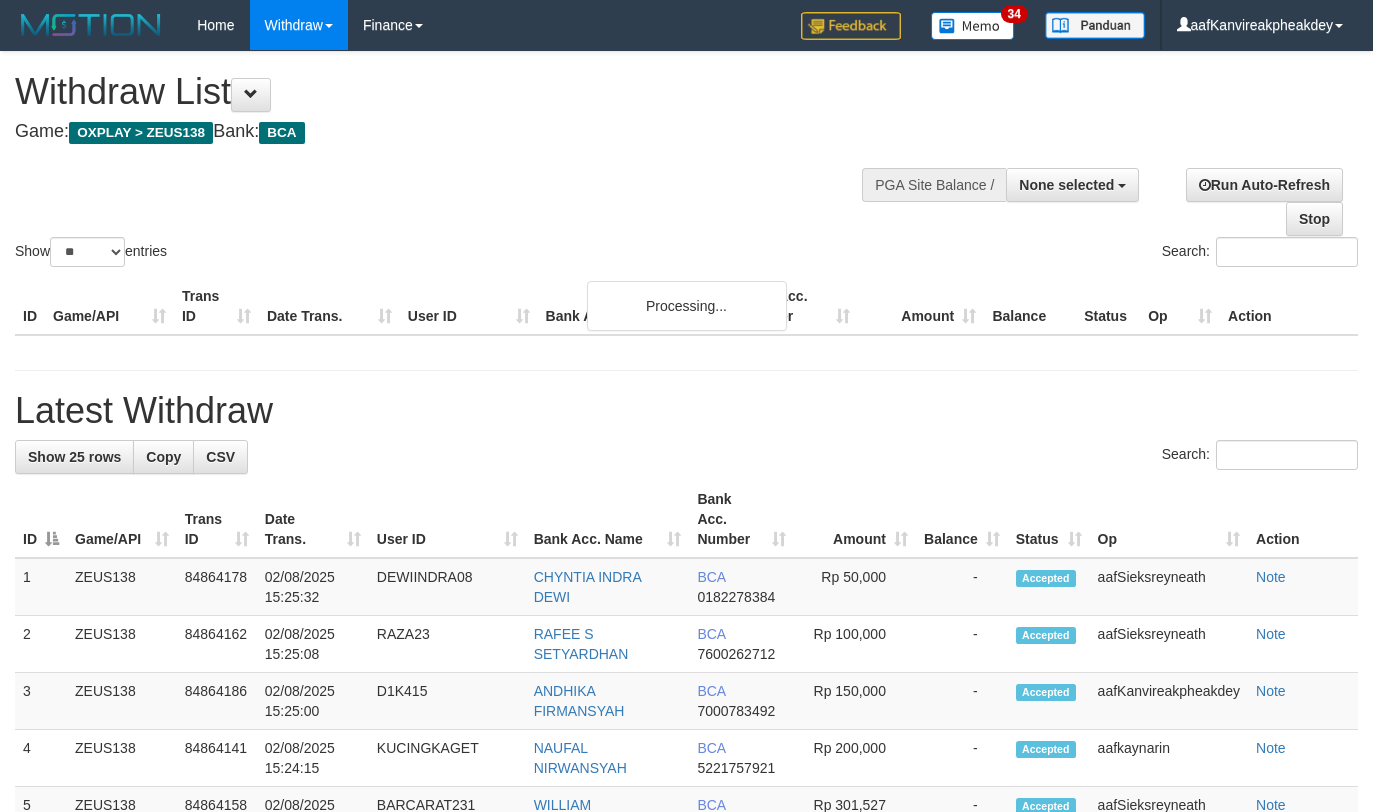 select 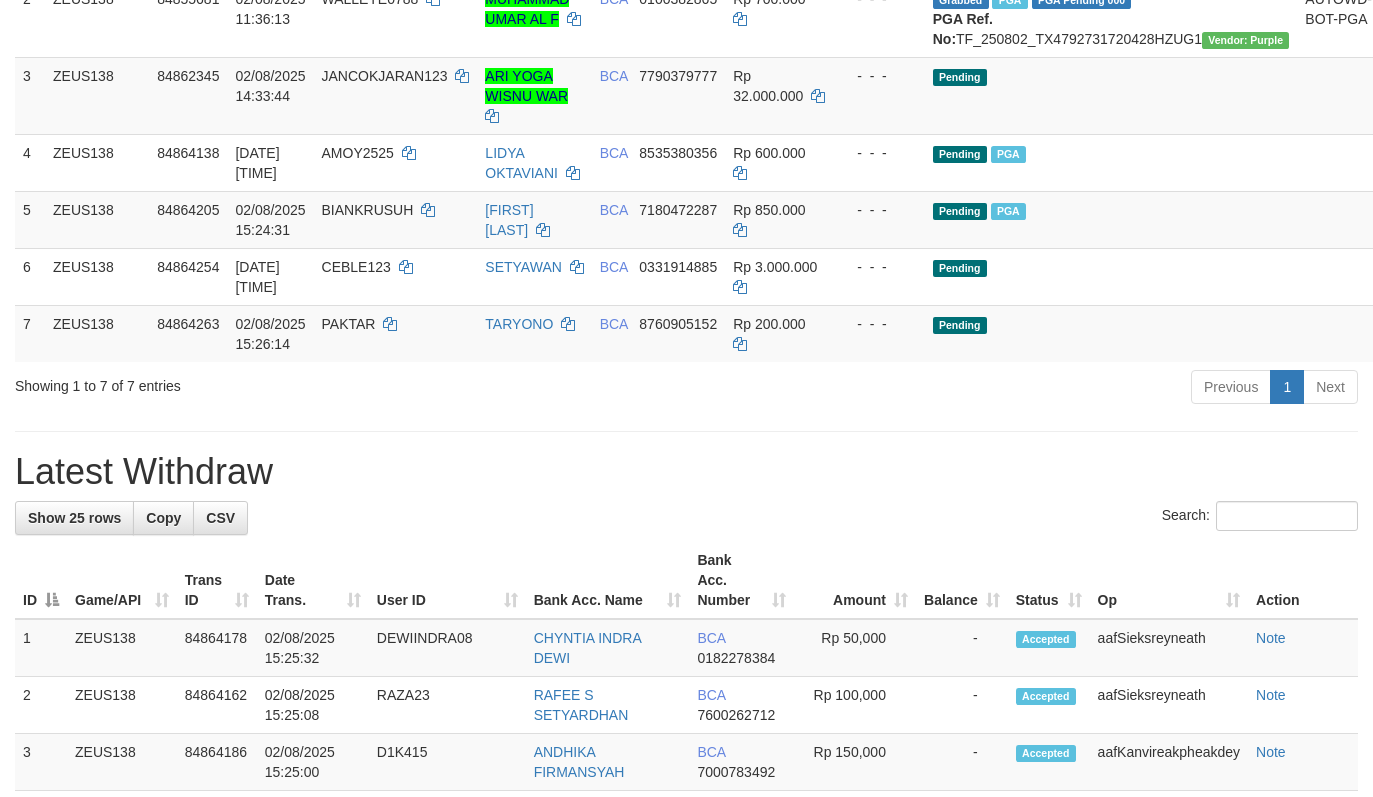 scroll, scrollTop: 397, scrollLeft: 0, axis: vertical 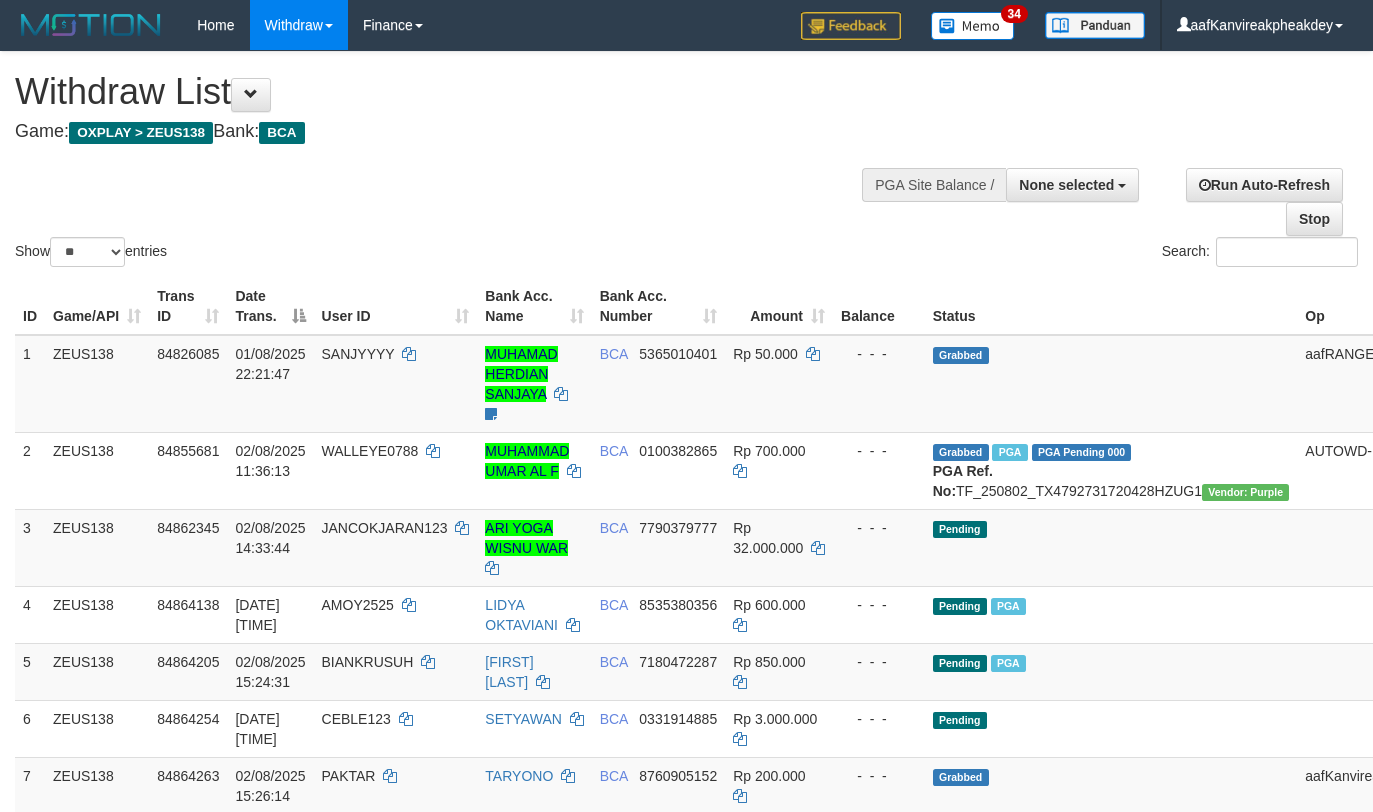 select 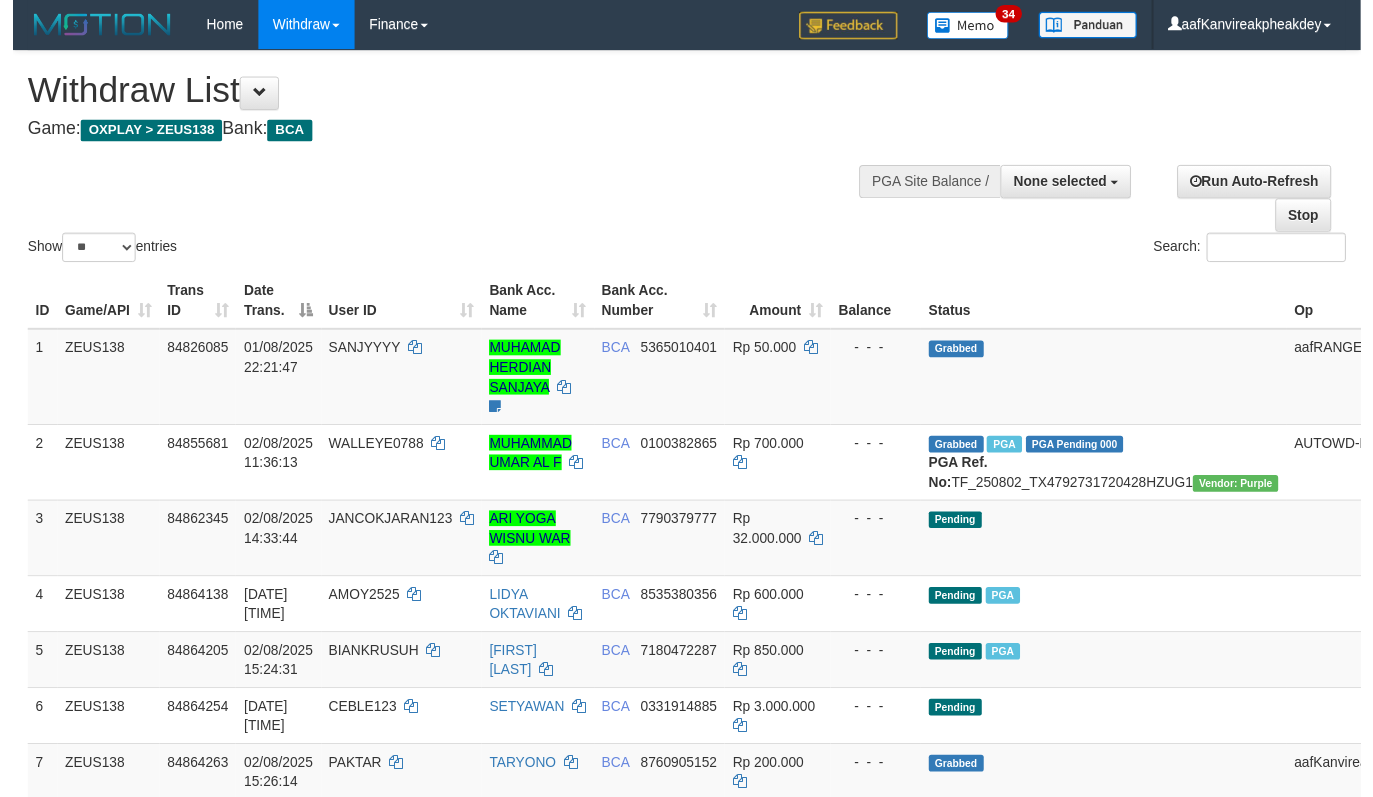 scroll, scrollTop: 452, scrollLeft: 0, axis: vertical 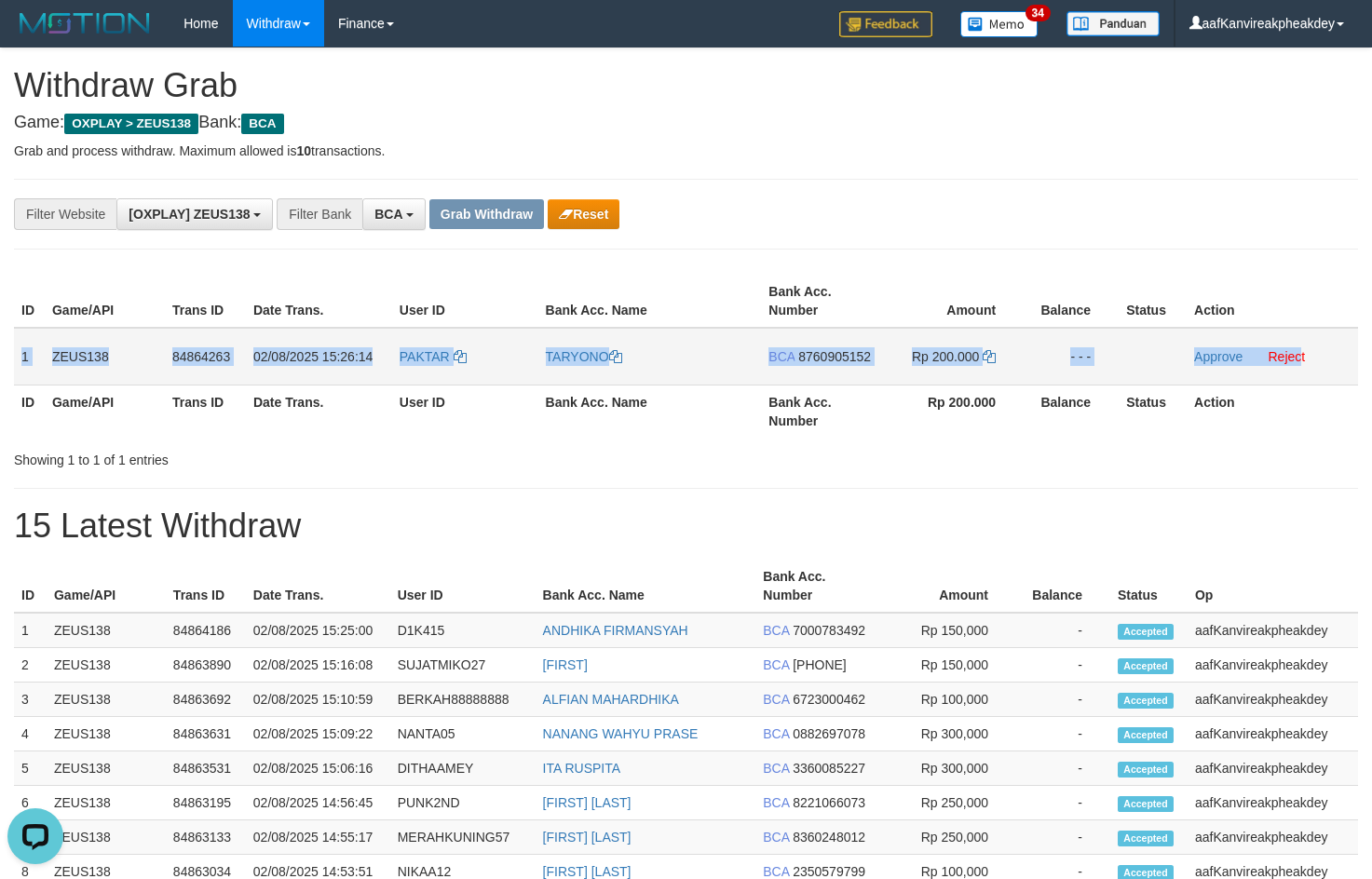 copy on "1
ZEUS138
84864263
02/08/2025 15:26:14
PAKTAR
TARYONO
BCA
8760905152
Rp 200.000
- - -
Approve
Rejec" 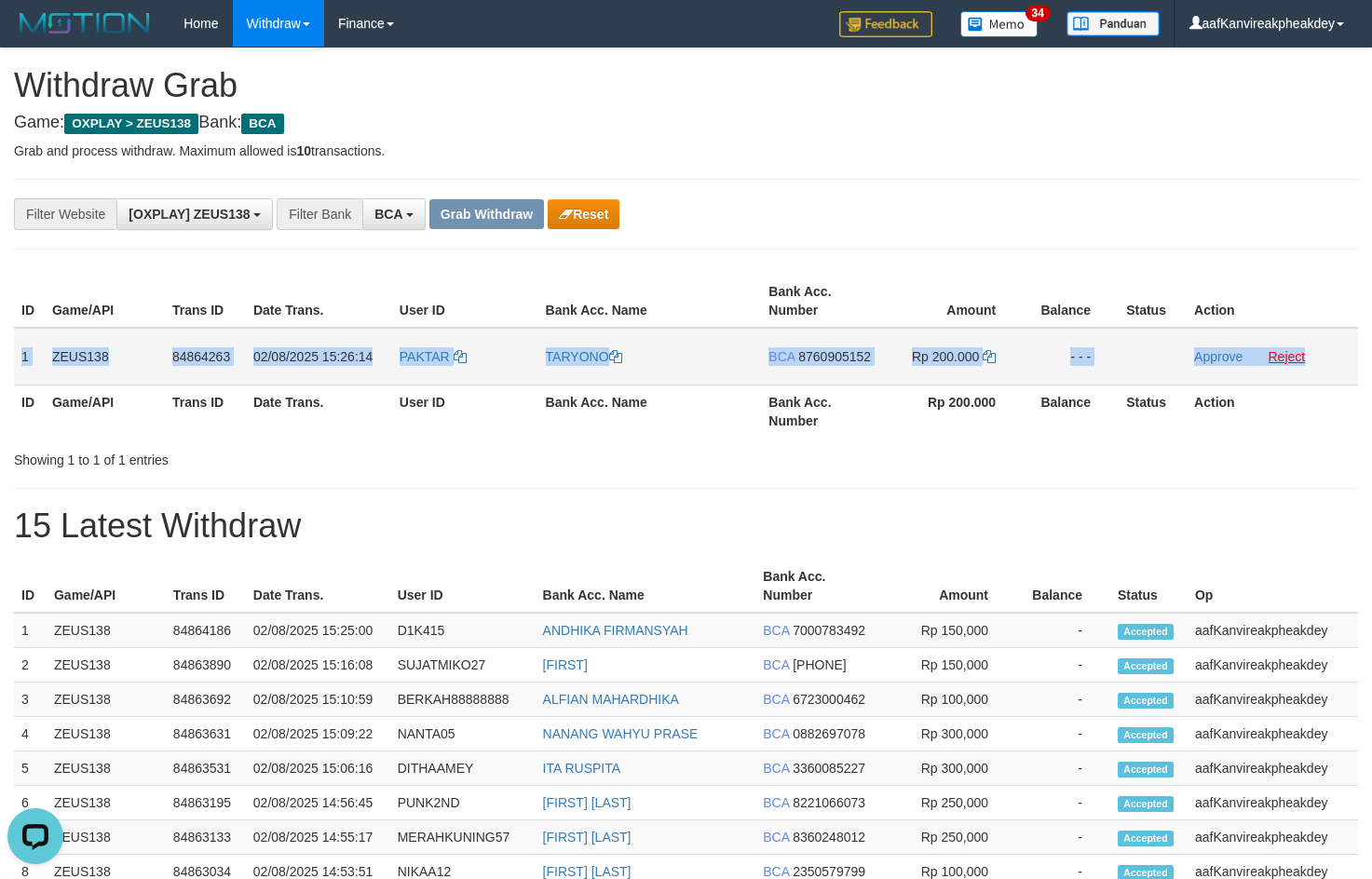 copy on "1
ZEUS138
84864263
02/08/2025 15:26:14
PAKTAR
TARYONO
BCA
8760905152
Rp 200.000
- - -
Approve
Reject" 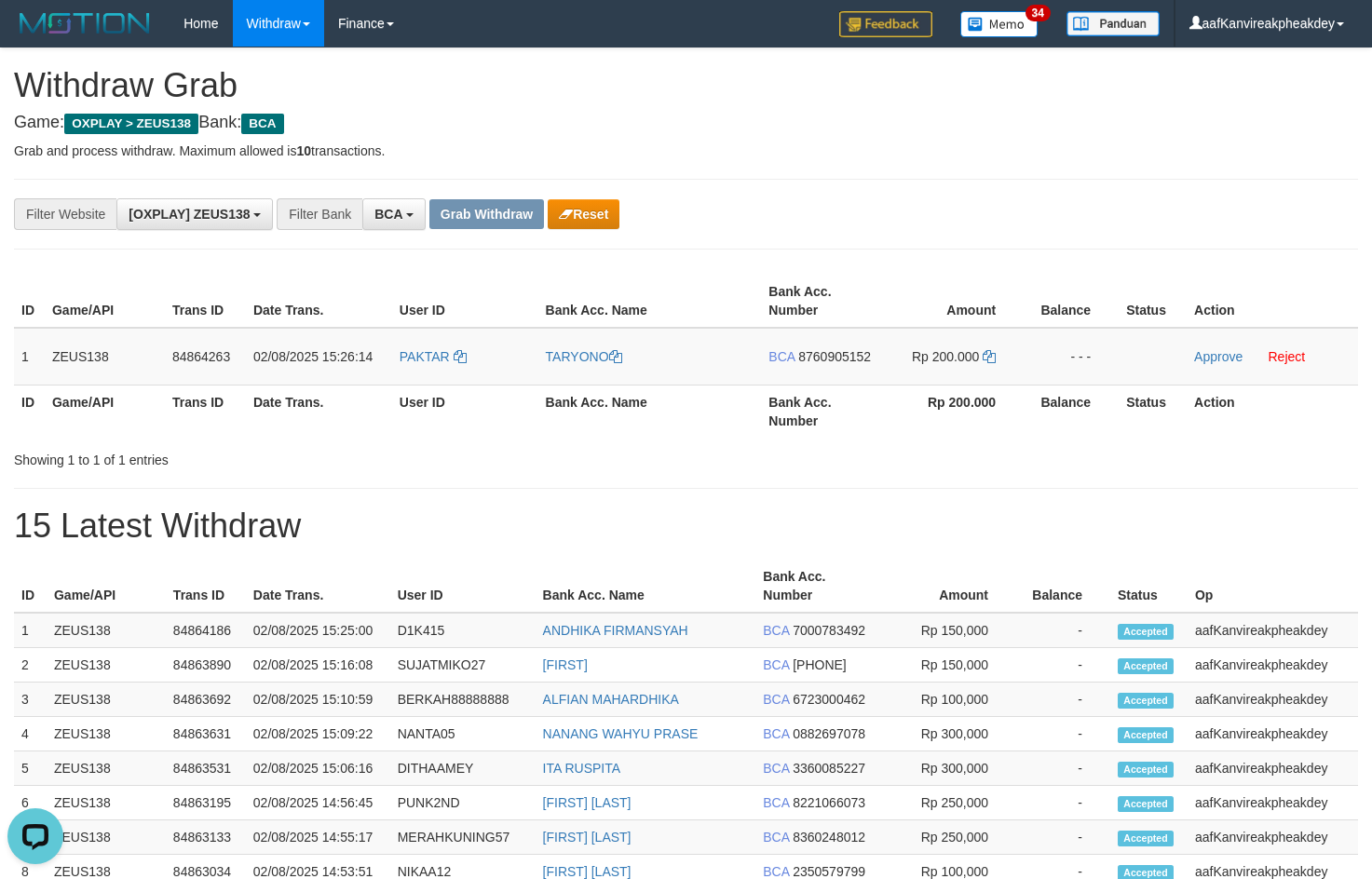 drag, startPoint x: 1010, startPoint y: 197, endPoint x: 1189, endPoint y: 184, distance: 179.47145 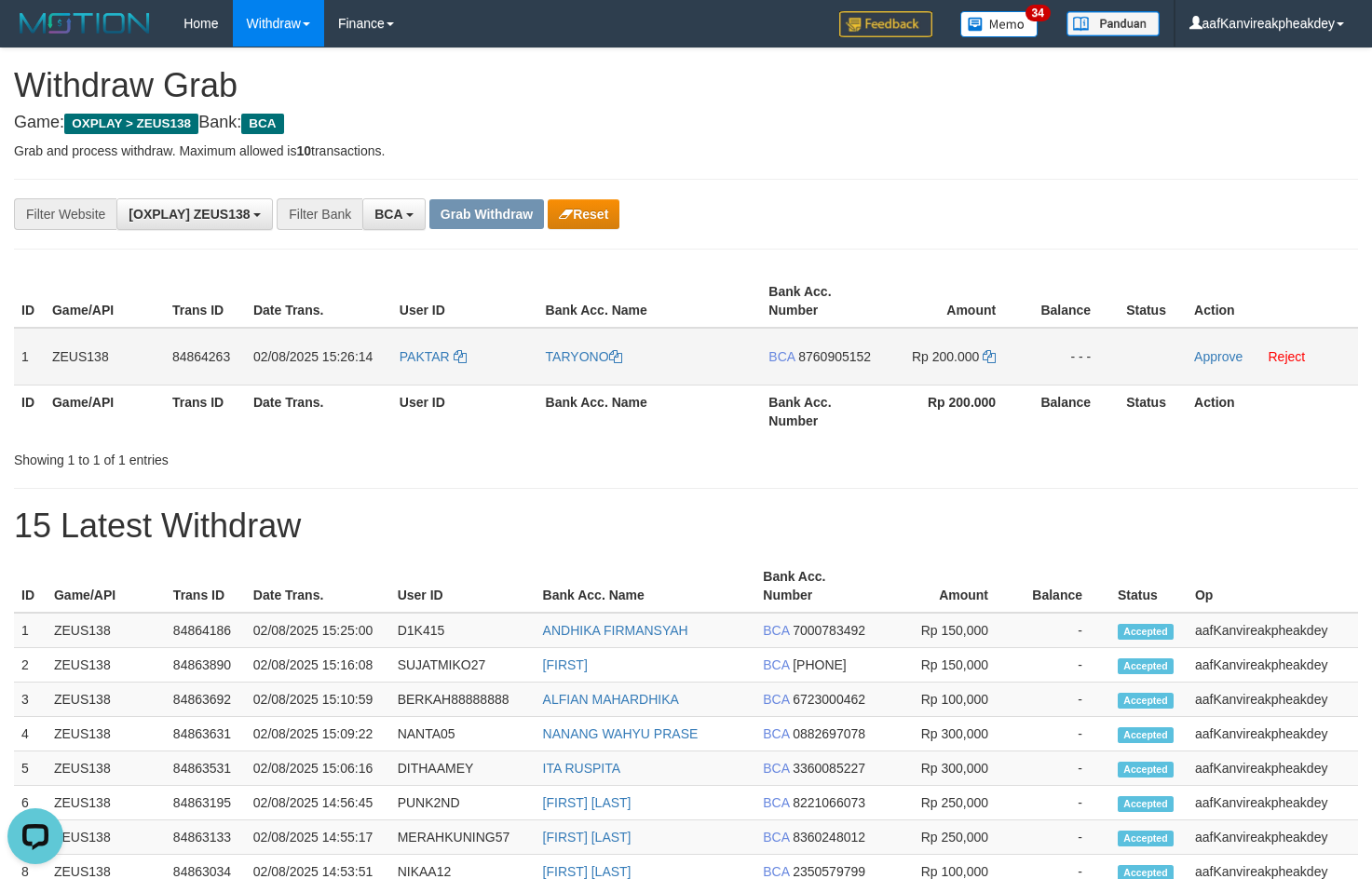 click on "8760905152" at bounding box center (835, 357) 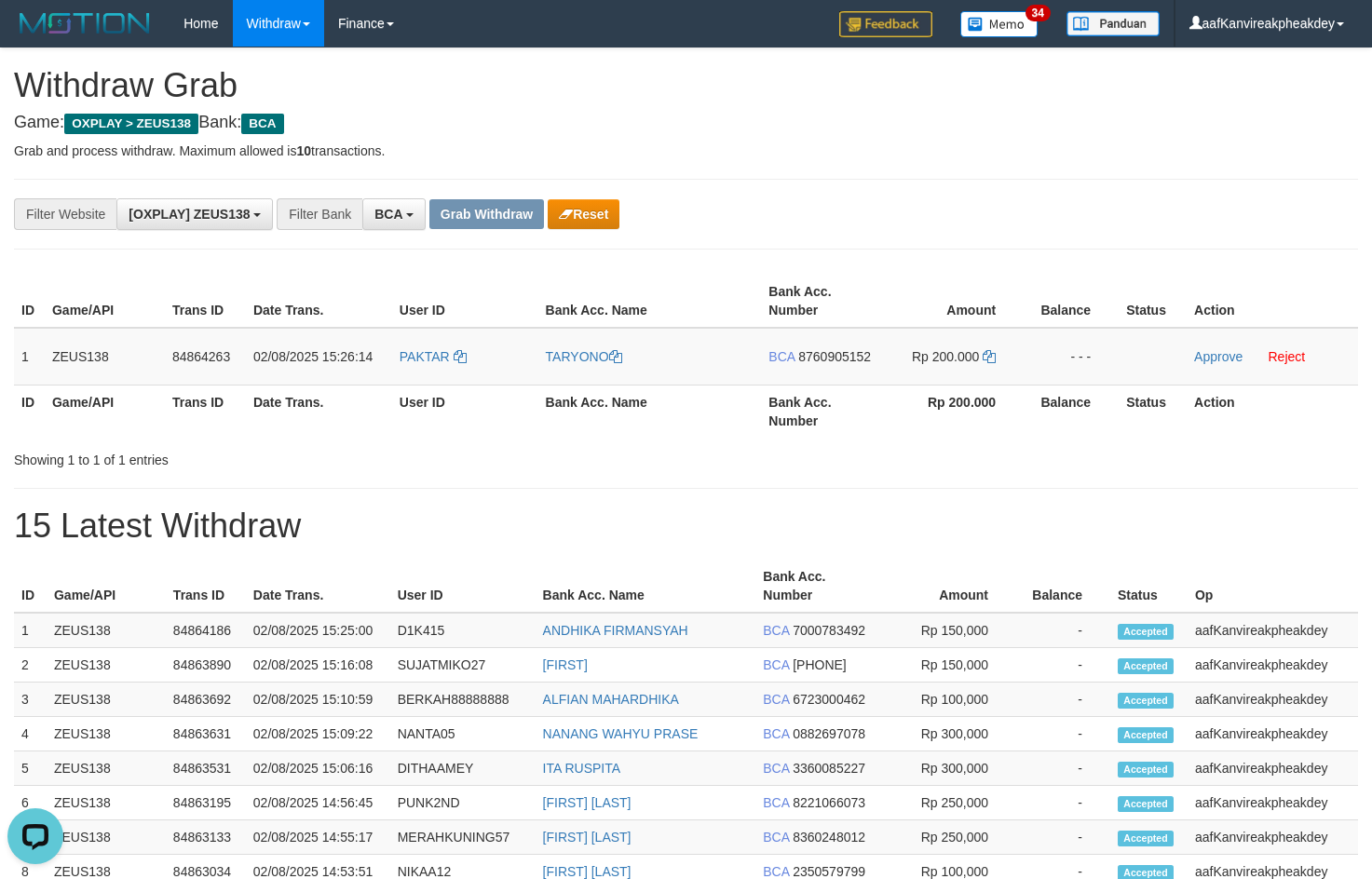 drag, startPoint x: 826, startPoint y: 357, endPoint x: 1380, endPoint y: 217, distance: 571.41579 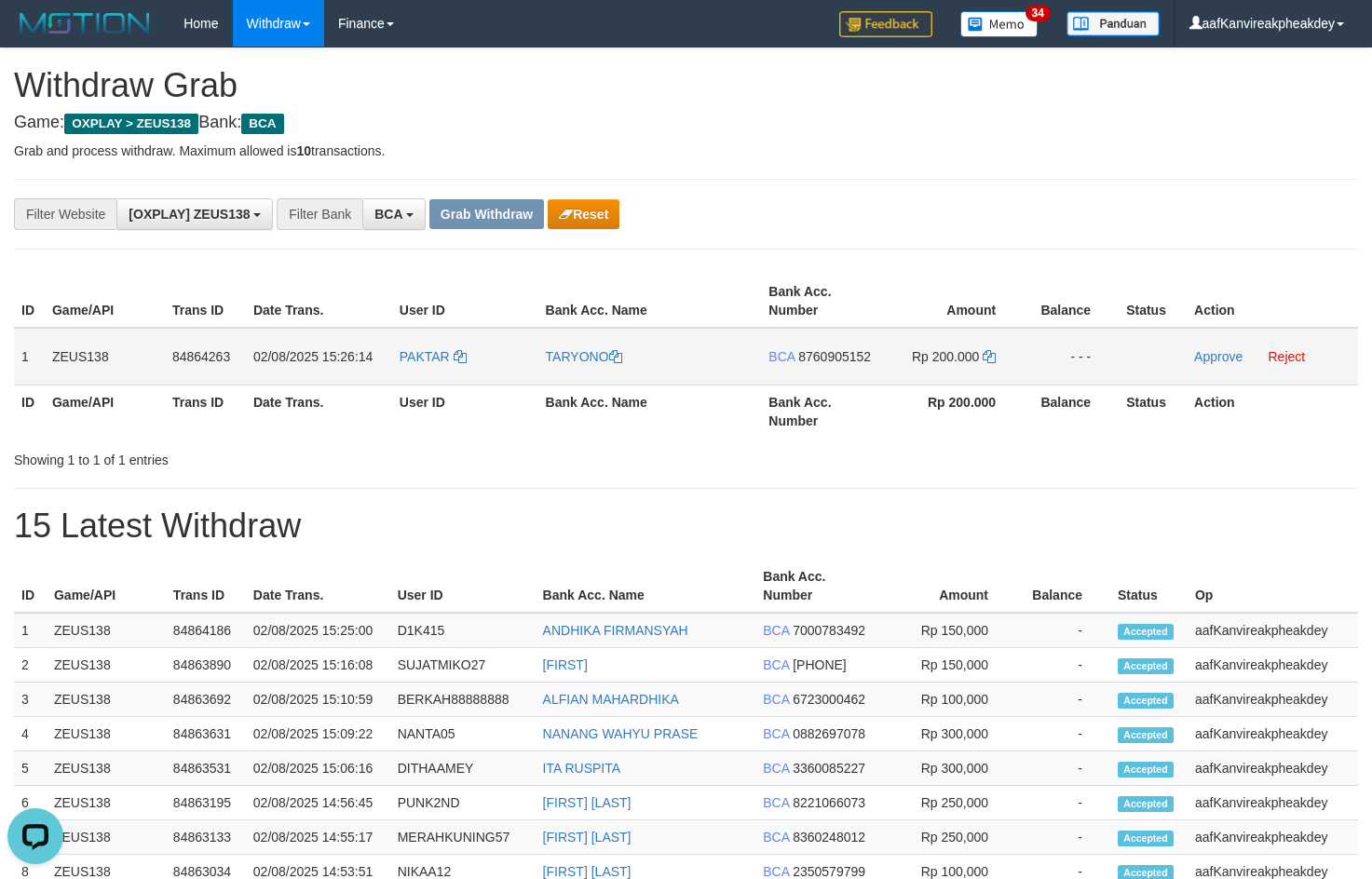 click on "PAKTAR" at bounding box center (465, 357) 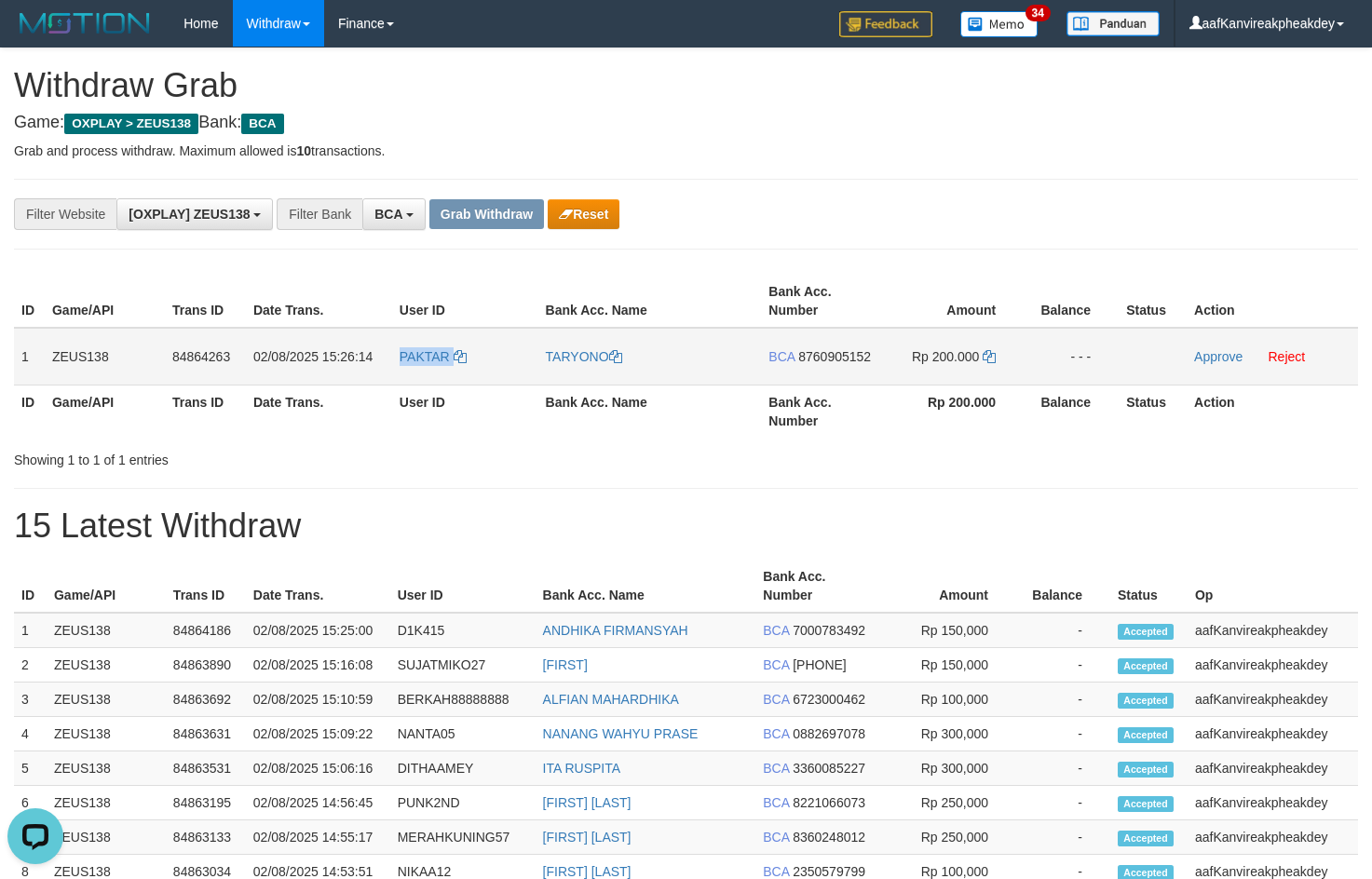 copy on "PAKTAR" 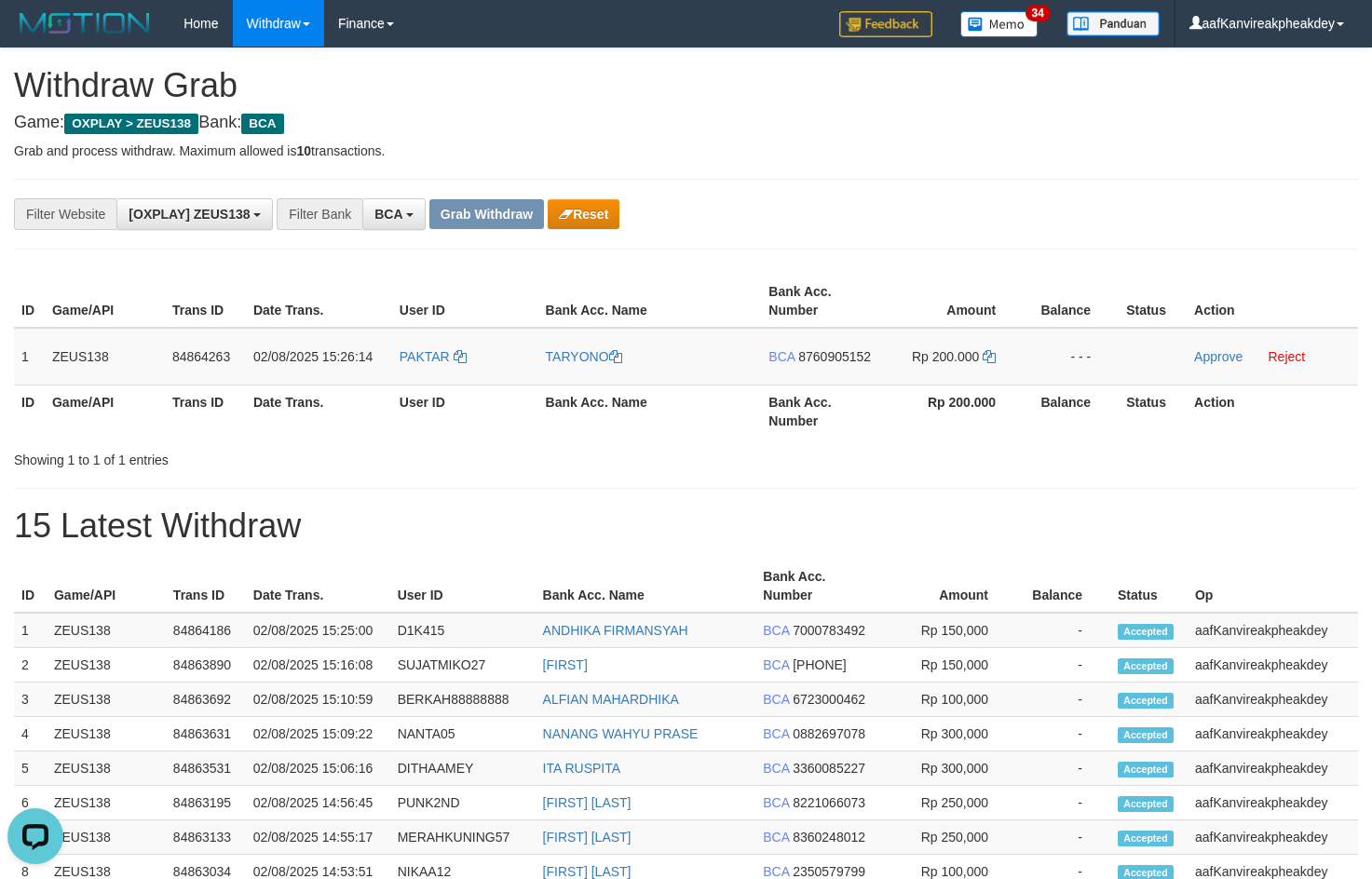 drag, startPoint x: 1111, startPoint y: 288, endPoint x: 1220, endPoint y: 310, distance: 111.19802 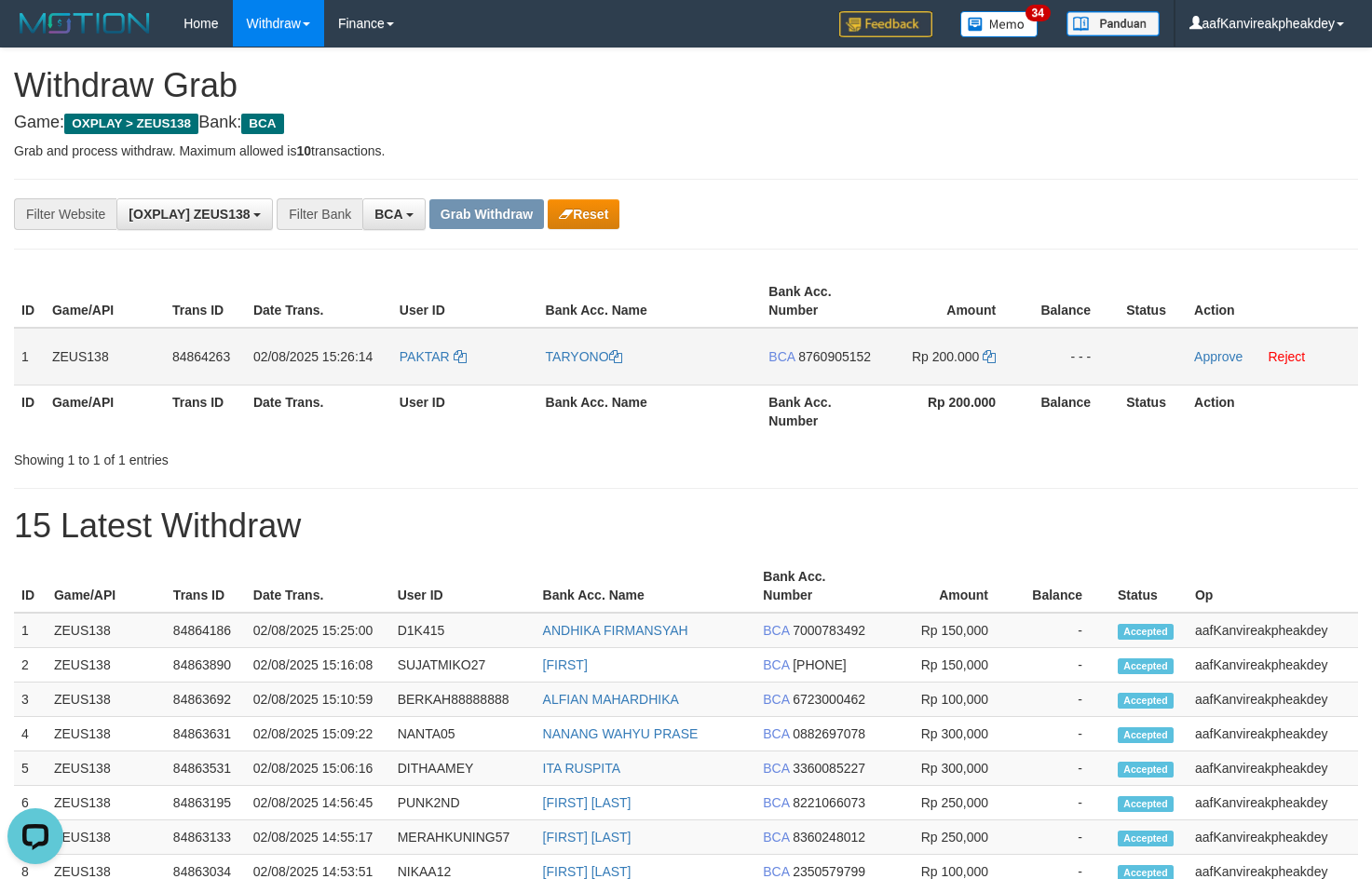 click on "8760905152" at bounding box center [835, 357] 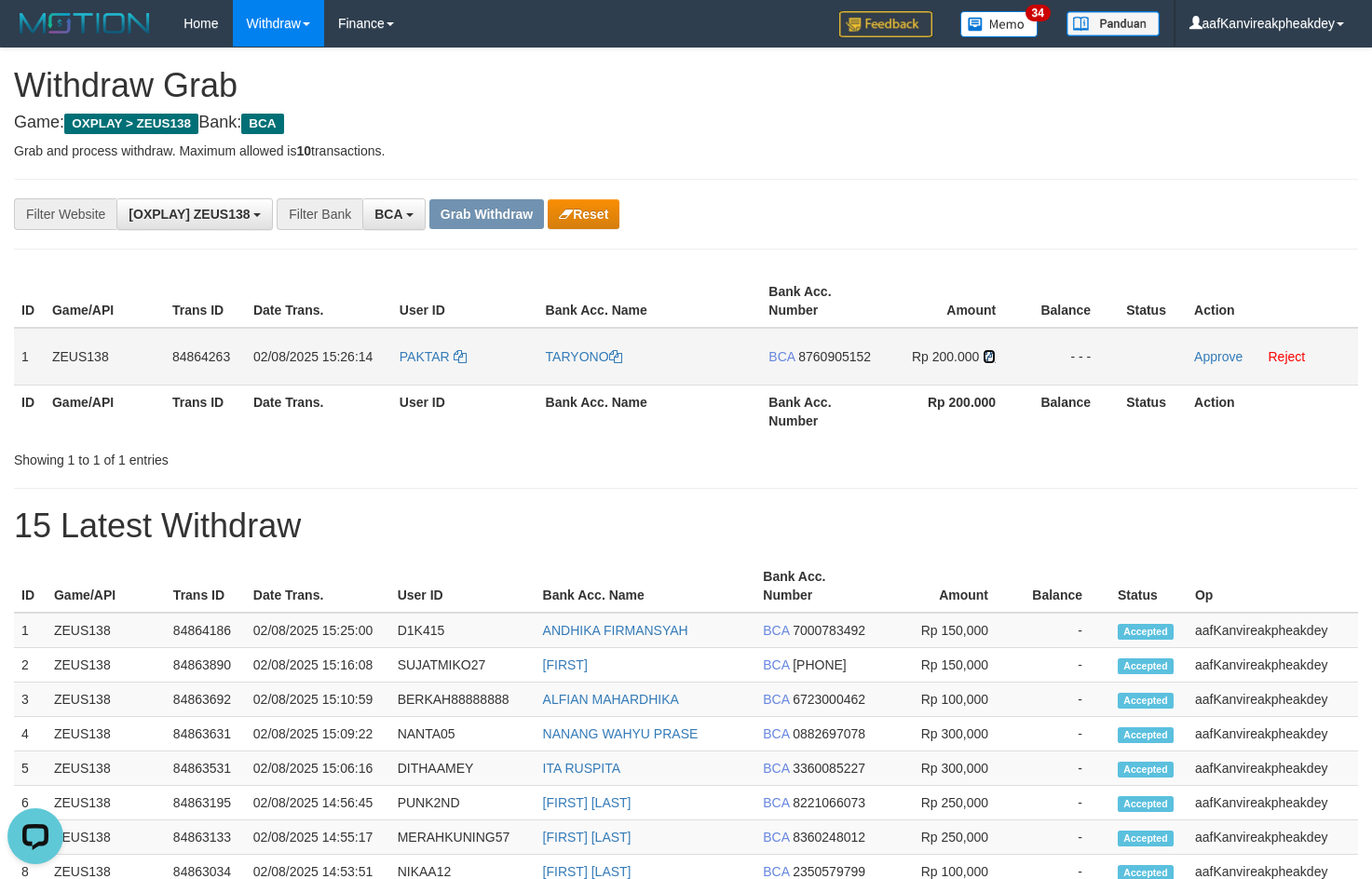 click at bounding box center [989, 357] 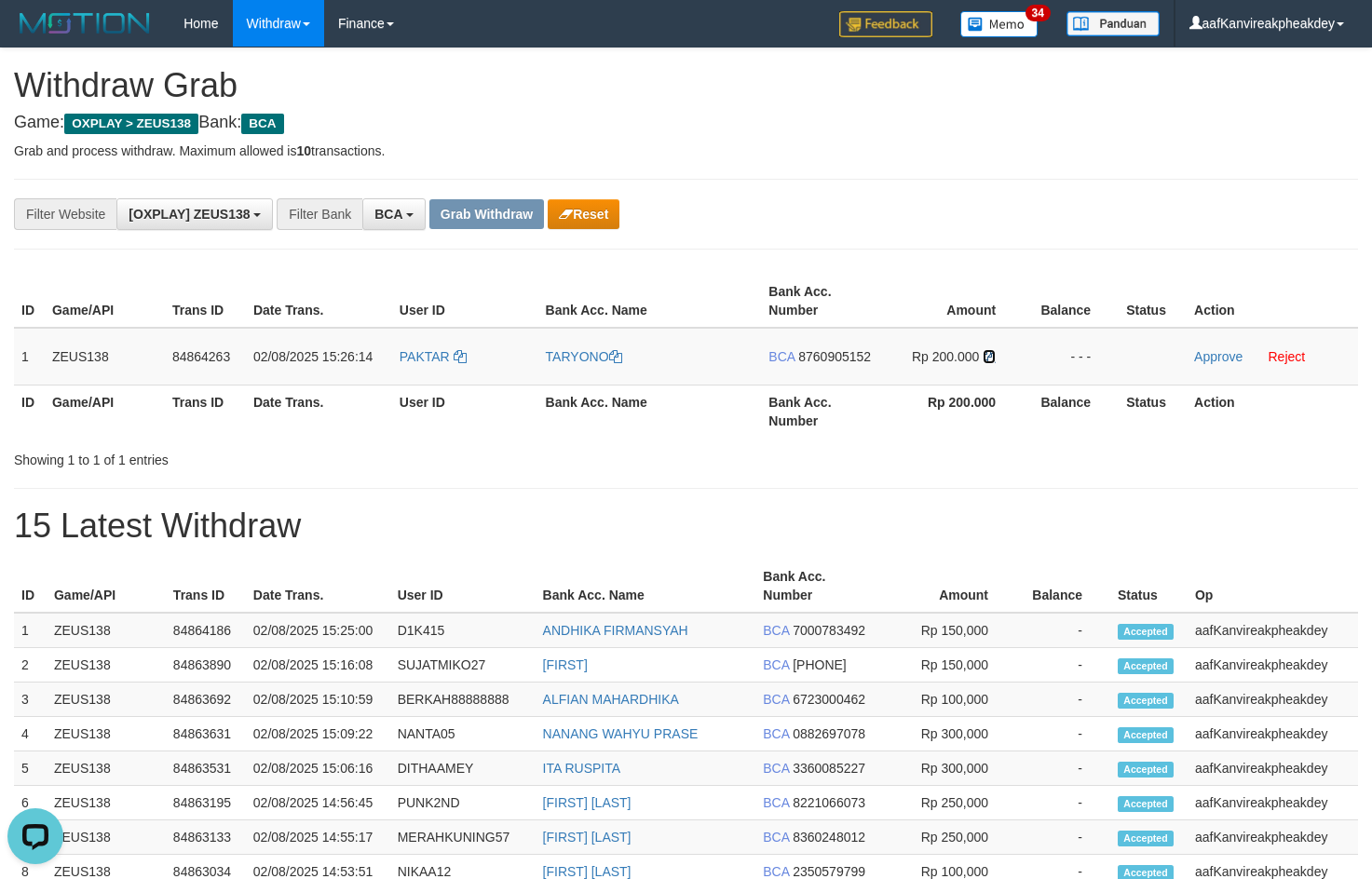 drag, startPoint x: 988, startPoint y: 359, endPoint x: 1376, endPoint y: 350, distance: 388.10437 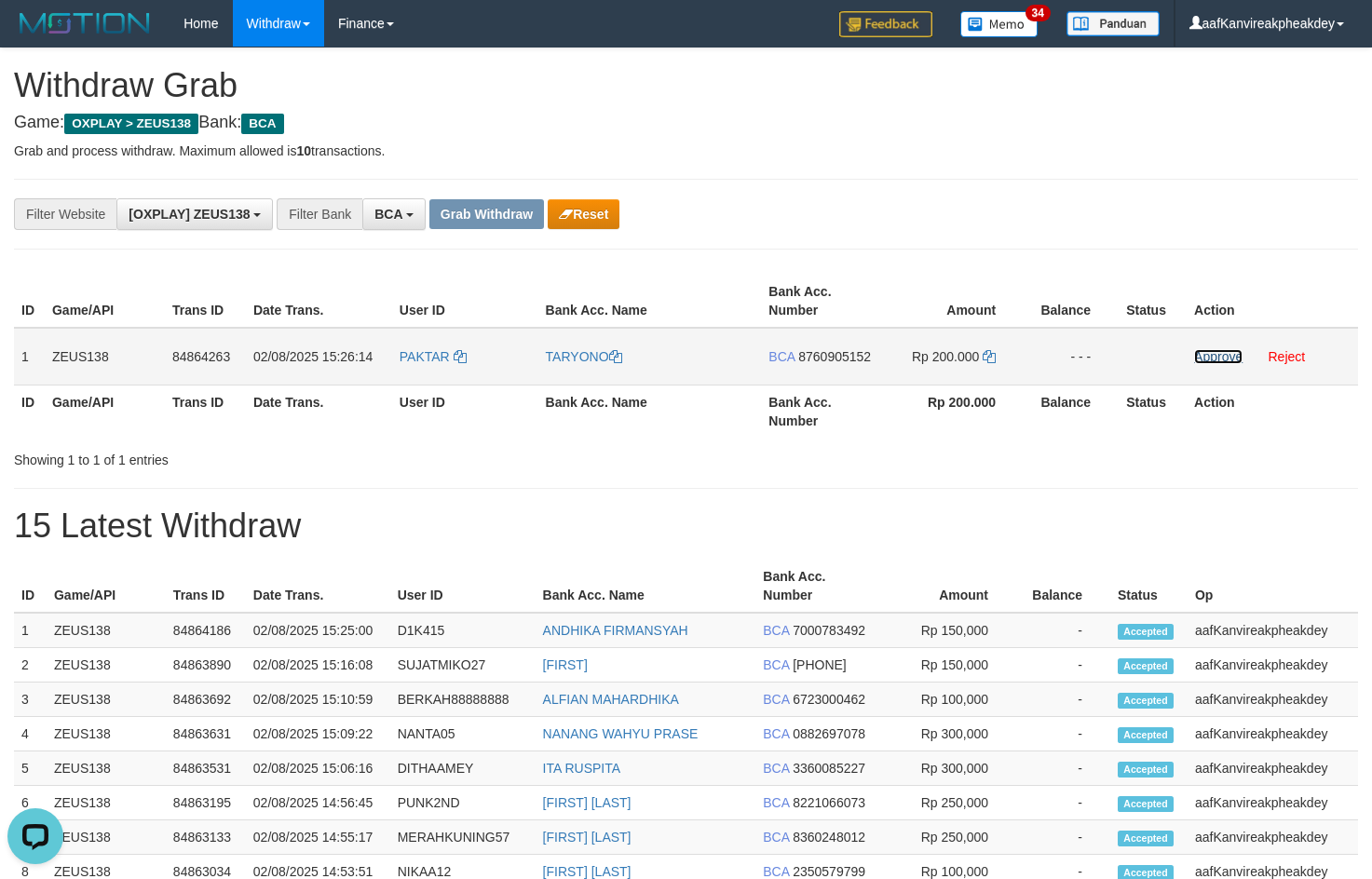 click on "Approve" at bounding box center [1218, 357] 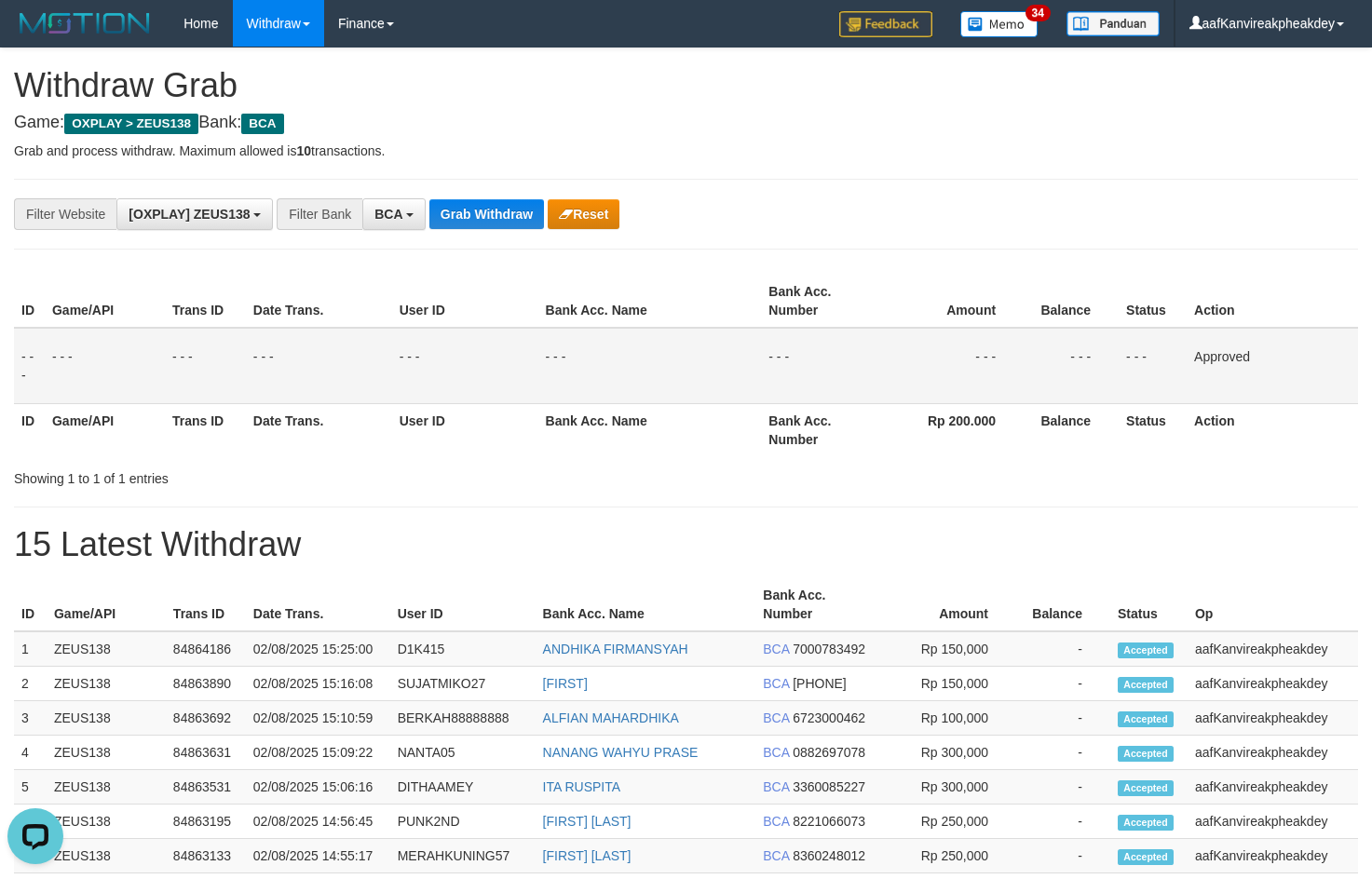 click on "**********" at bounding box center [686, 214] 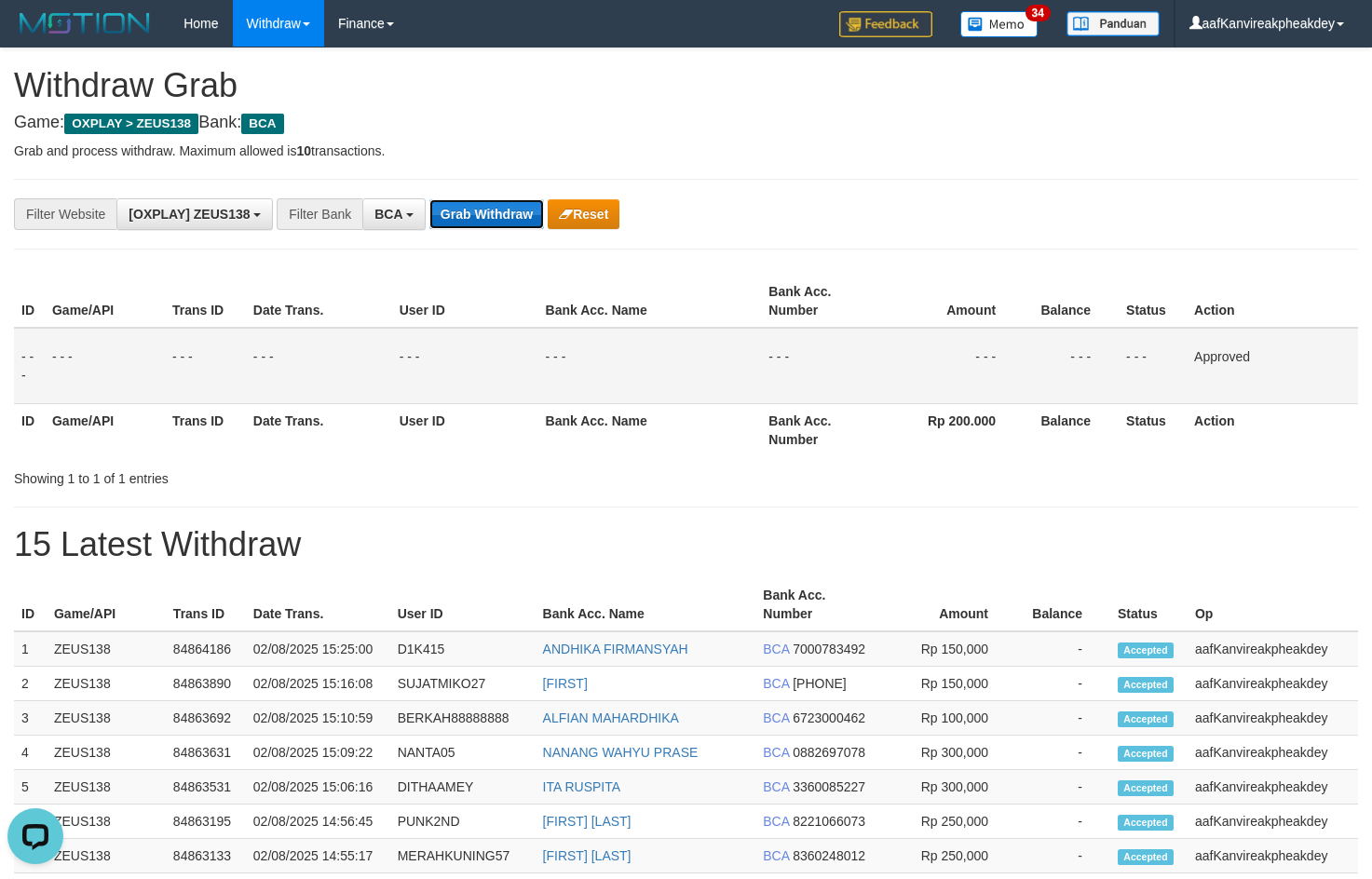 click on "Grab Withdraw" at bounding box center [486, 214] 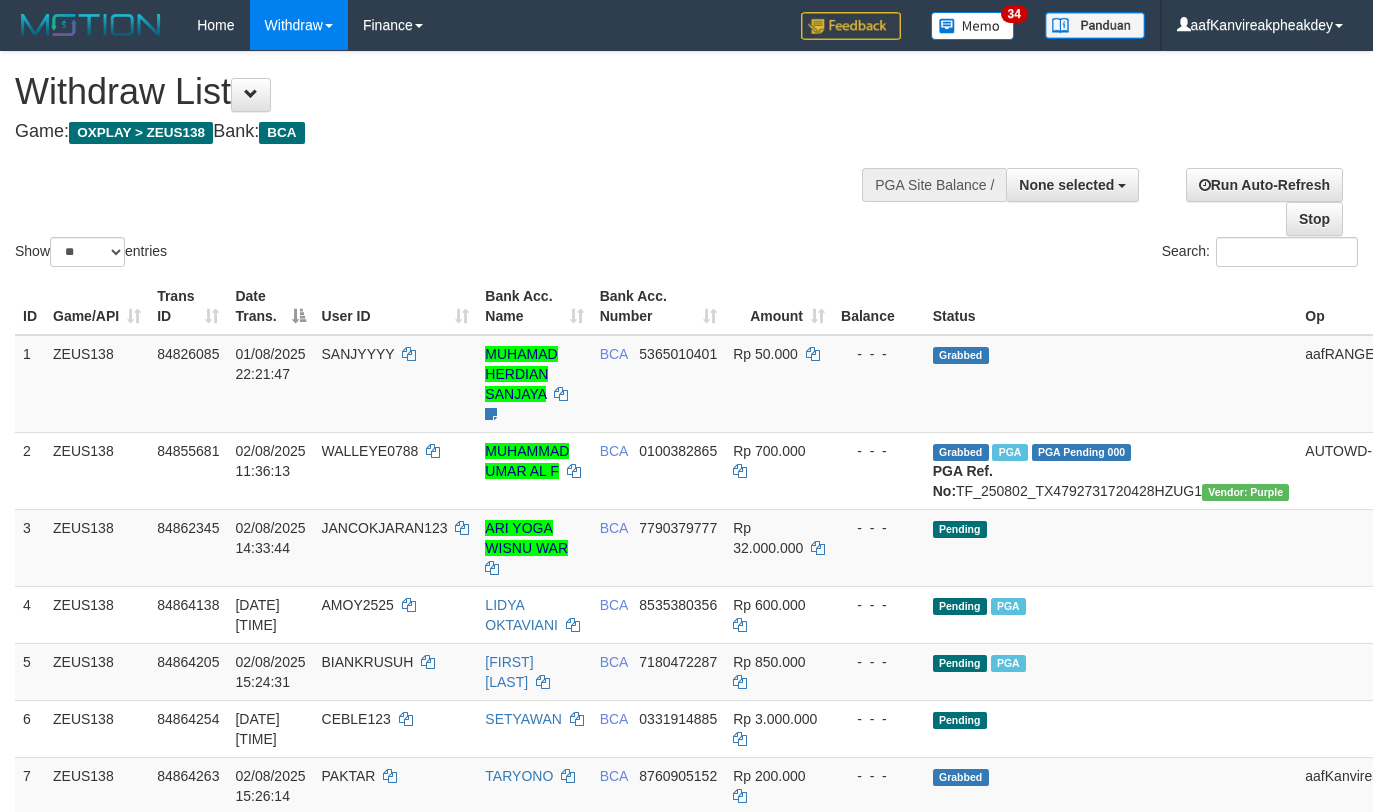 select 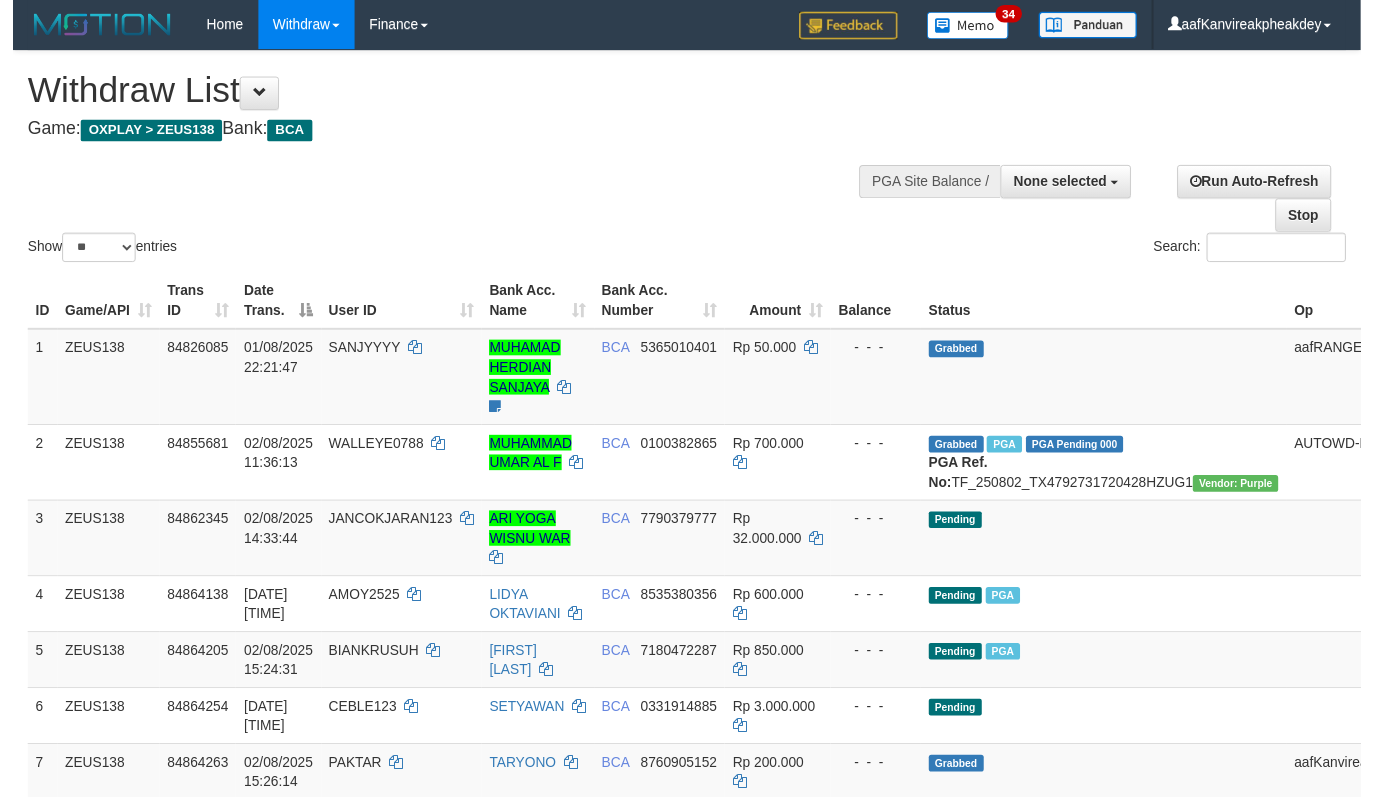 scroll, scrollTop: 452, scrollLeft: 0, axis: vertical 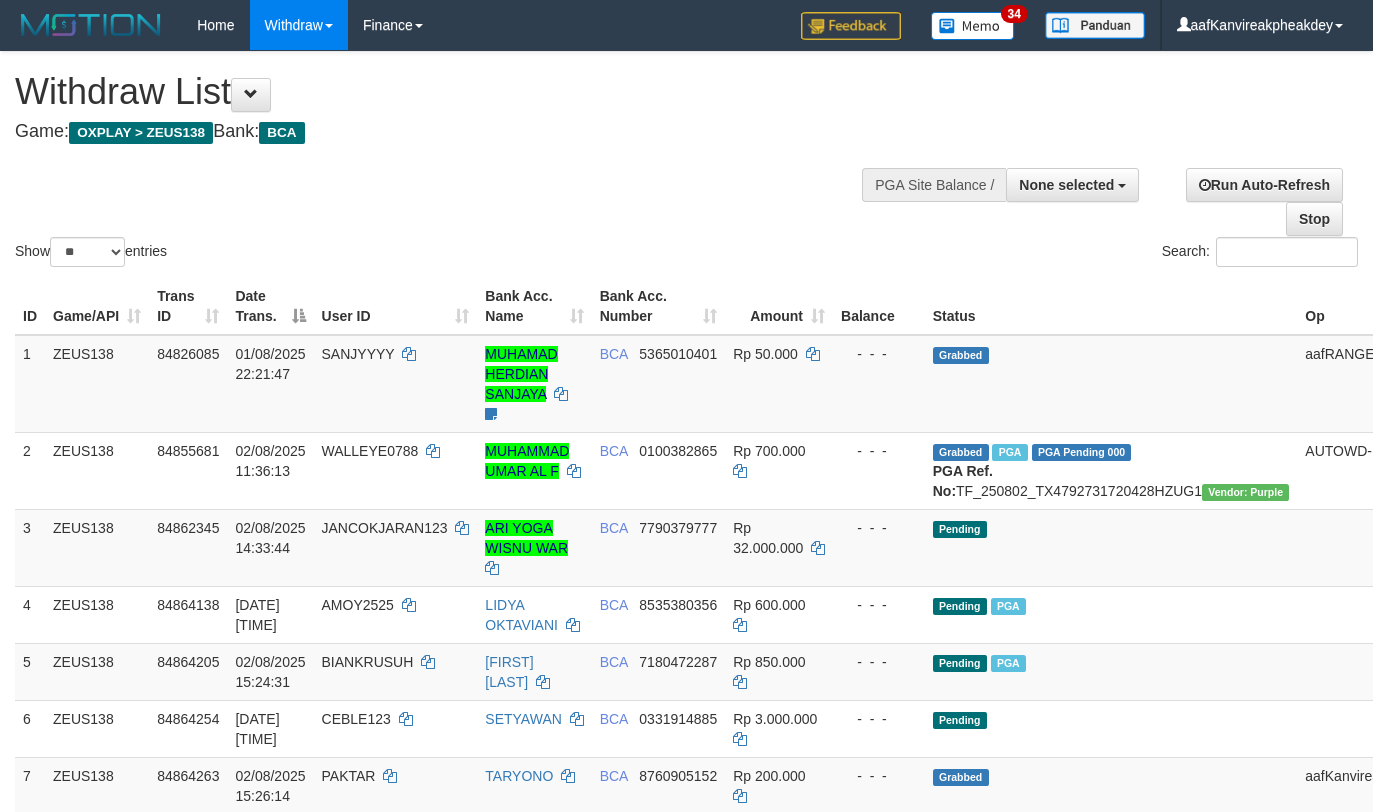 select 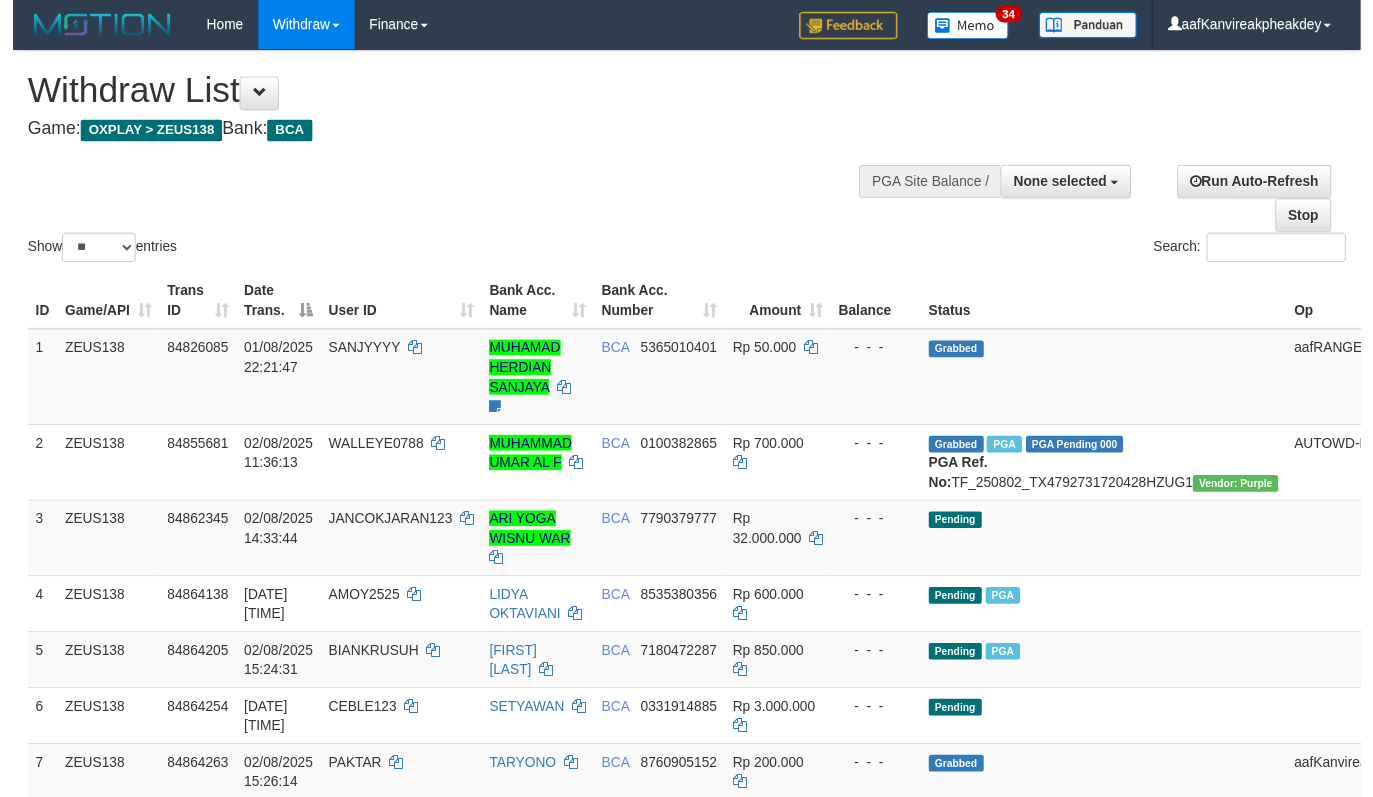scroll, scrollTop: 452, scrollLeft: 0, axis: vertical 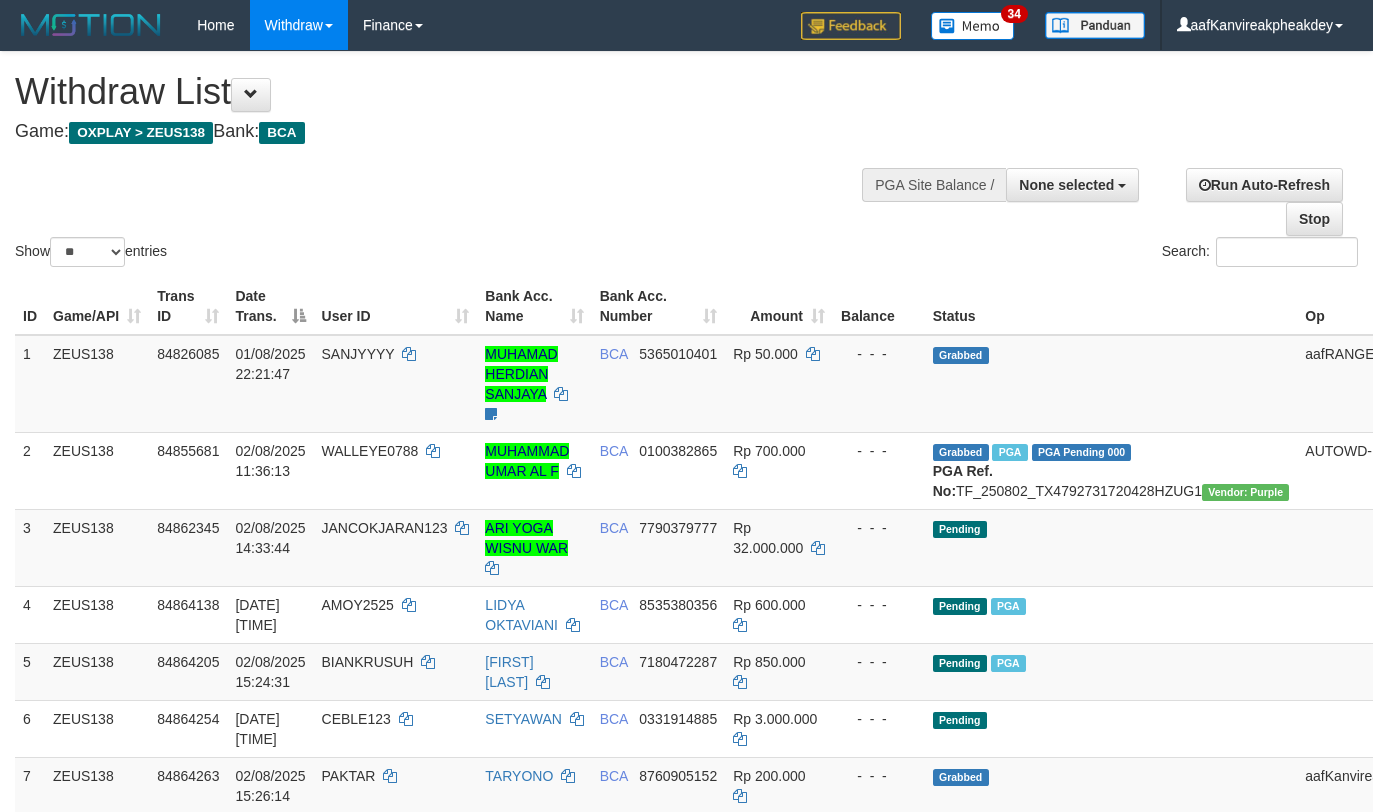 select 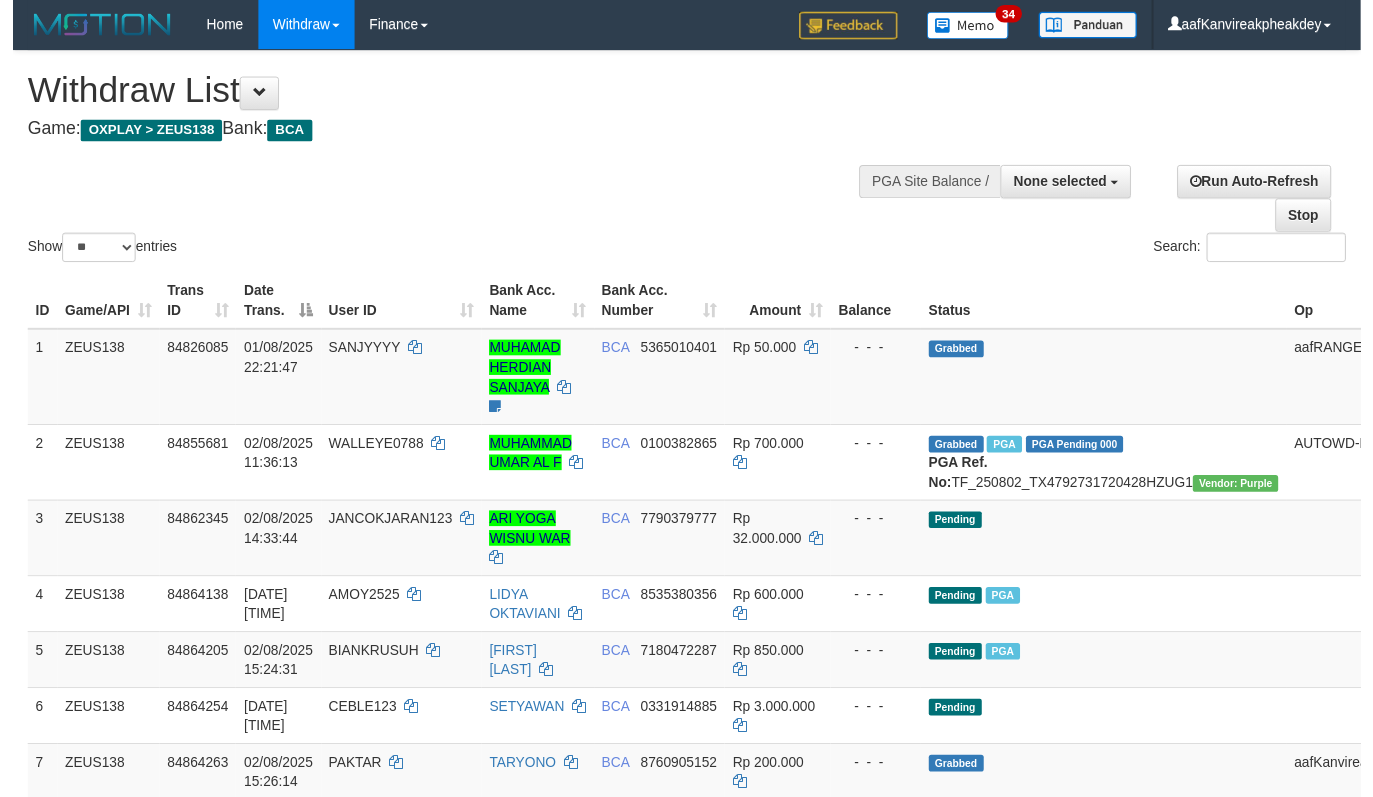scroll, scrollTop: 452, scrollLeft: 0, axis: vertical 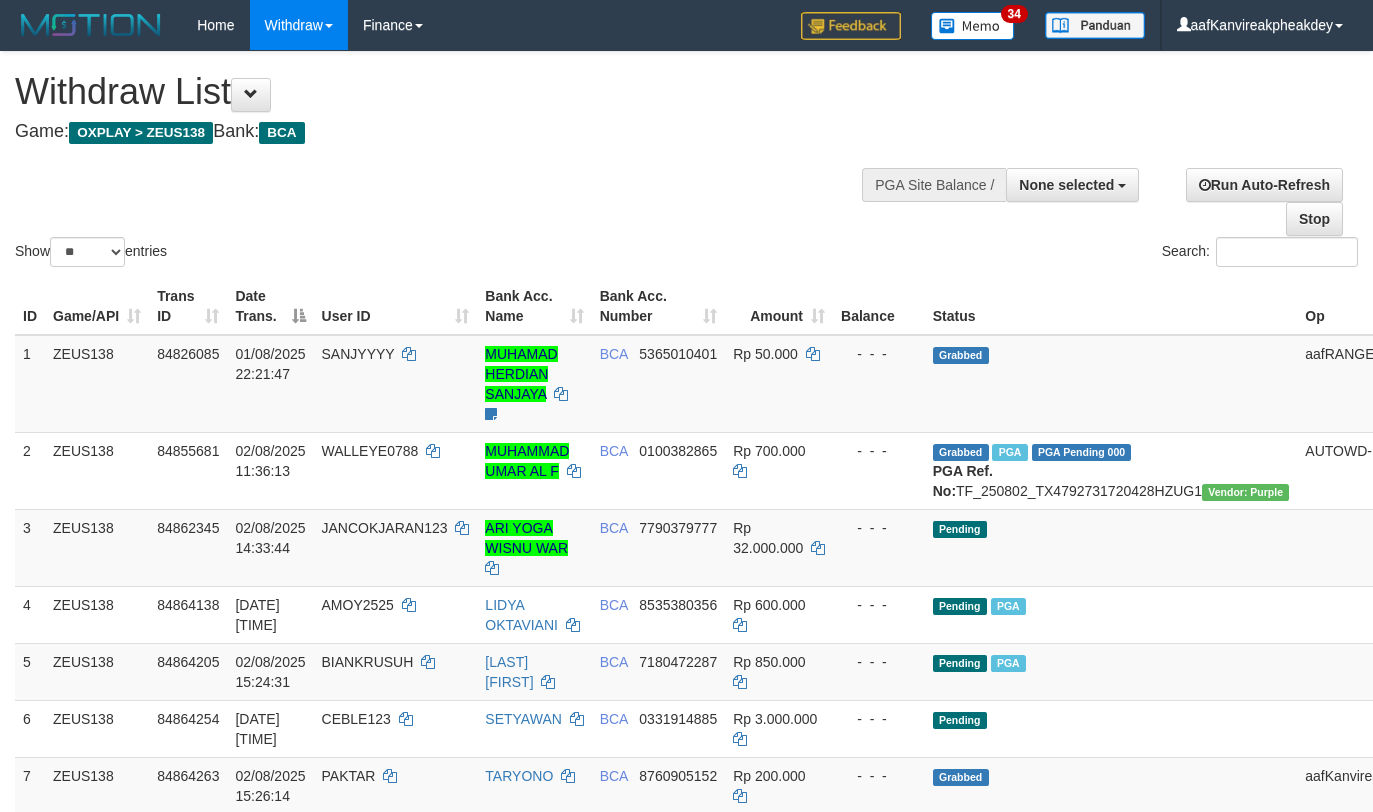 select 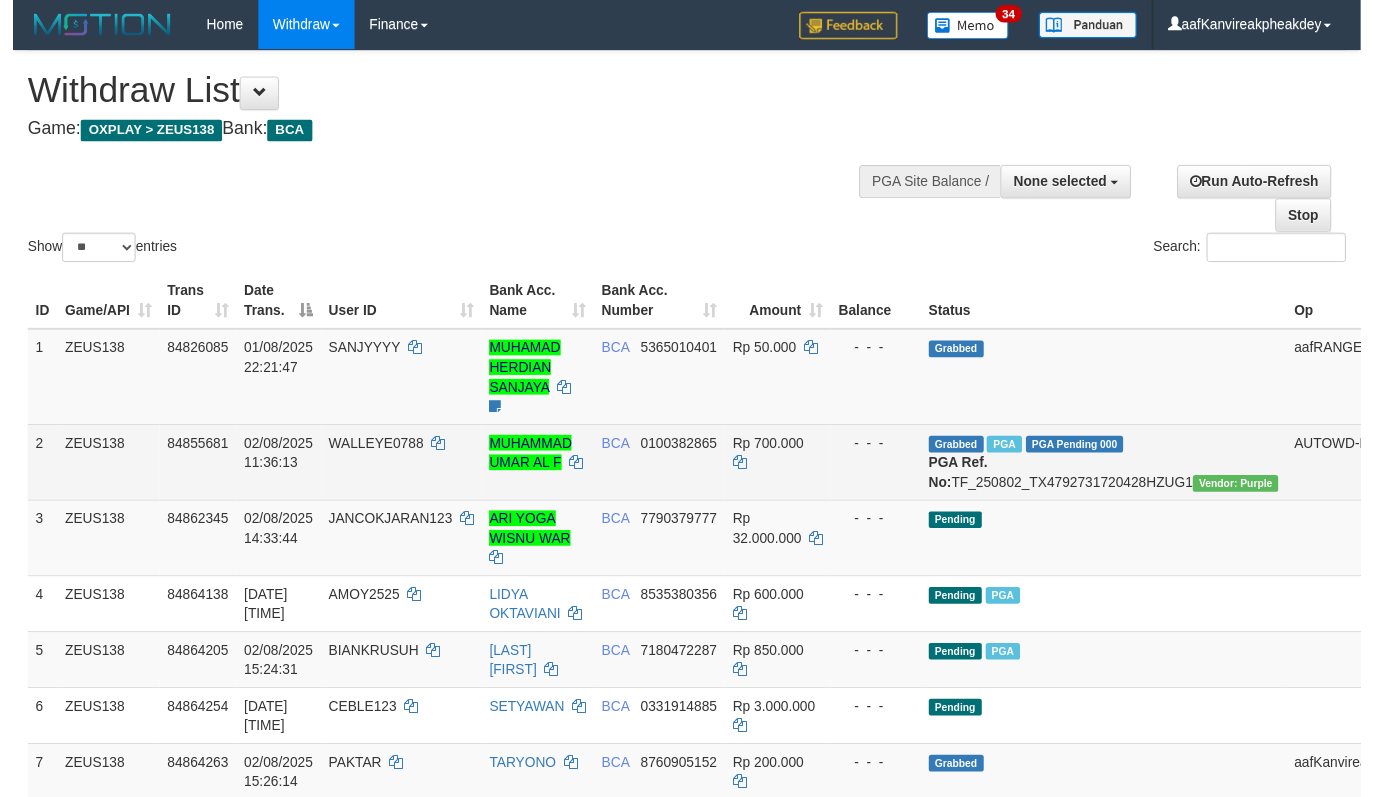 scroll, scrollTop: 452, scrollLeft: 0, axis: vertical 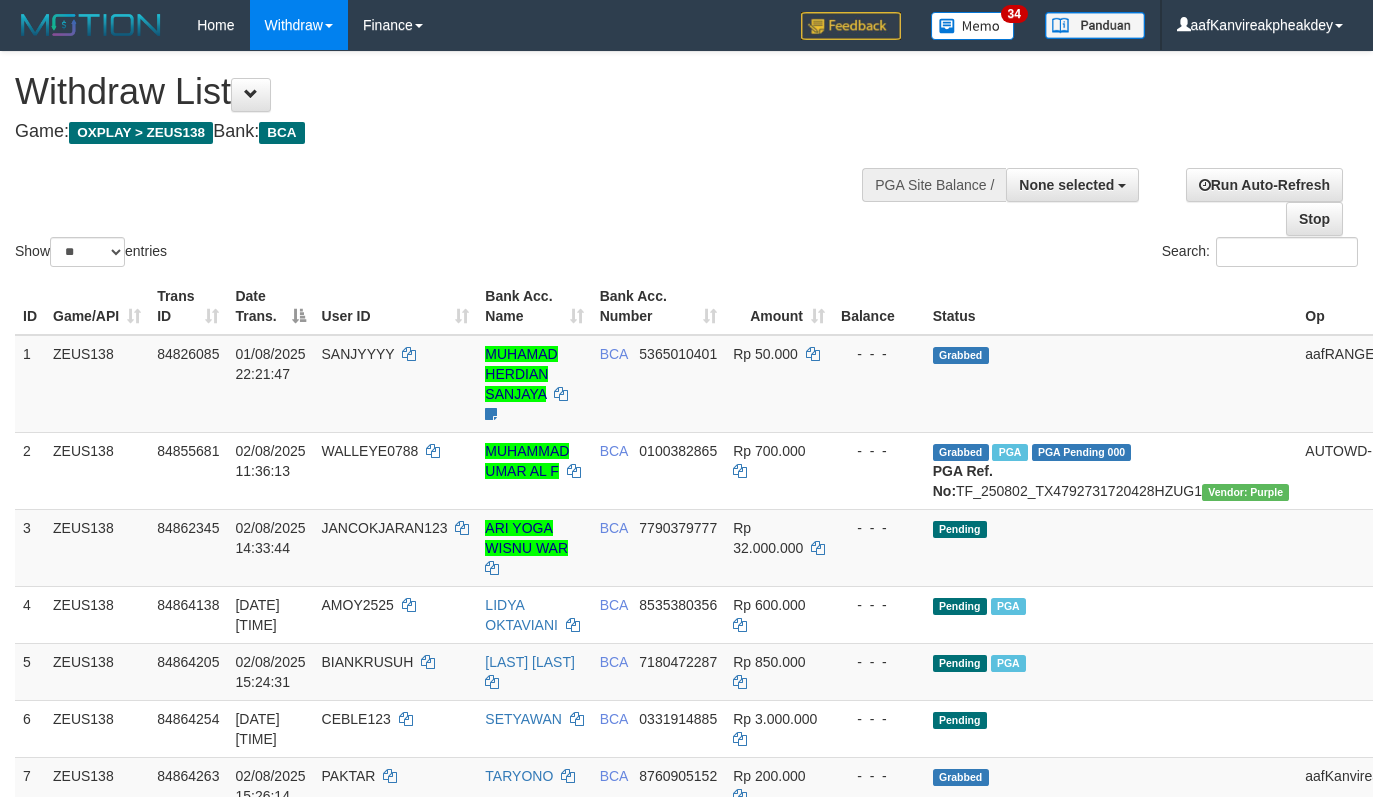 select 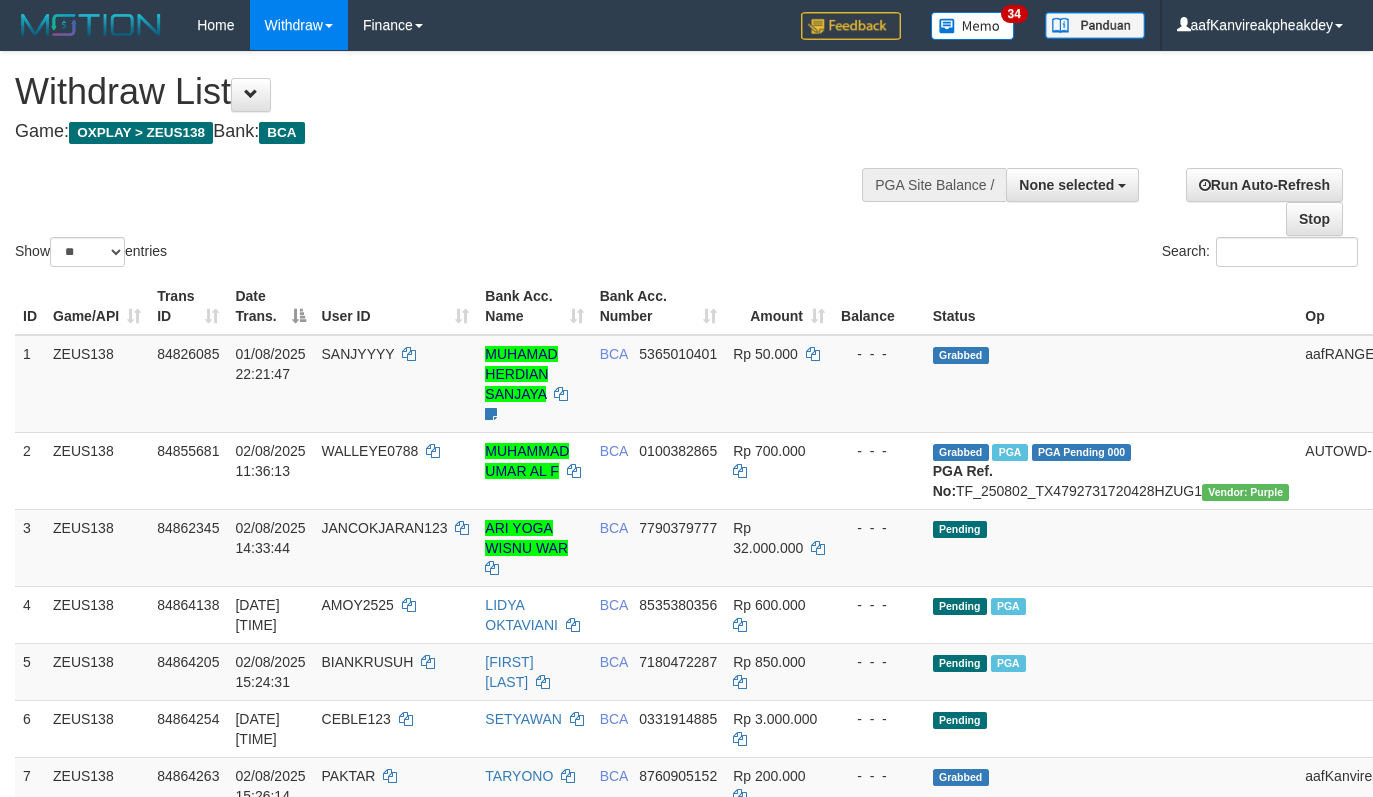 select 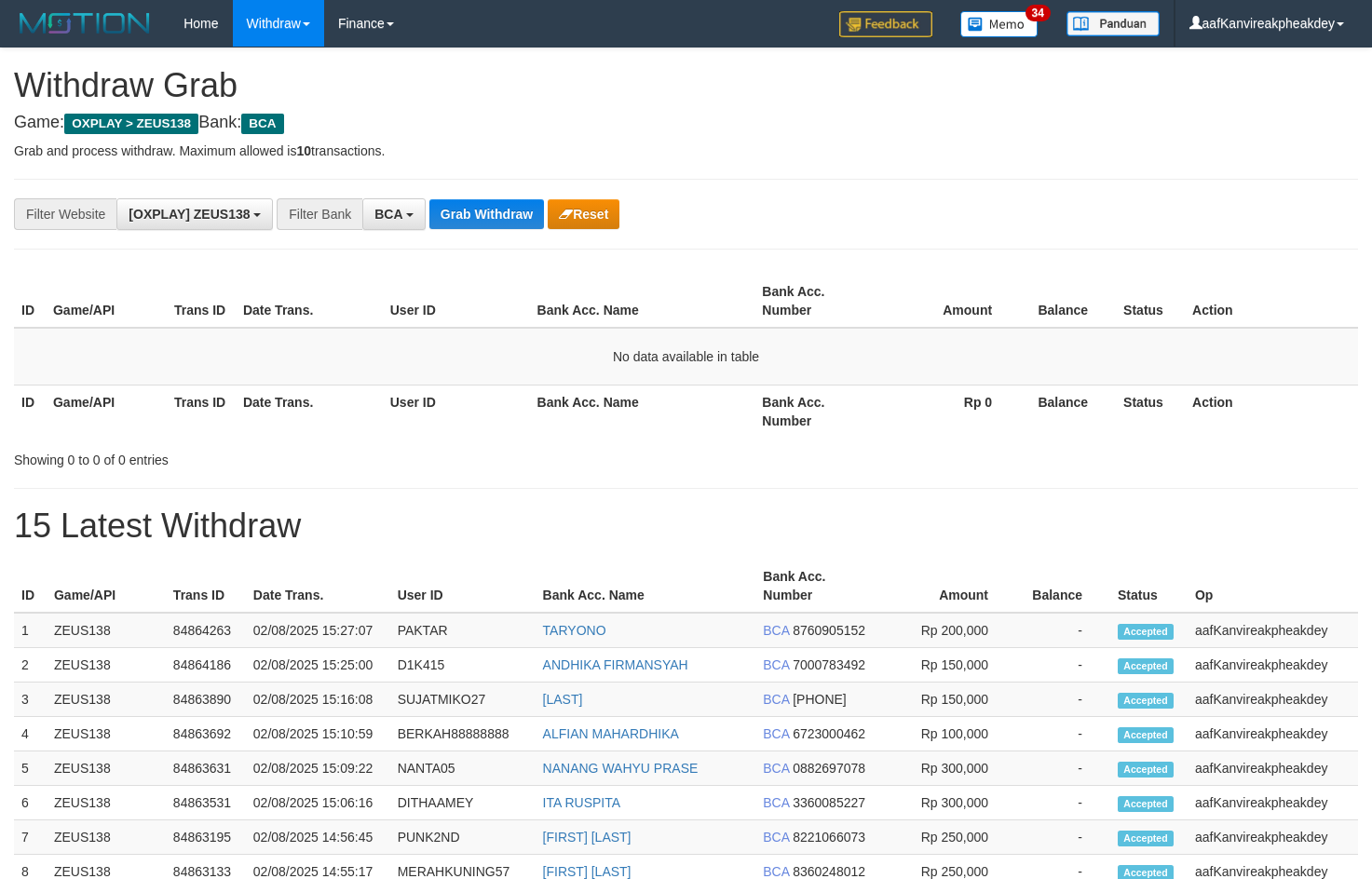 scroll, scrollTop: 0, scrollLeft: 0, axis: both 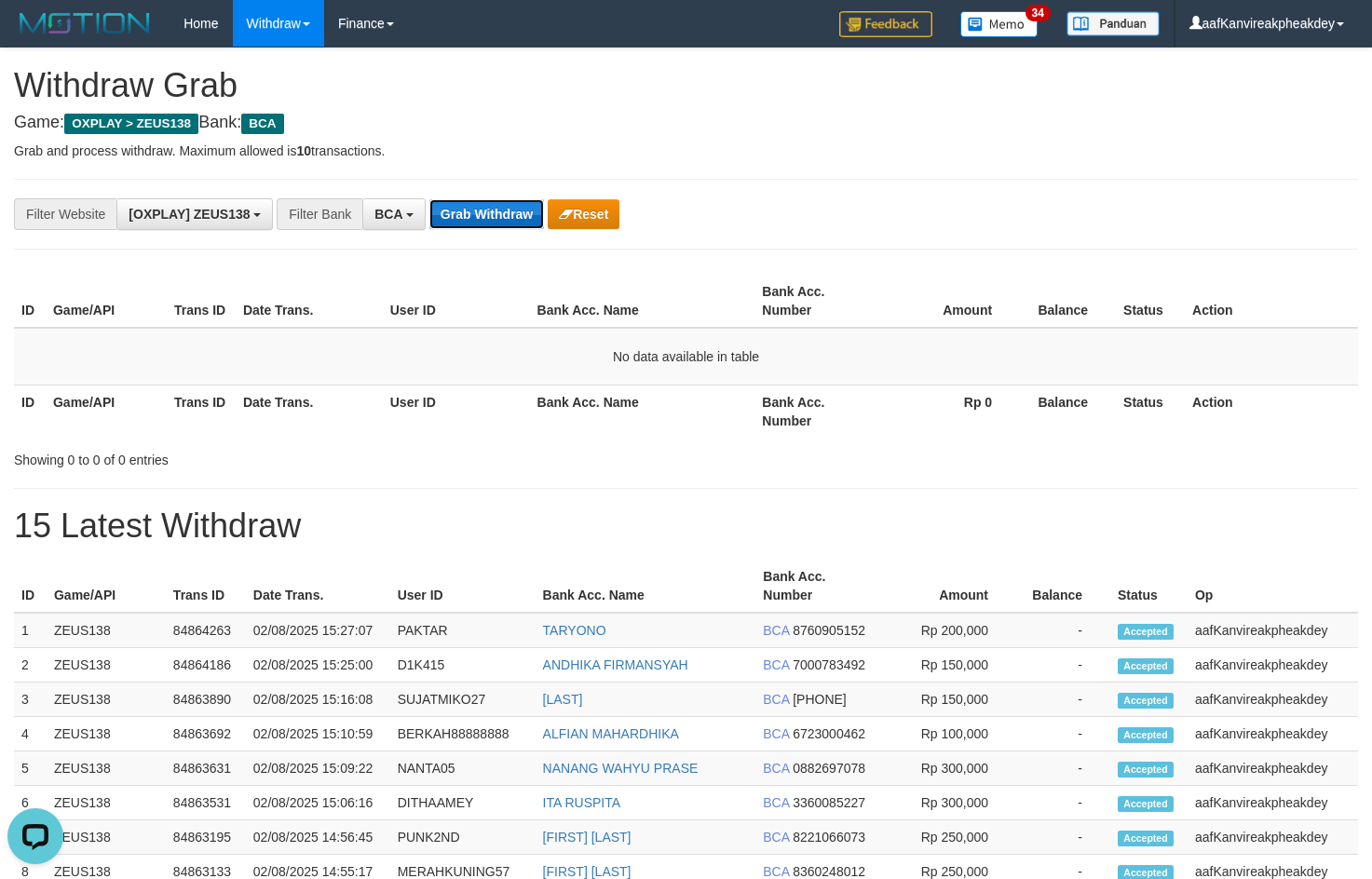 click on "Grab Withdraw" at bounding box center (486, 214) 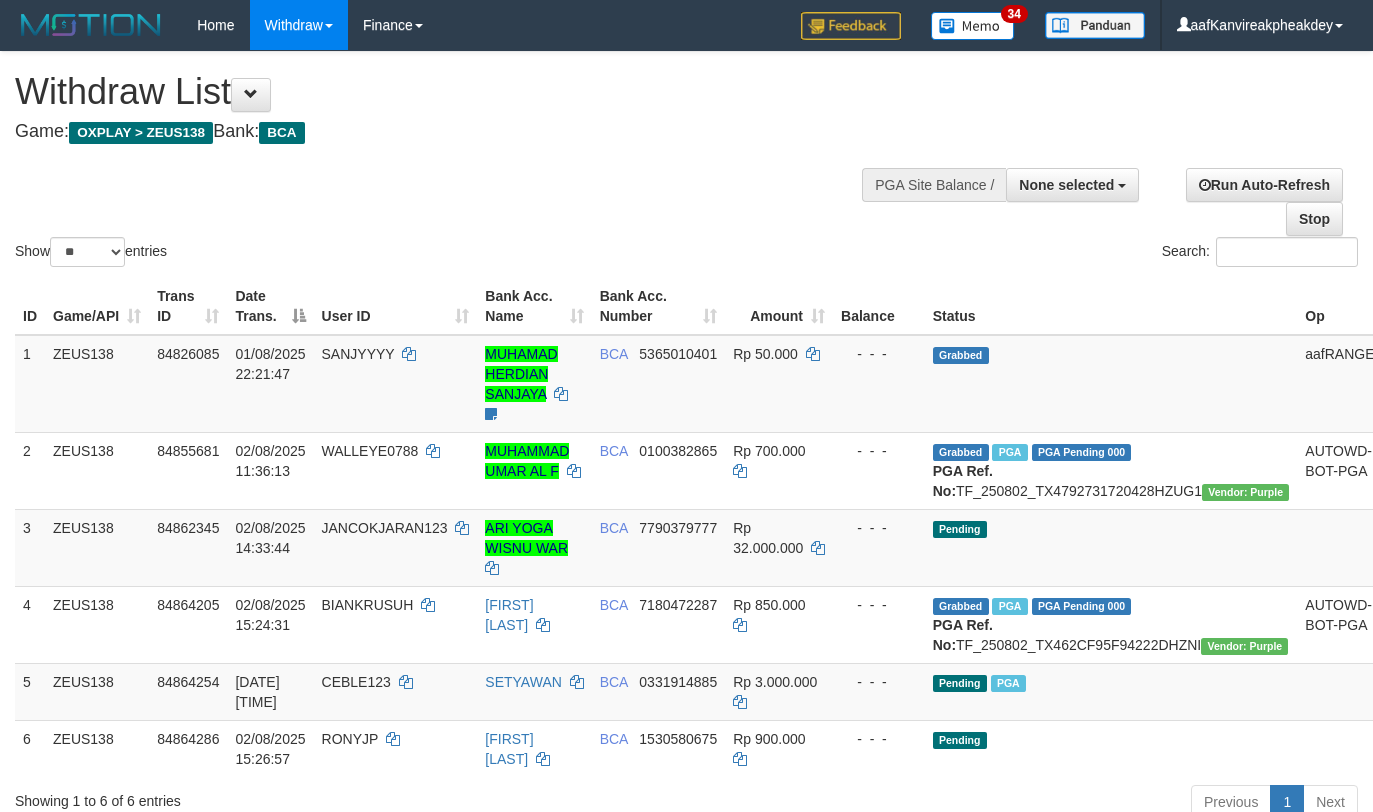 select 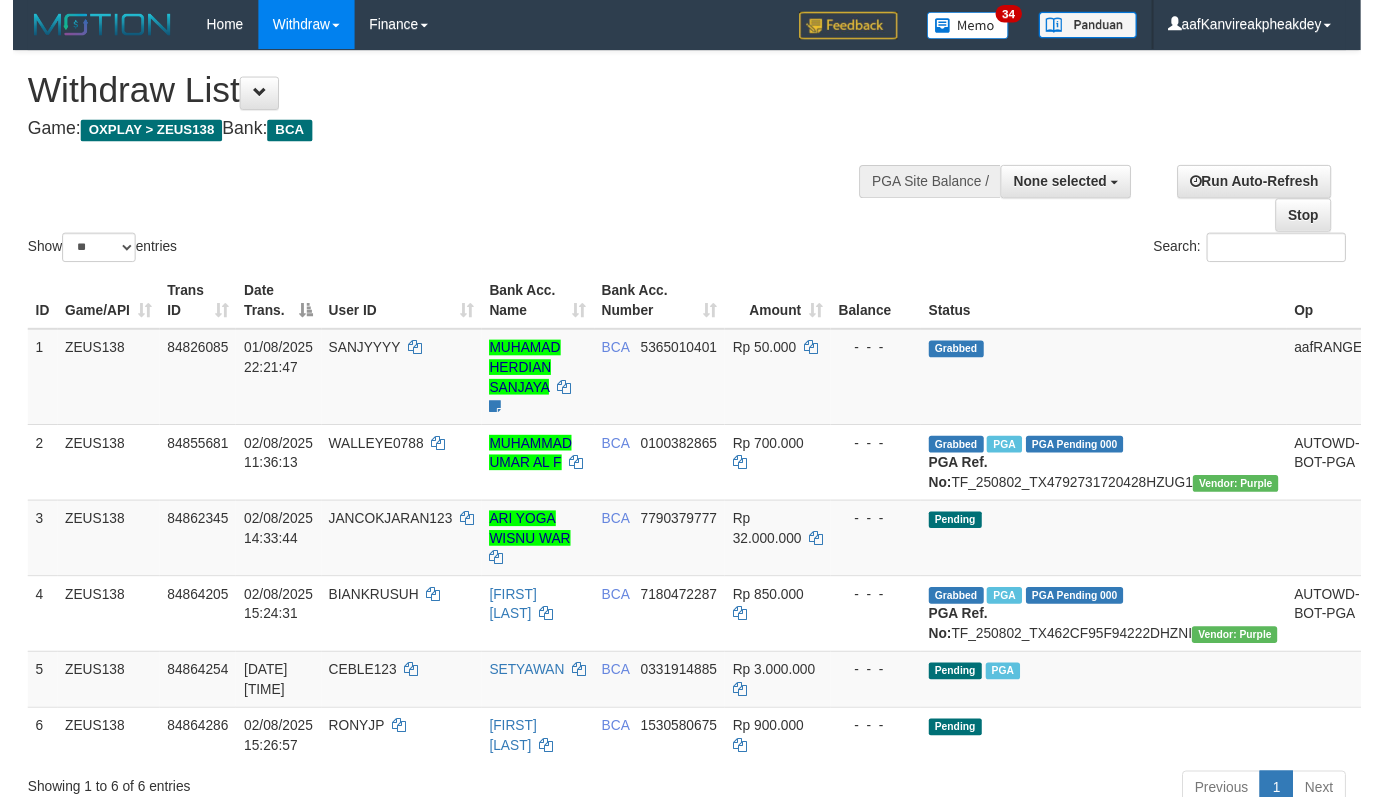 scroll, scrollTop: 452, scrollLeft: 0, axis: vertical 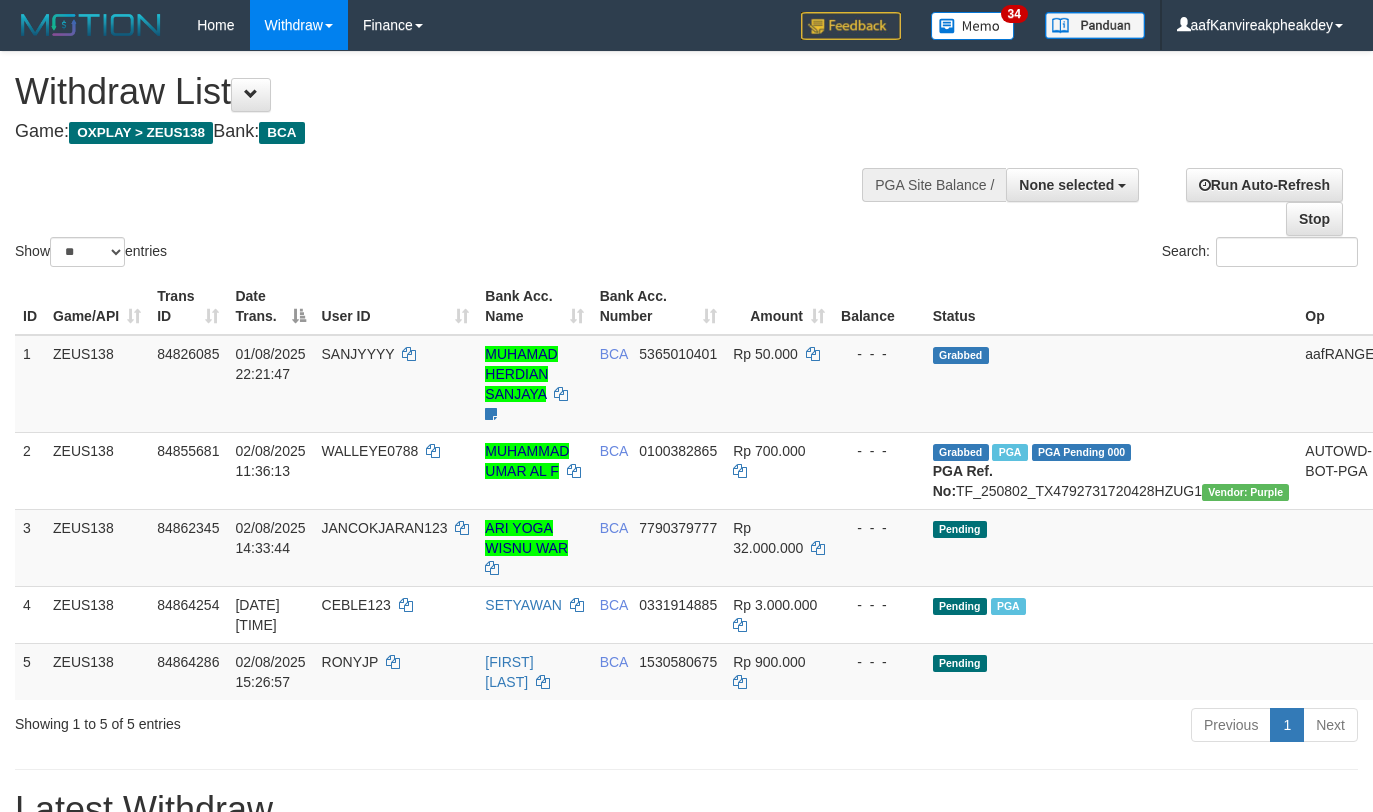 select 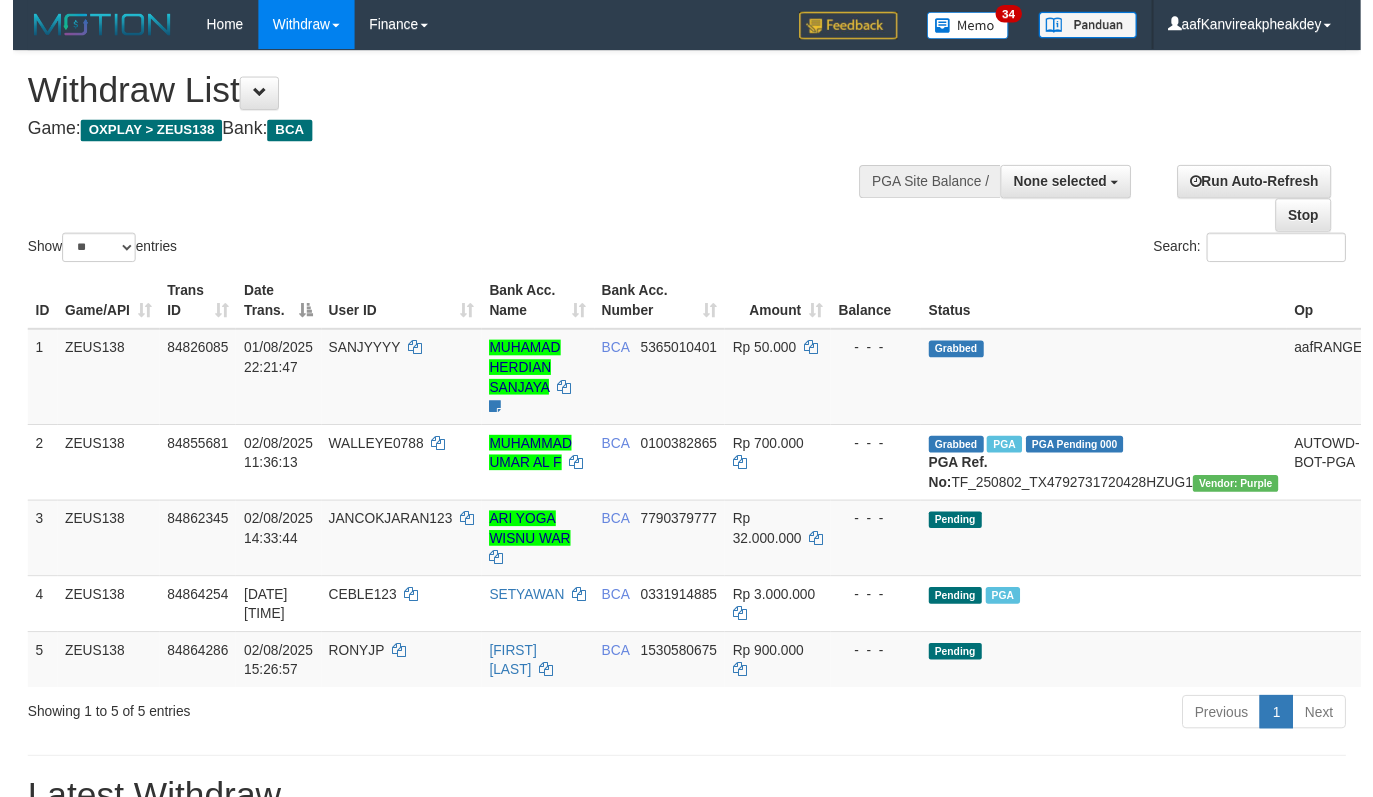 scroll, scrollTop: 507, scrollLeft: 0, axis: vertical 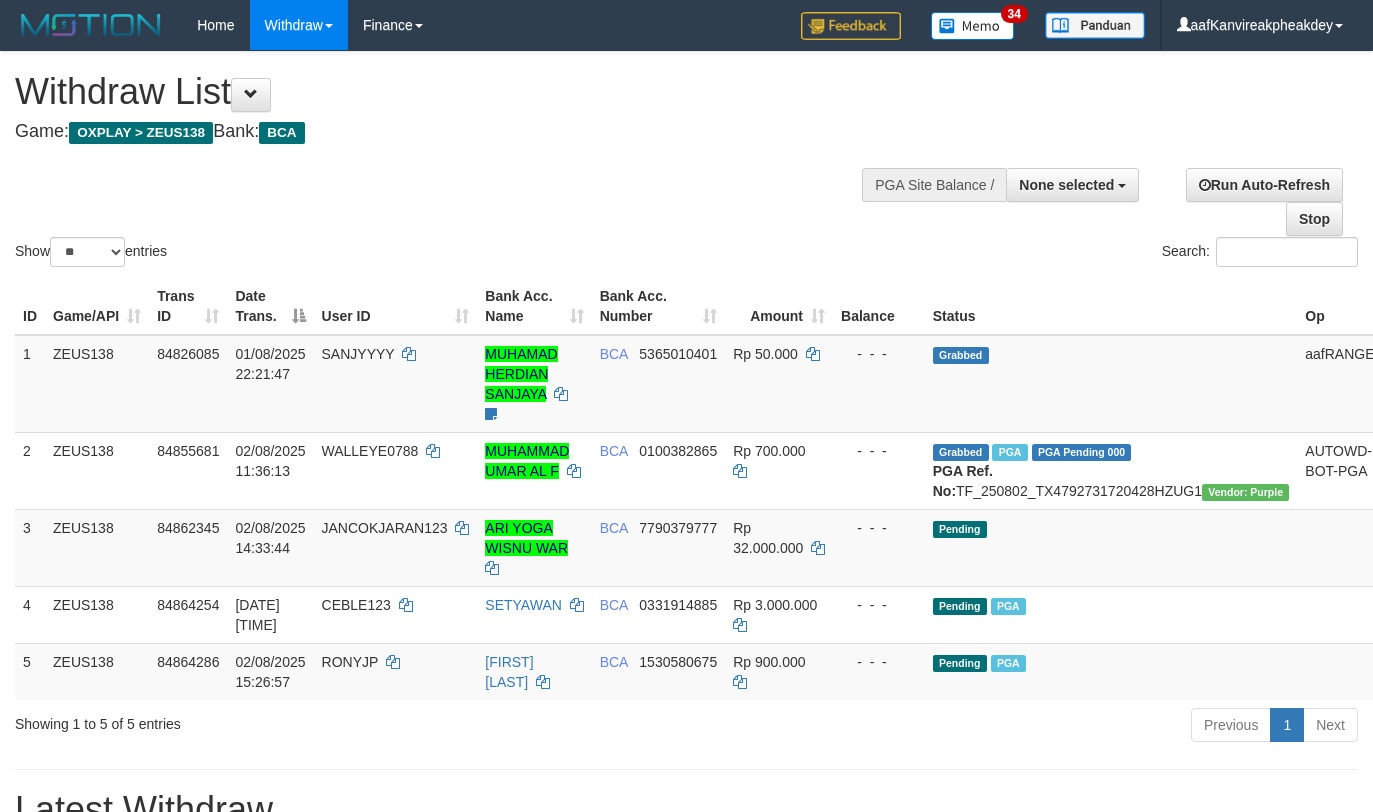 select 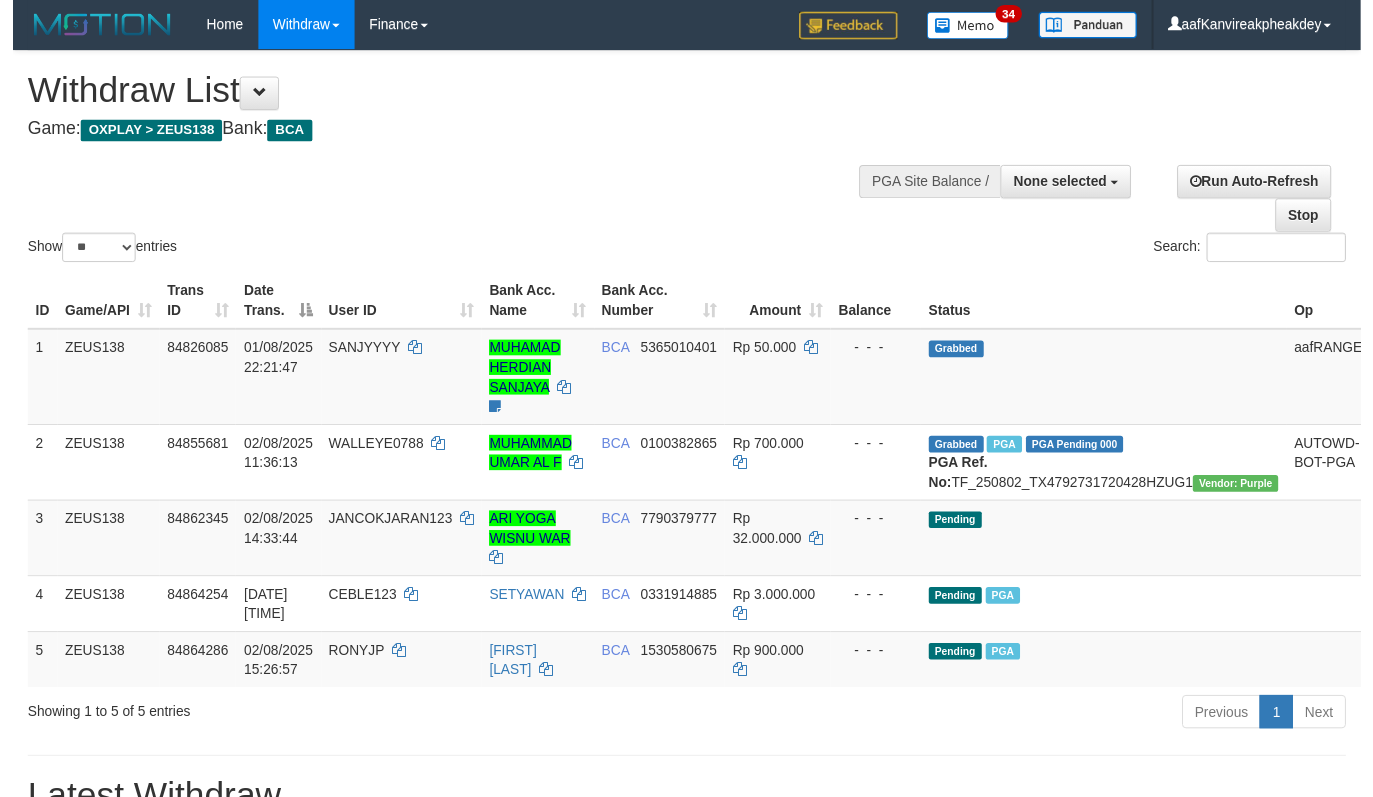 scroll, scrollTop: 507, scrollLeft: 0, axis: vertical 